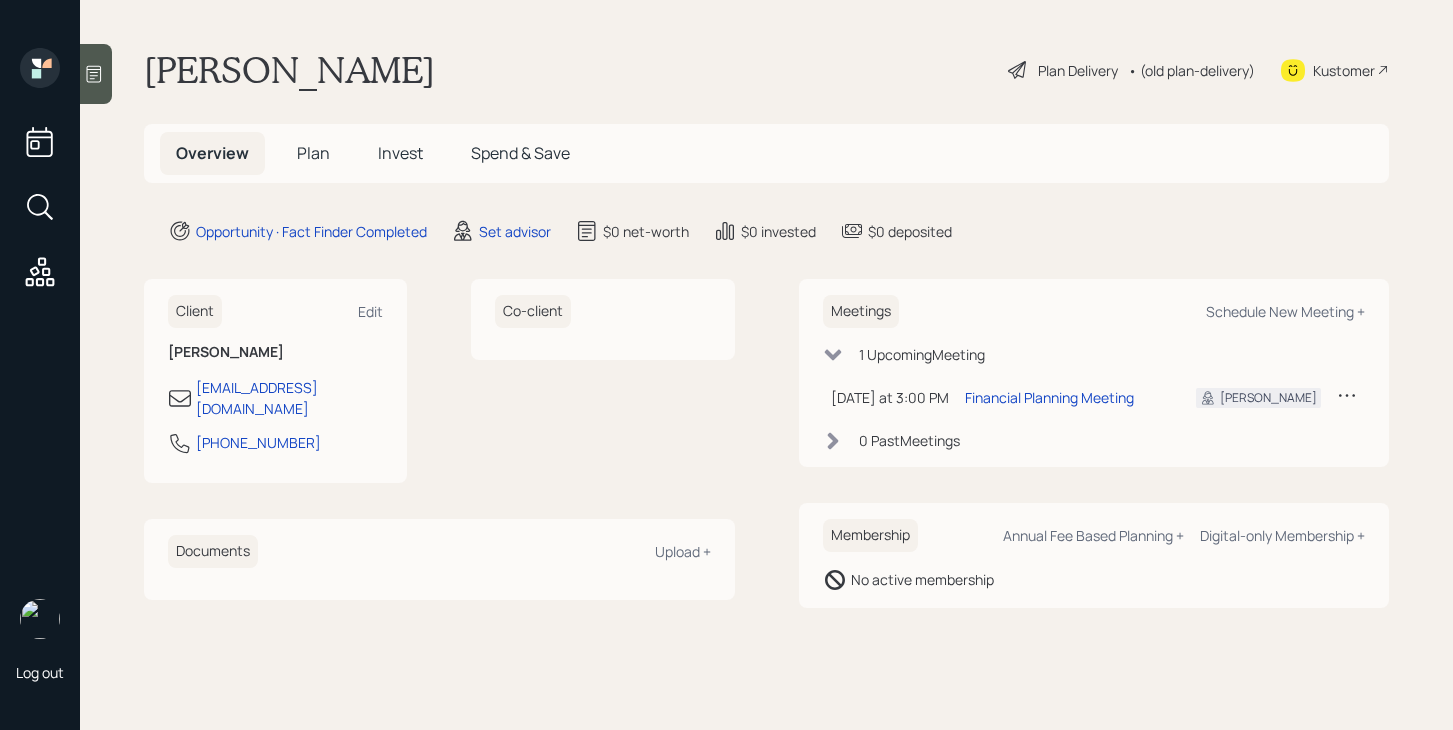 scroll, scrollTop: 0, scrollLeft: 0, axis: both 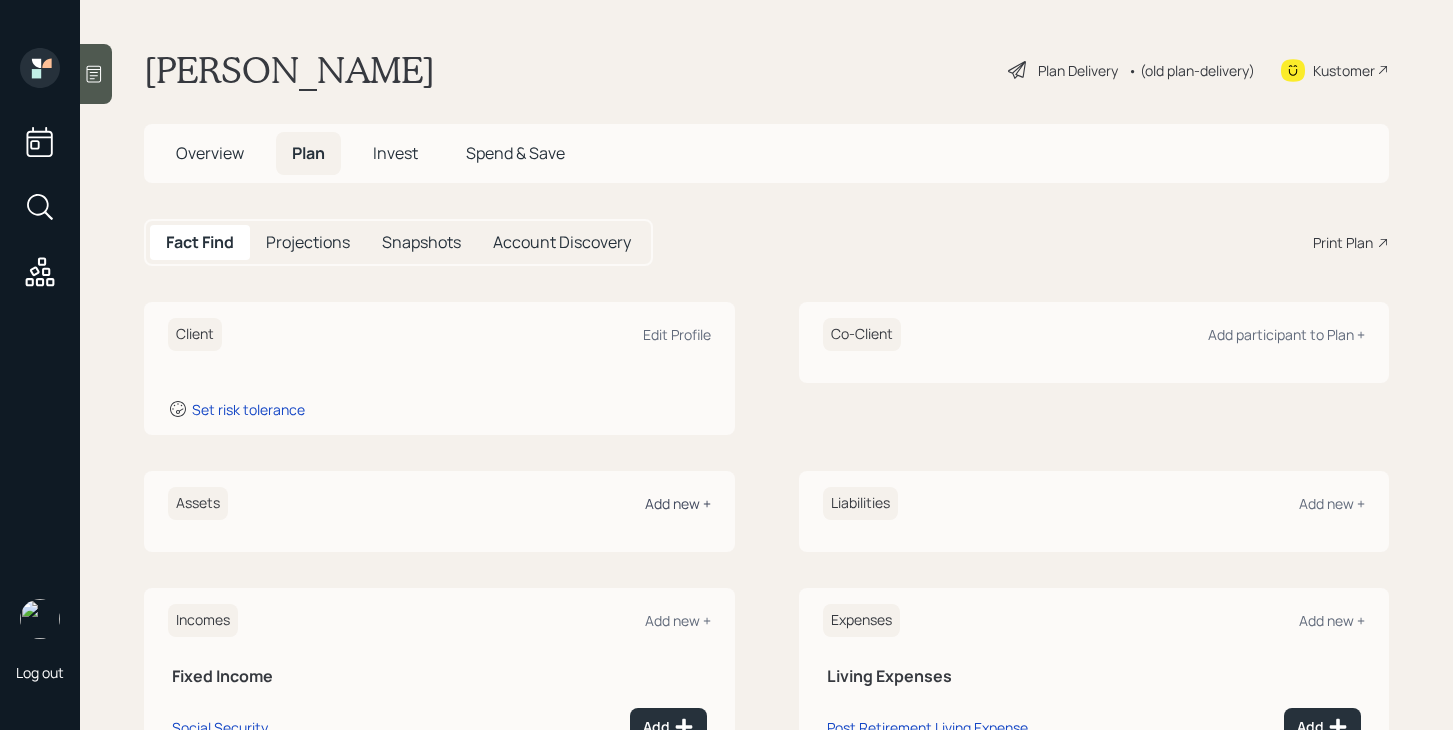 click on "Add new +" at bounding box center [678, 503] 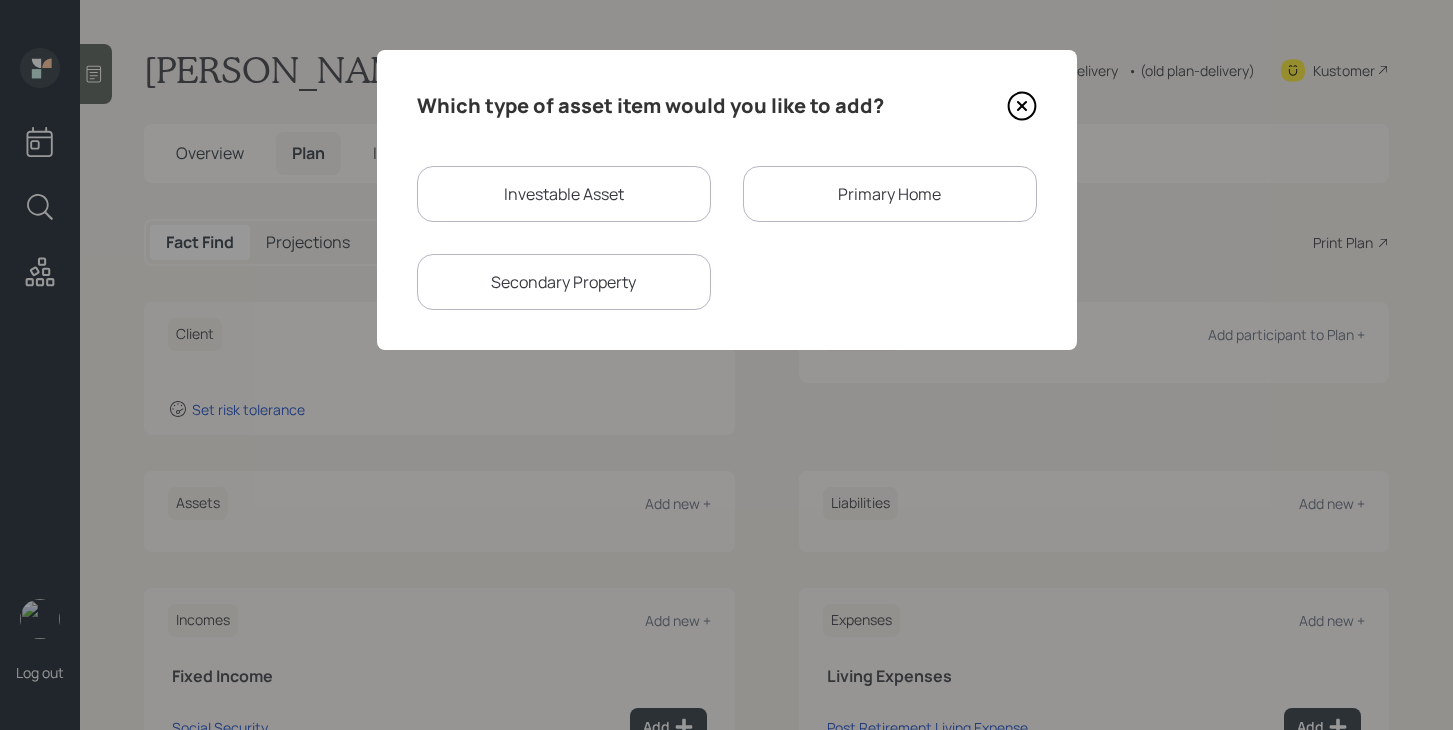click on "Investable Asset" at bounding box center (564, 194) 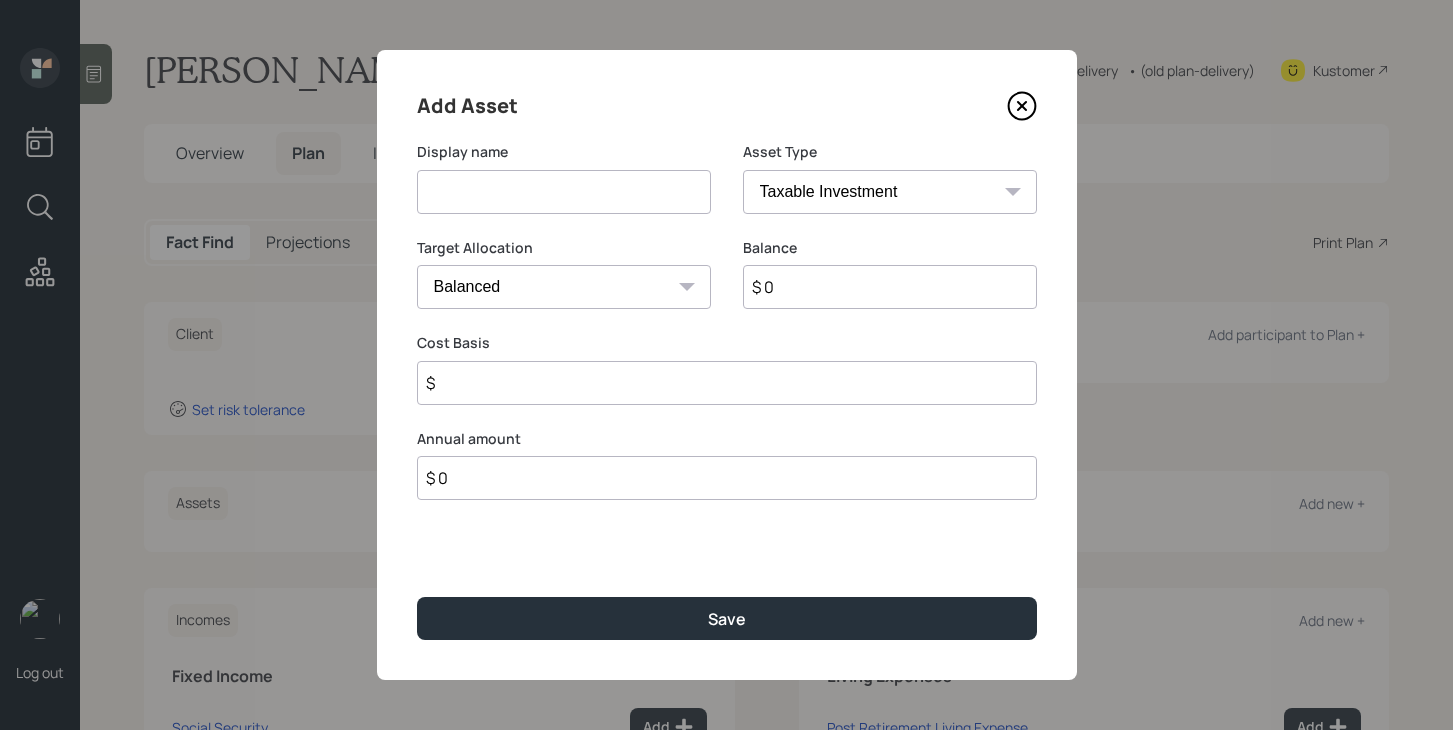 click at bounding box center [564, 192] 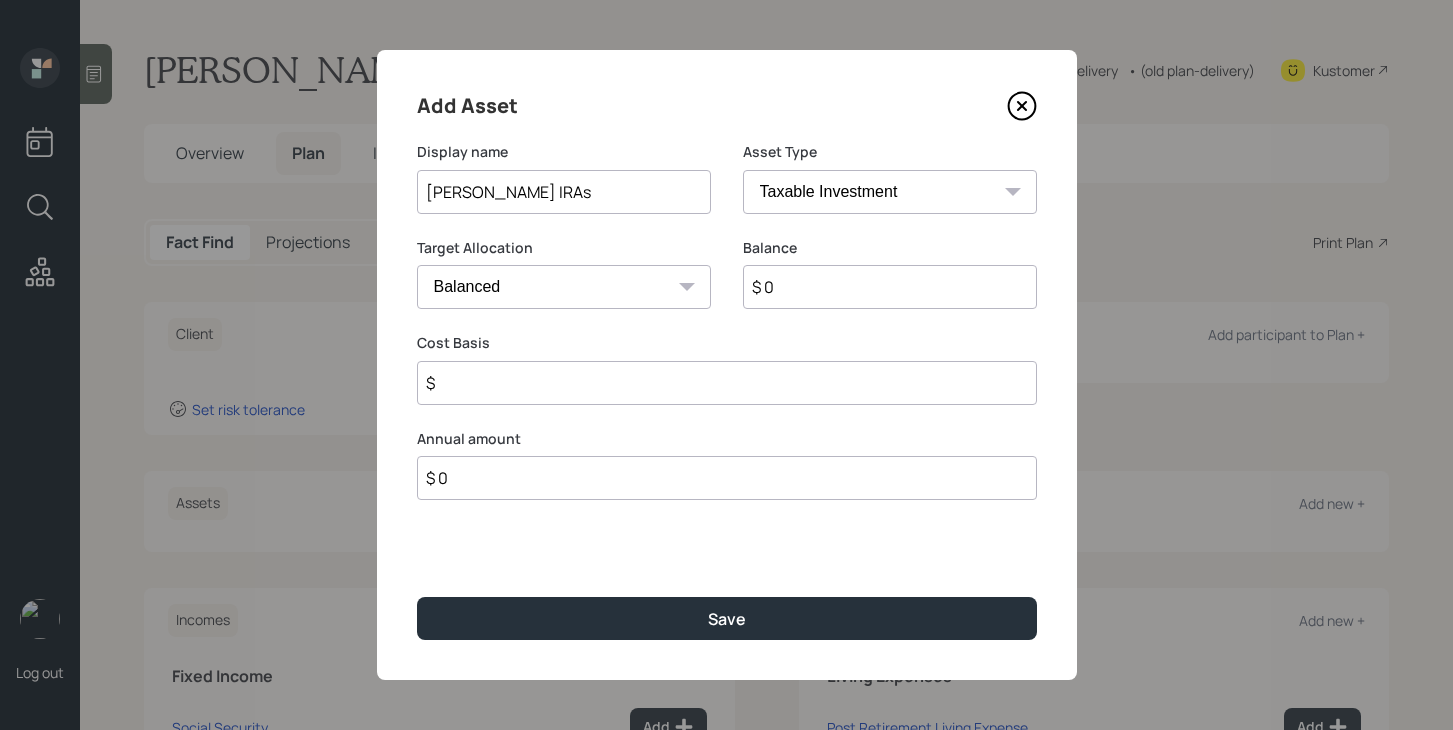 type on "[PERSON_NAME] IRAs" 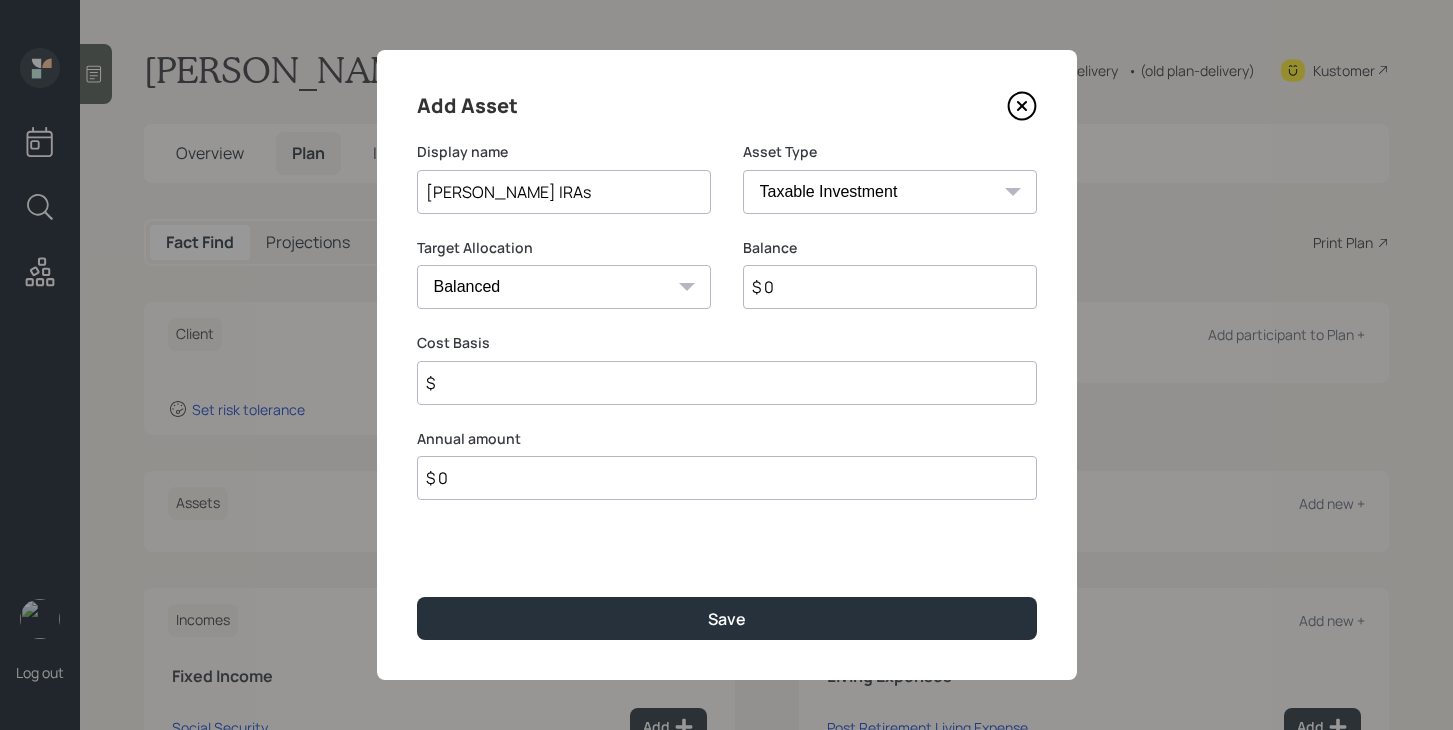 click on "SEP [PERSON_NAME] IRA 401(k) [PERSON_NAME] 401(k) 403(b) [PERSON_NAME] 403(b) 457(b) [PERSON_NAME] 457(b) Health Savings Account 529 Taxable Investment Checking / Savings Emergency Fund" at bounding box center [890, 192] 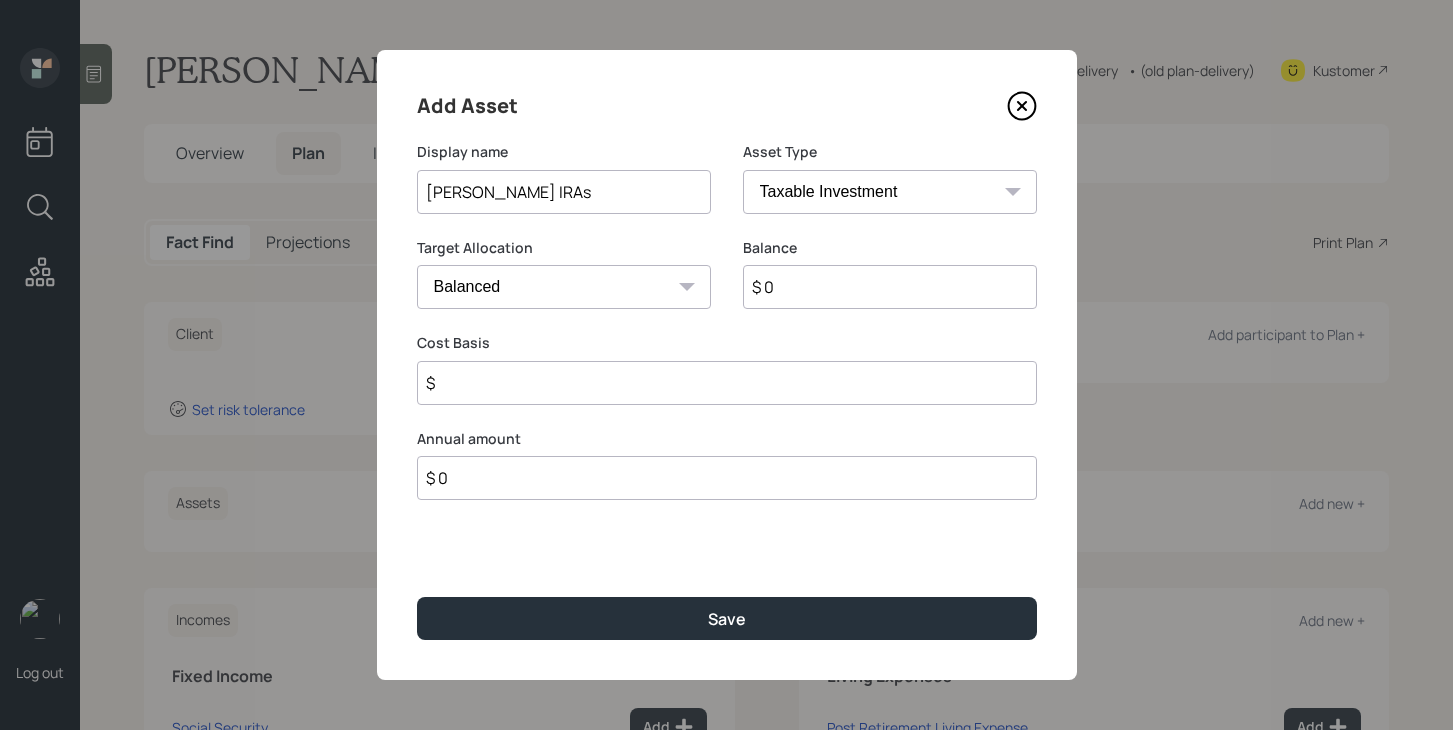 select on "roth_ira" 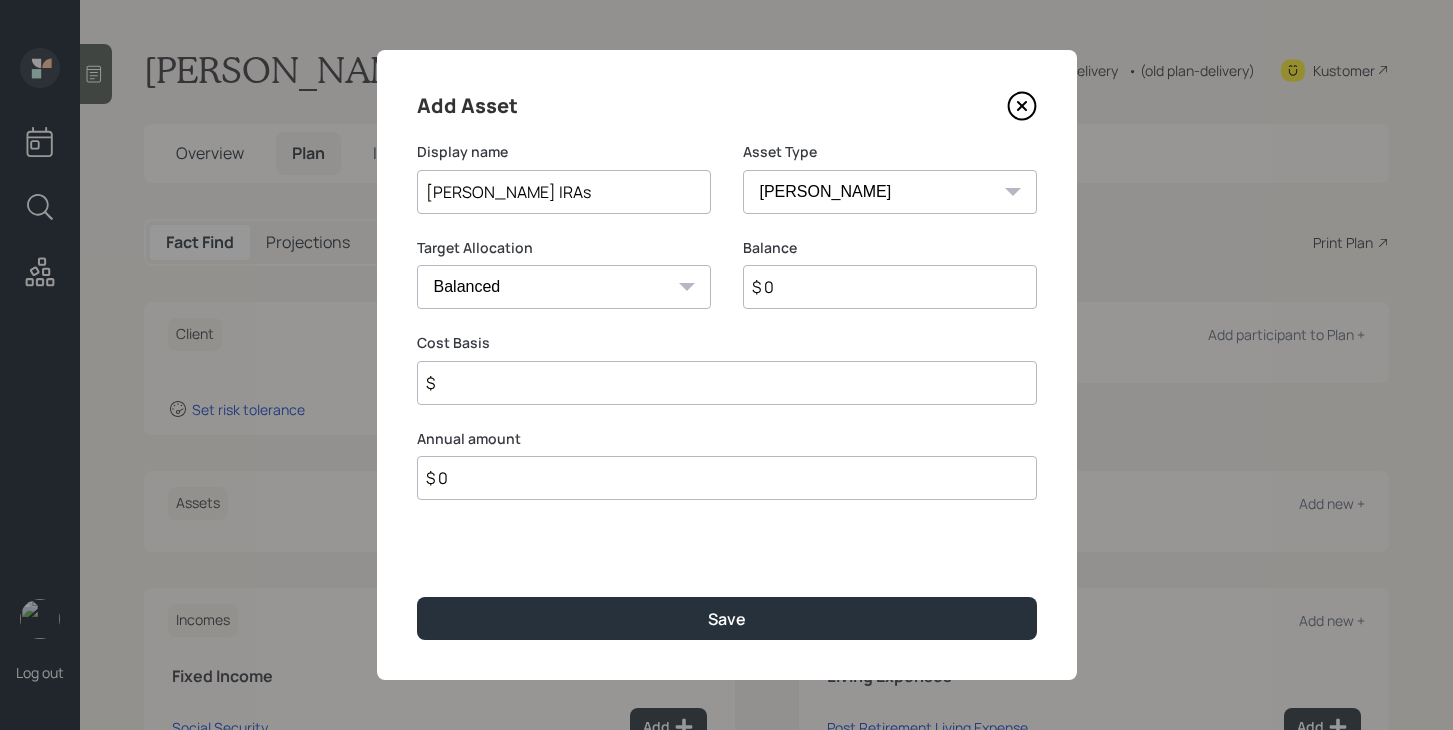 type on "$" 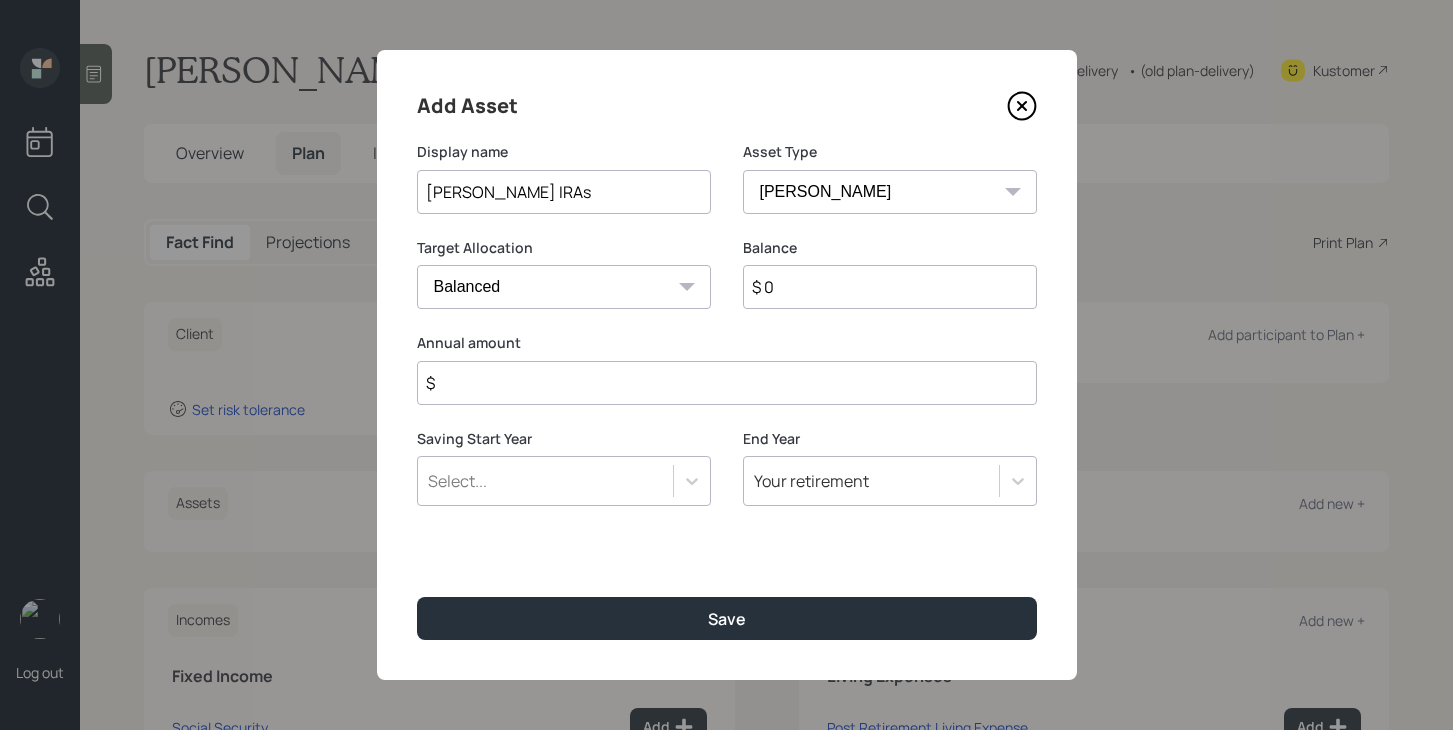 click on "[PERSON_NAME] IRAs" at bounding box center [564, 192] 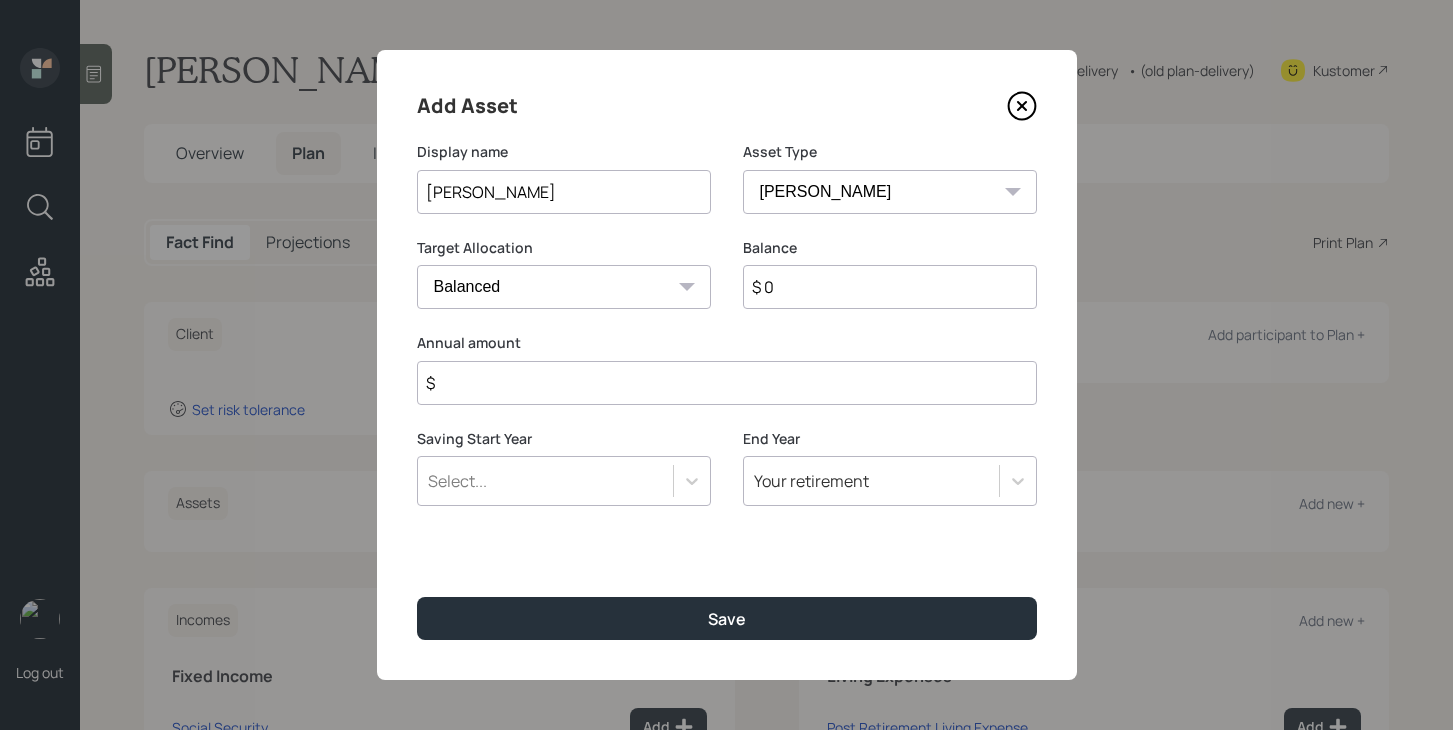 type on "[PERSON_NAME]" 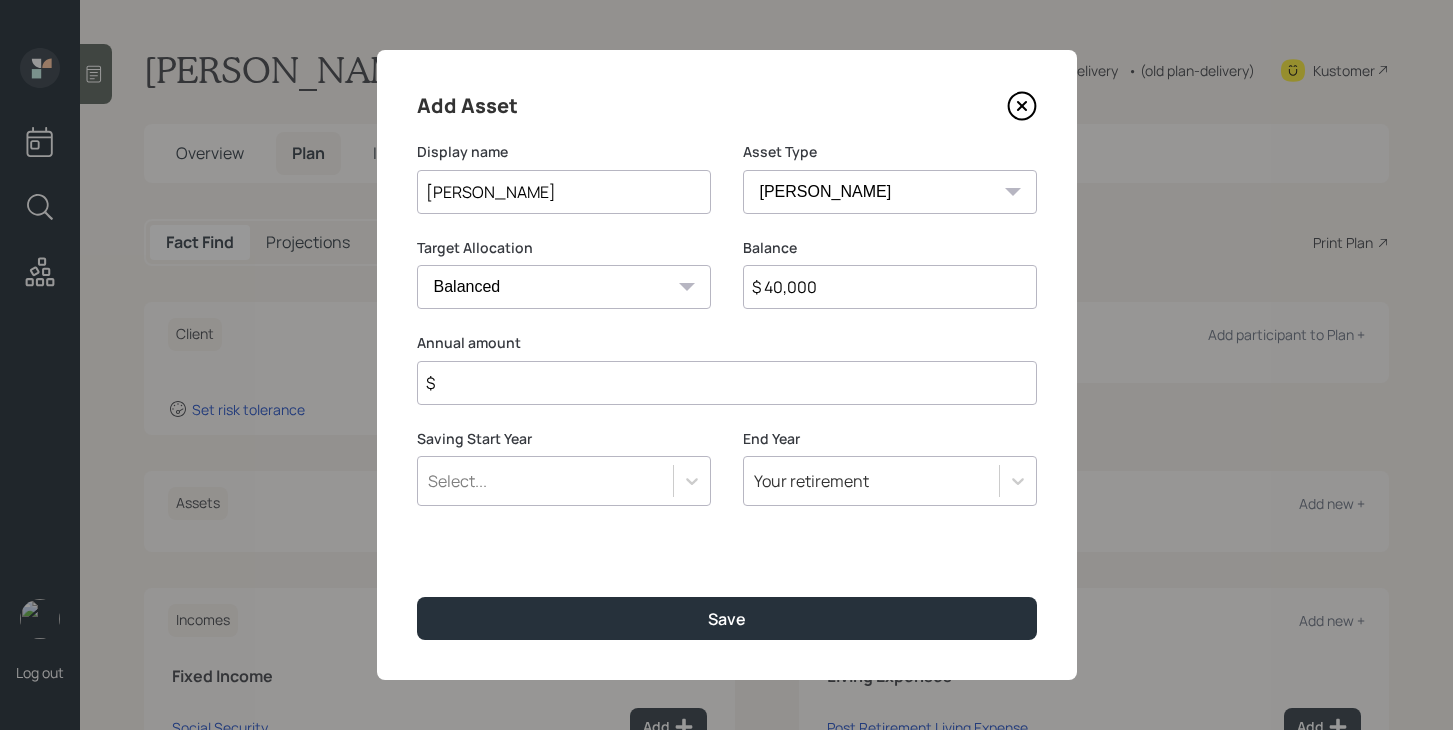 type on "$ 40,000" 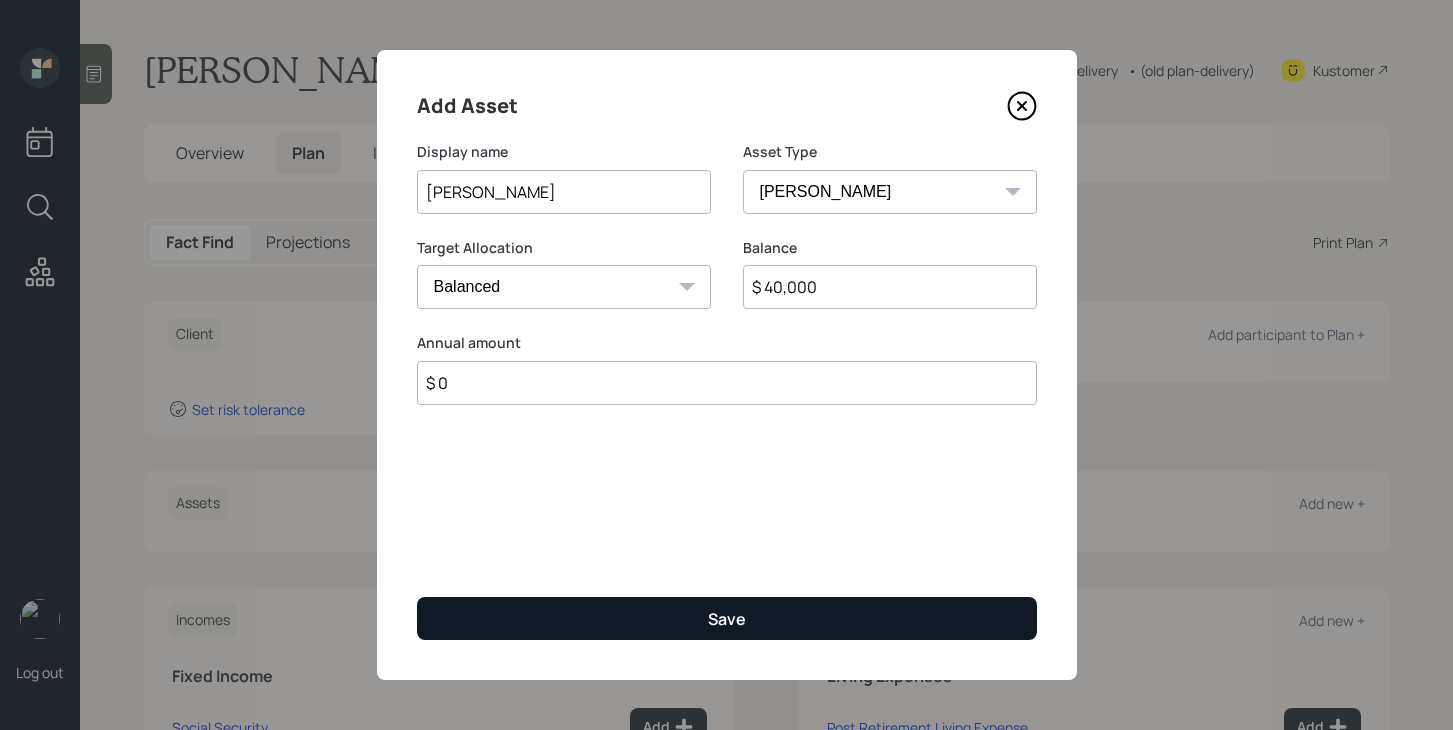 type on "$ 0" 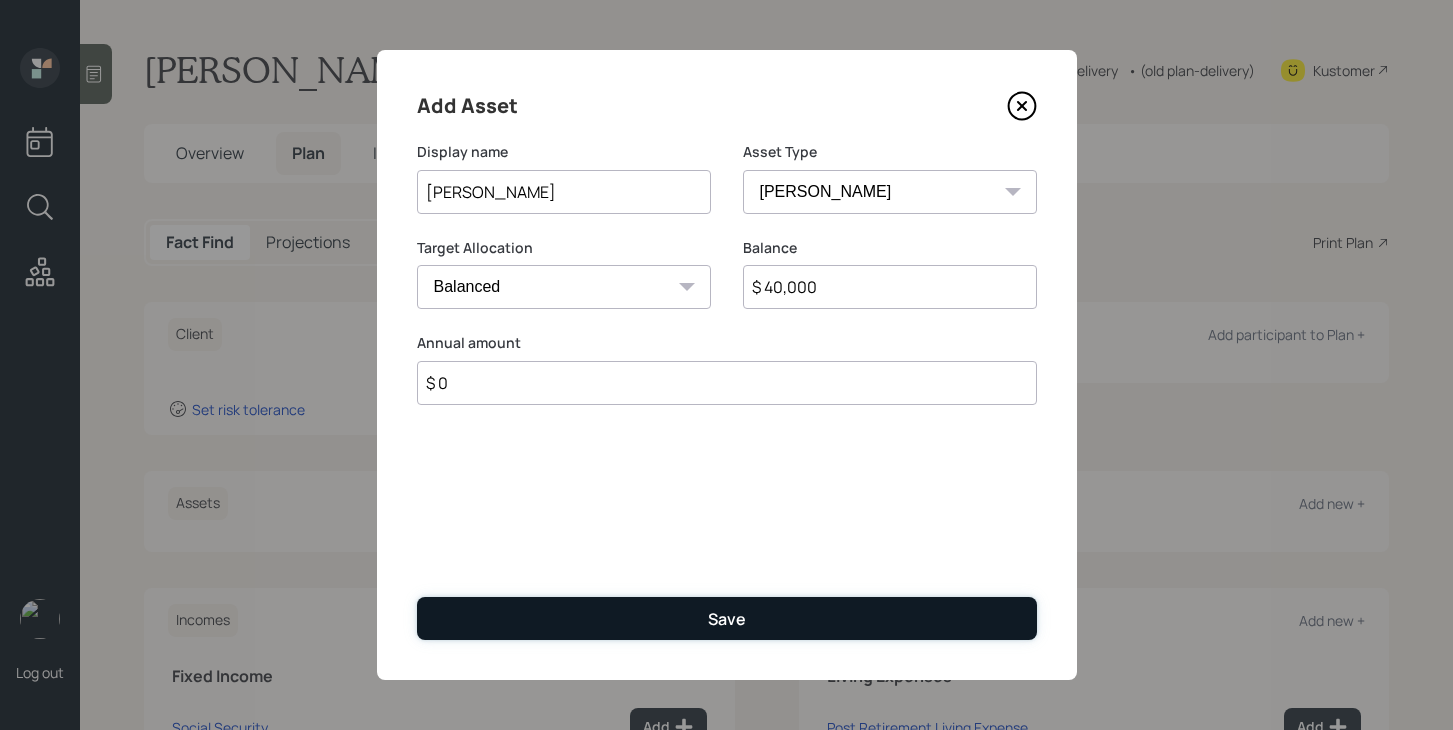 click on "Save" at bounding box center [727, 618] 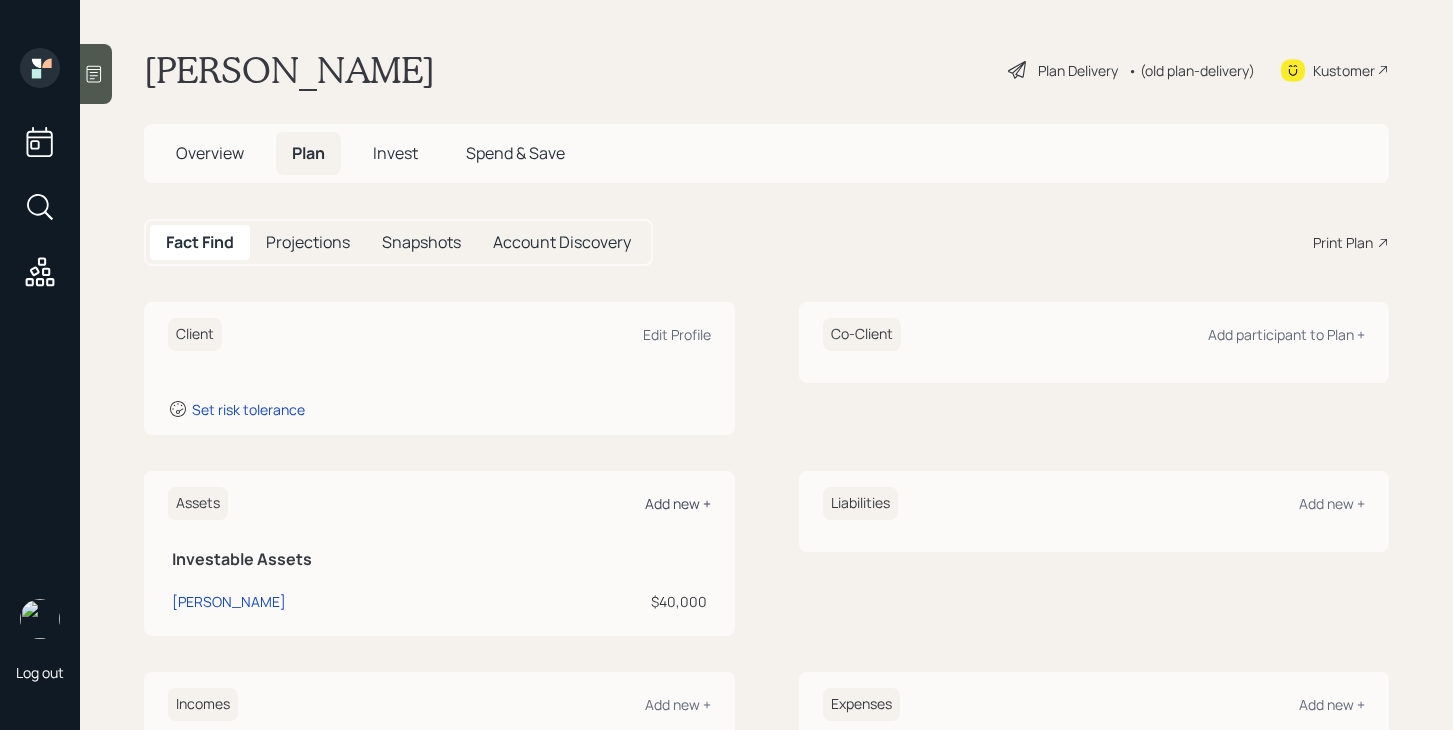 click on "Add new +" at bounding box center [678, 503] 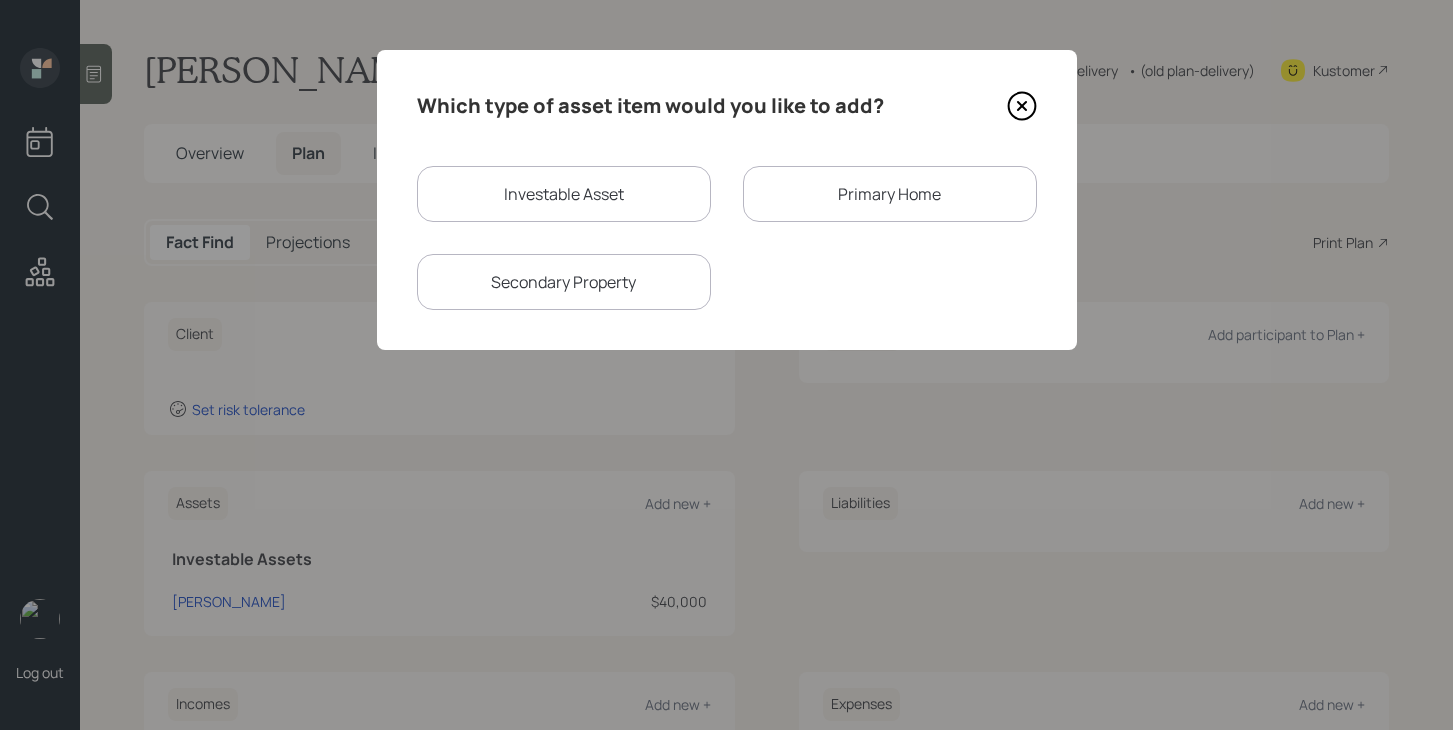 click on "Investable Asset" at bounding box center (564, 194) 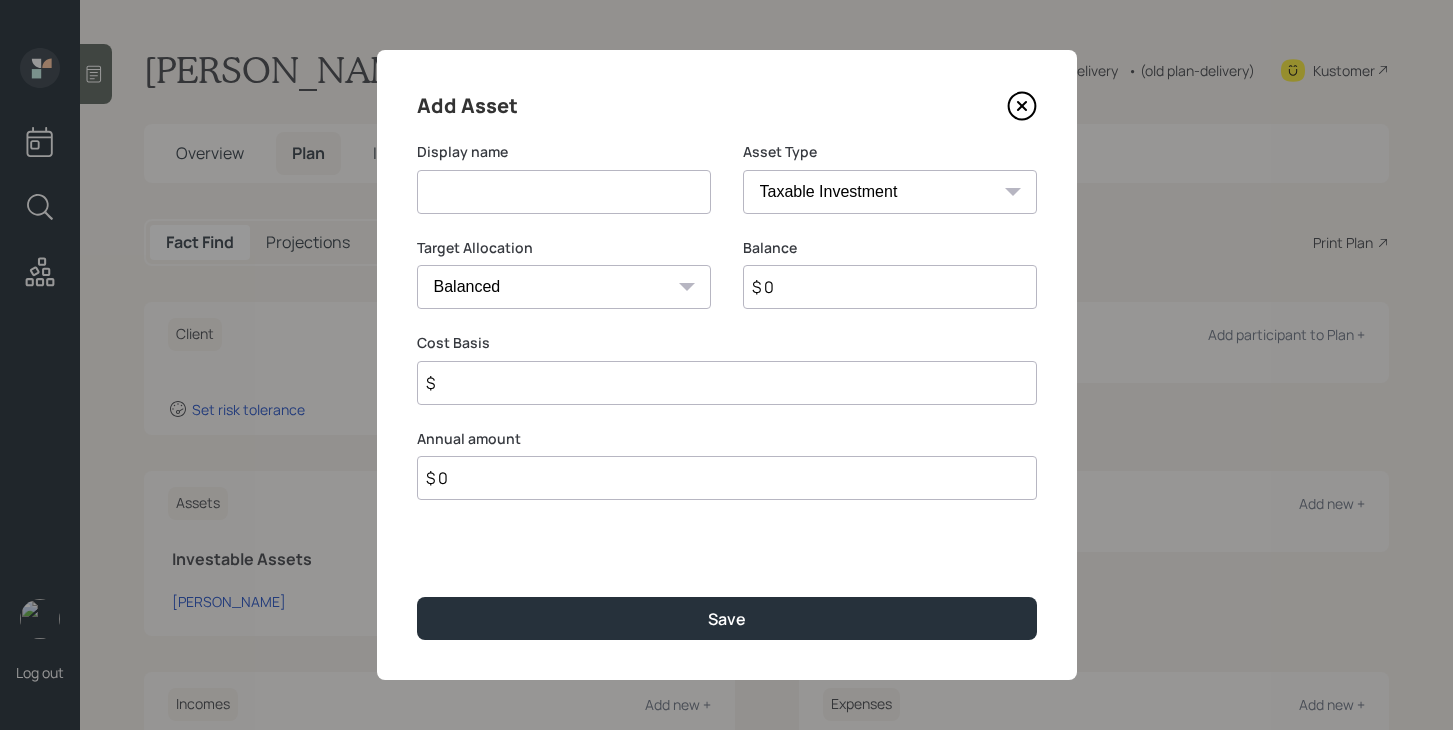 click at bounding box center [564, 192] 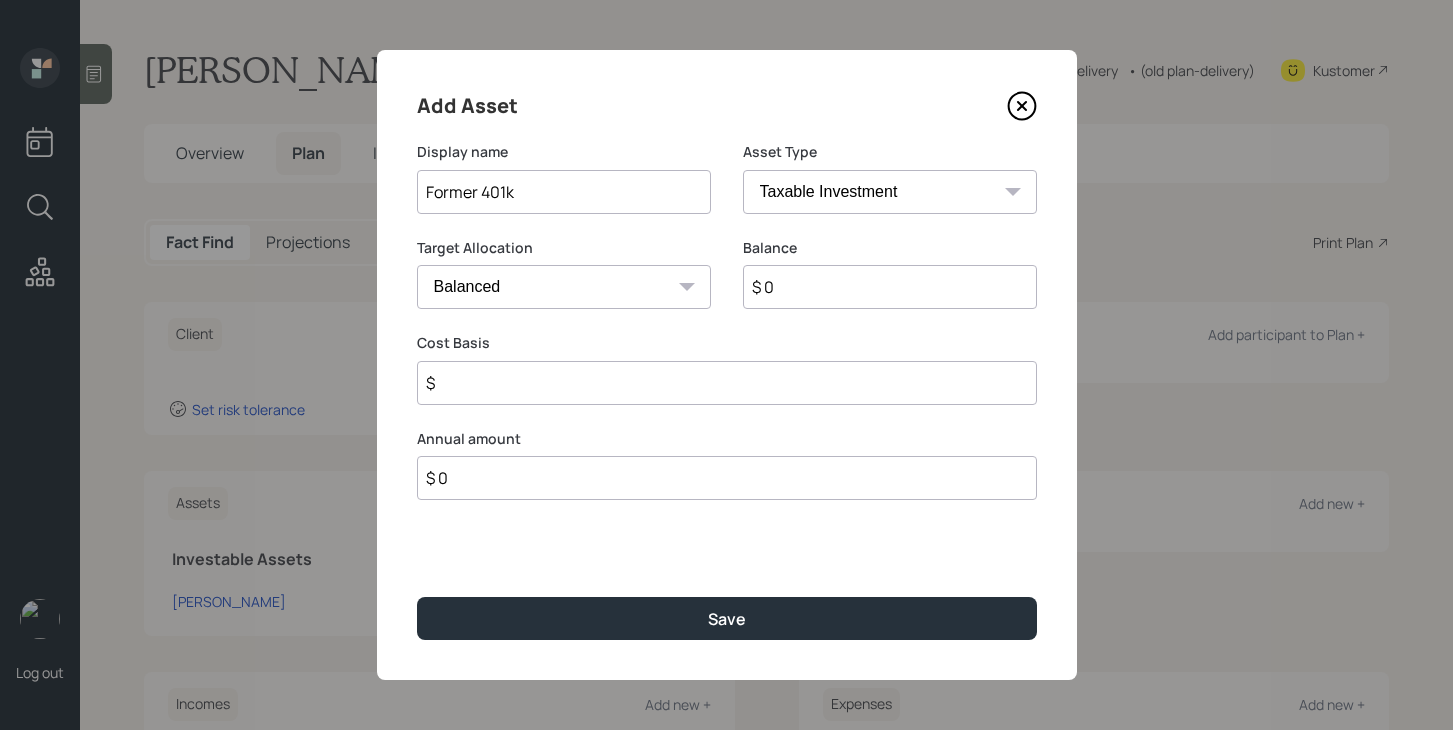 type on "Former 401k" 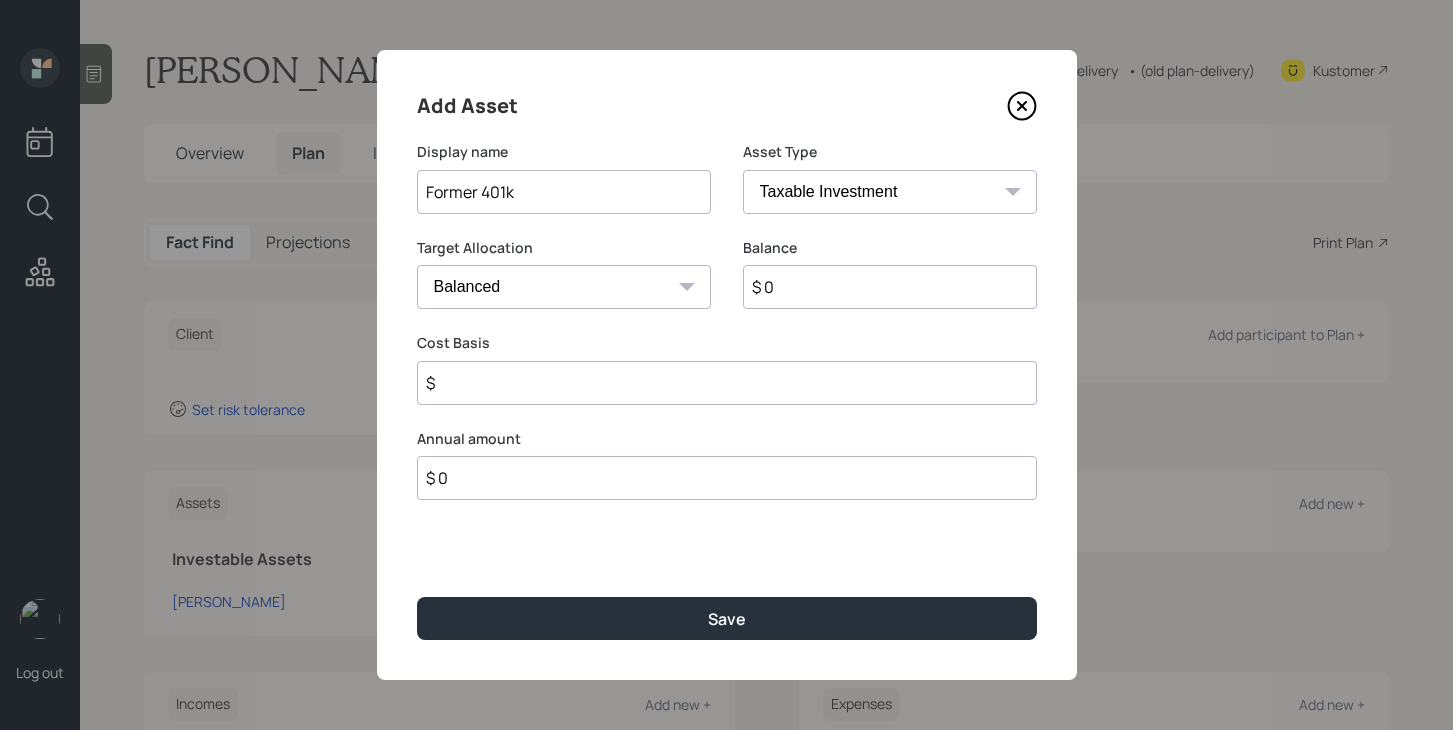 click on "SEP [PERSON_NAME] IRA 401(k) [PERSON_NAME] 401(k) 403(b) [PERSON_NAME] 403(b) 457(b) [PERSON_NAME] 457(b) Health Savings Account 529 Taxable Investment Checking / Savings Emergency Fund" at bounding box center (890, 192) 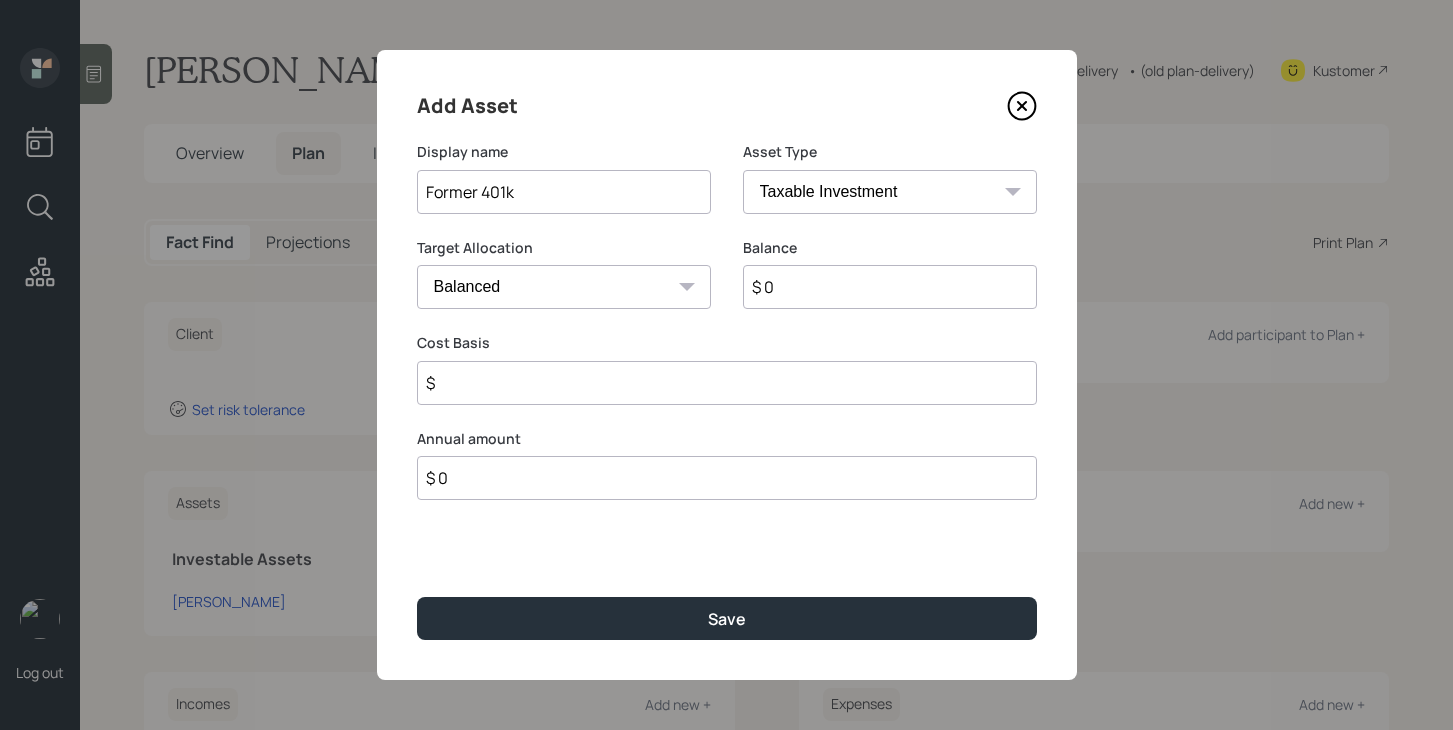 select on "company_sponsored" 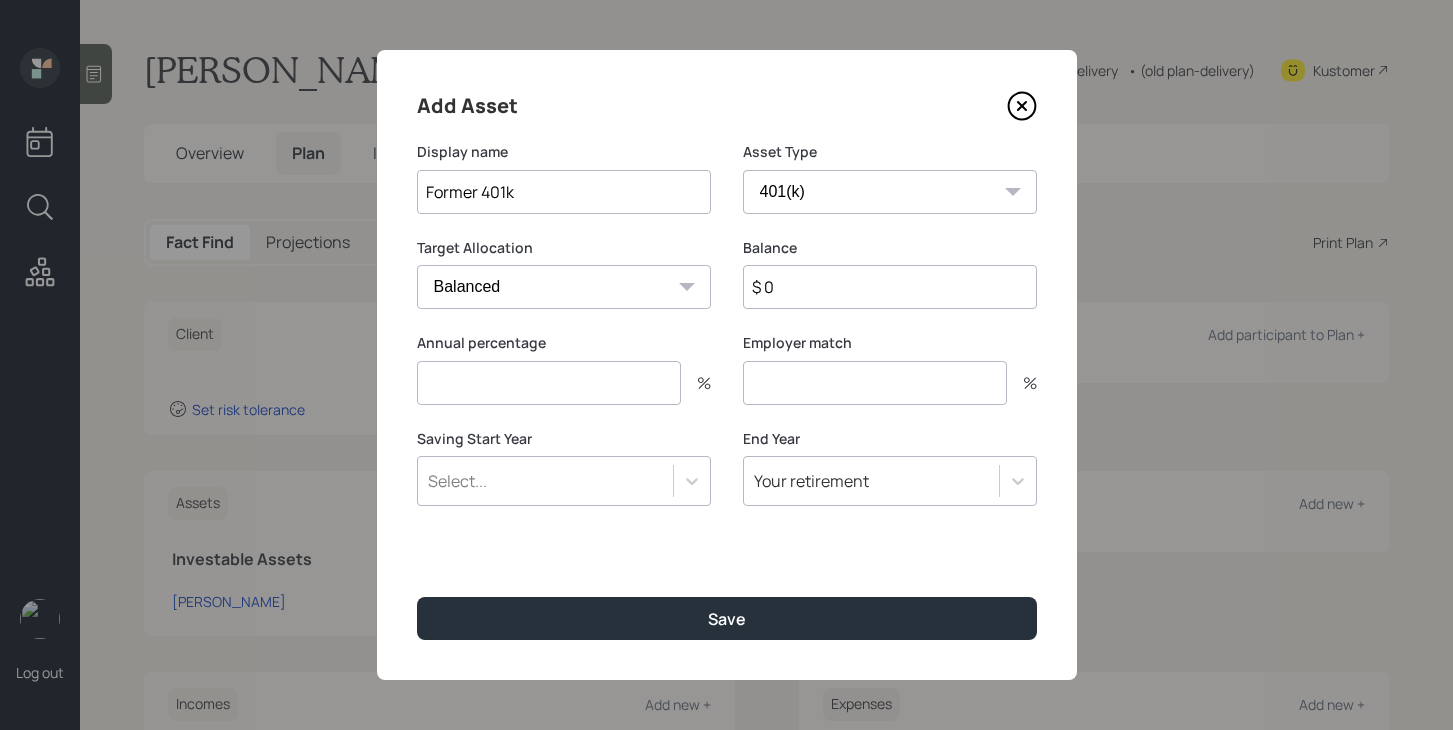 click on "$ 0" at bounding box center (890, 287) 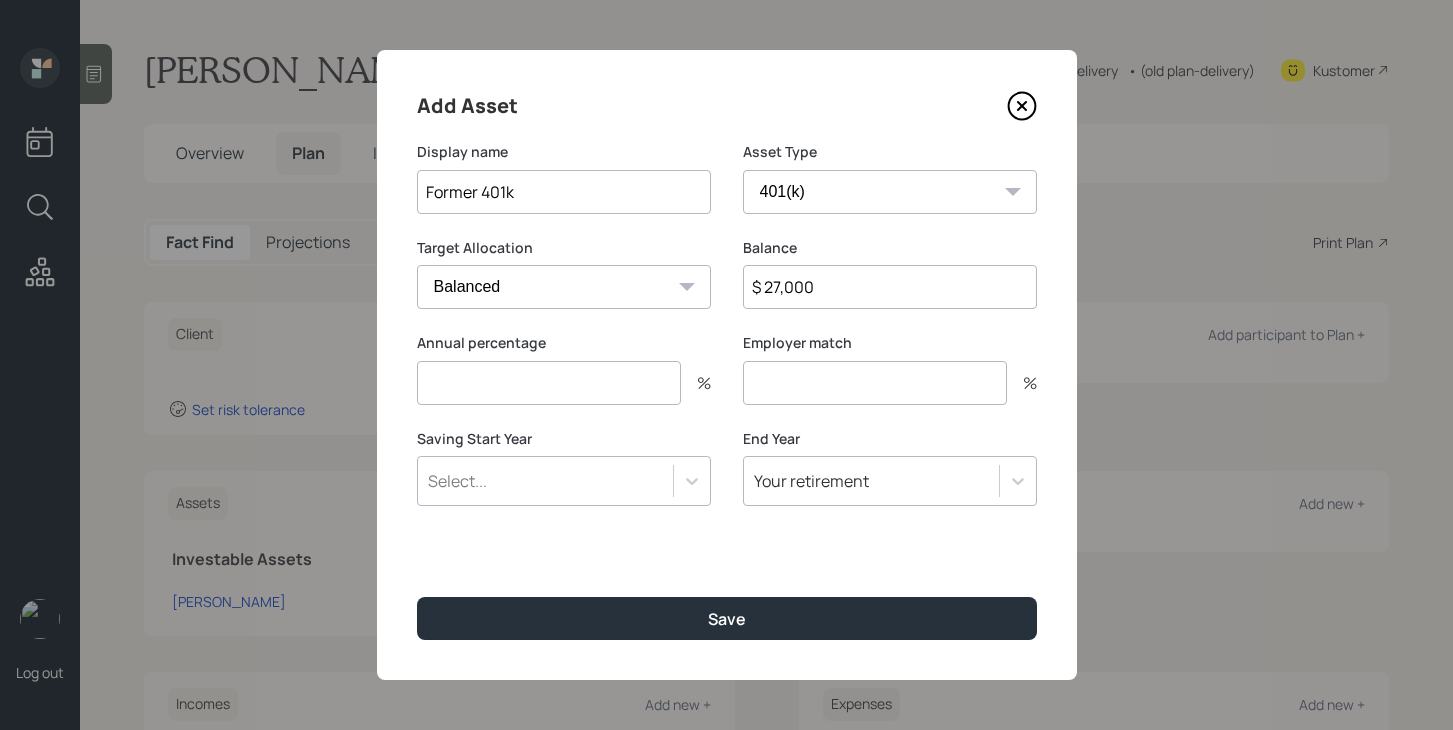 type on "$ 27,000" 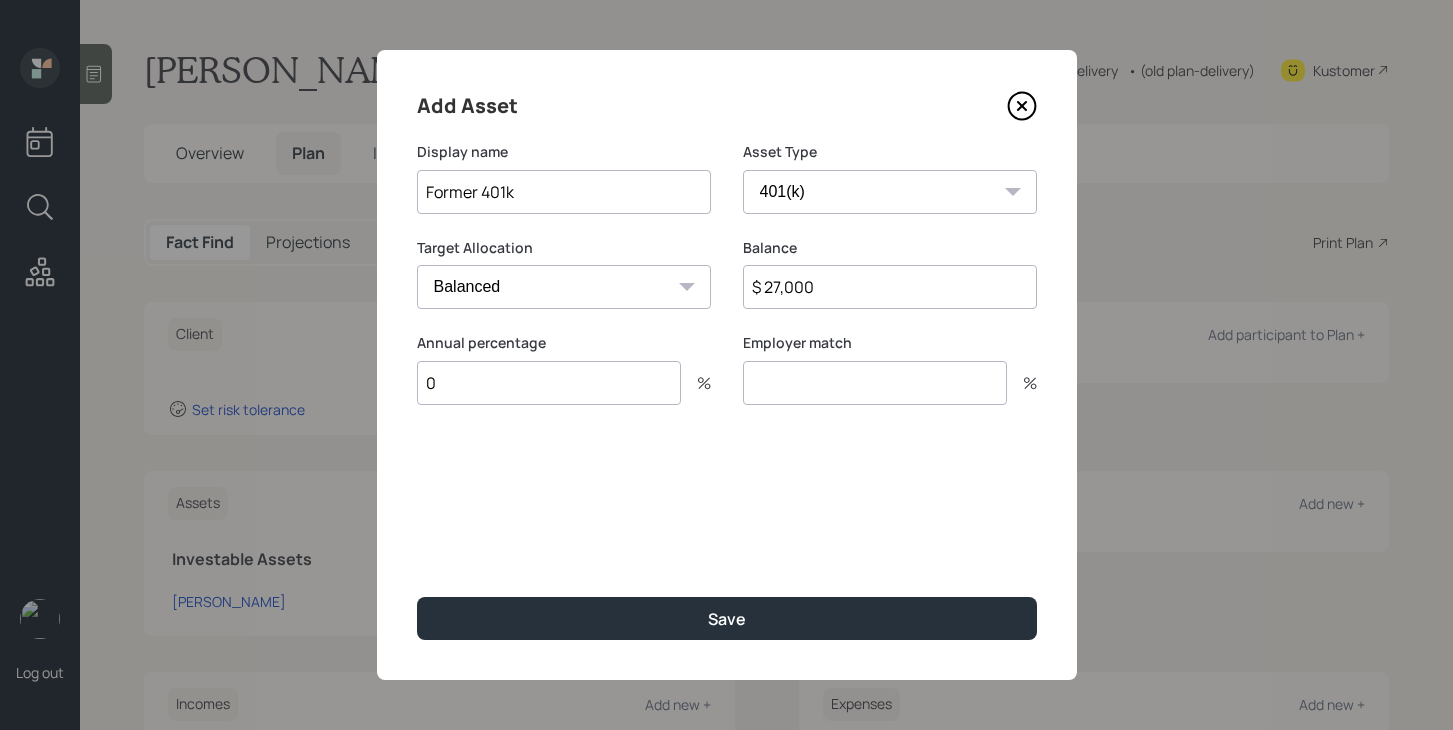 type on "0" 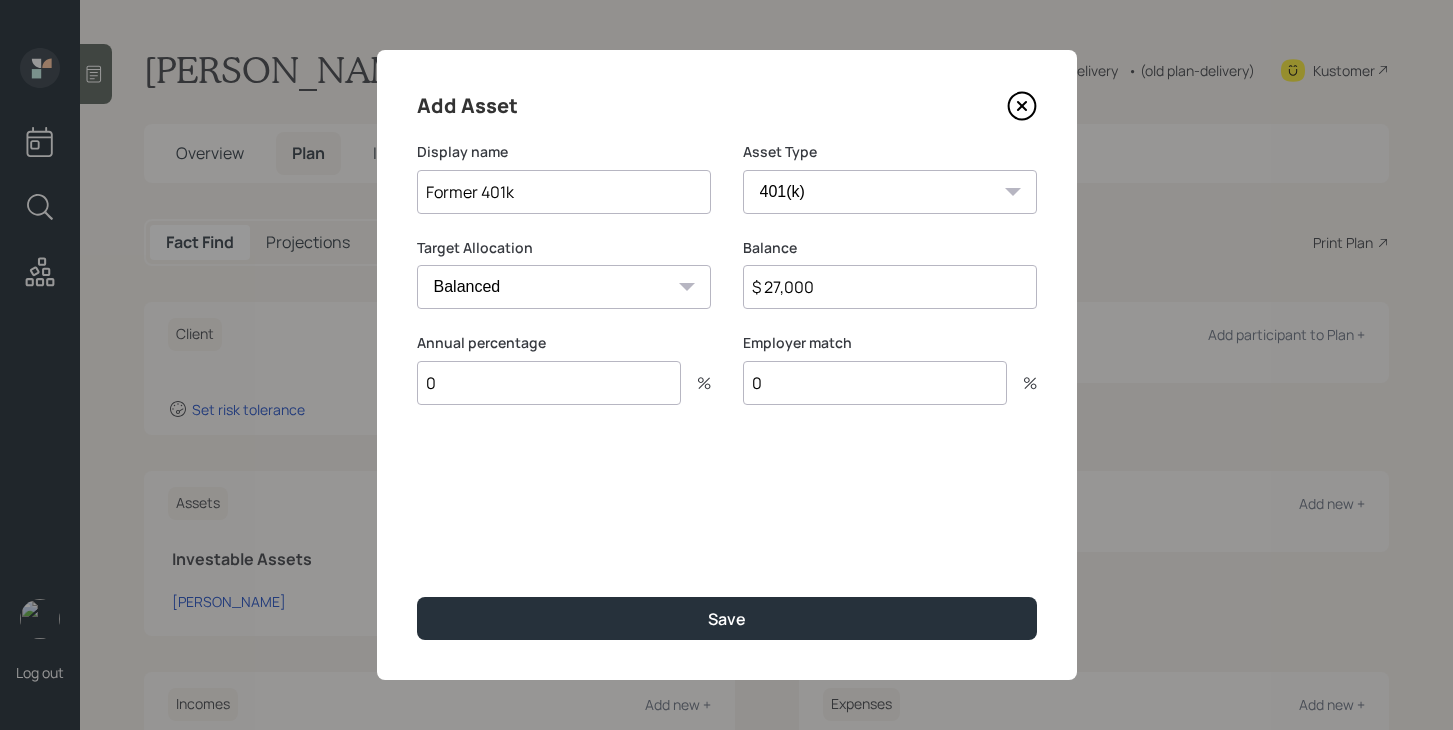 type on "0" 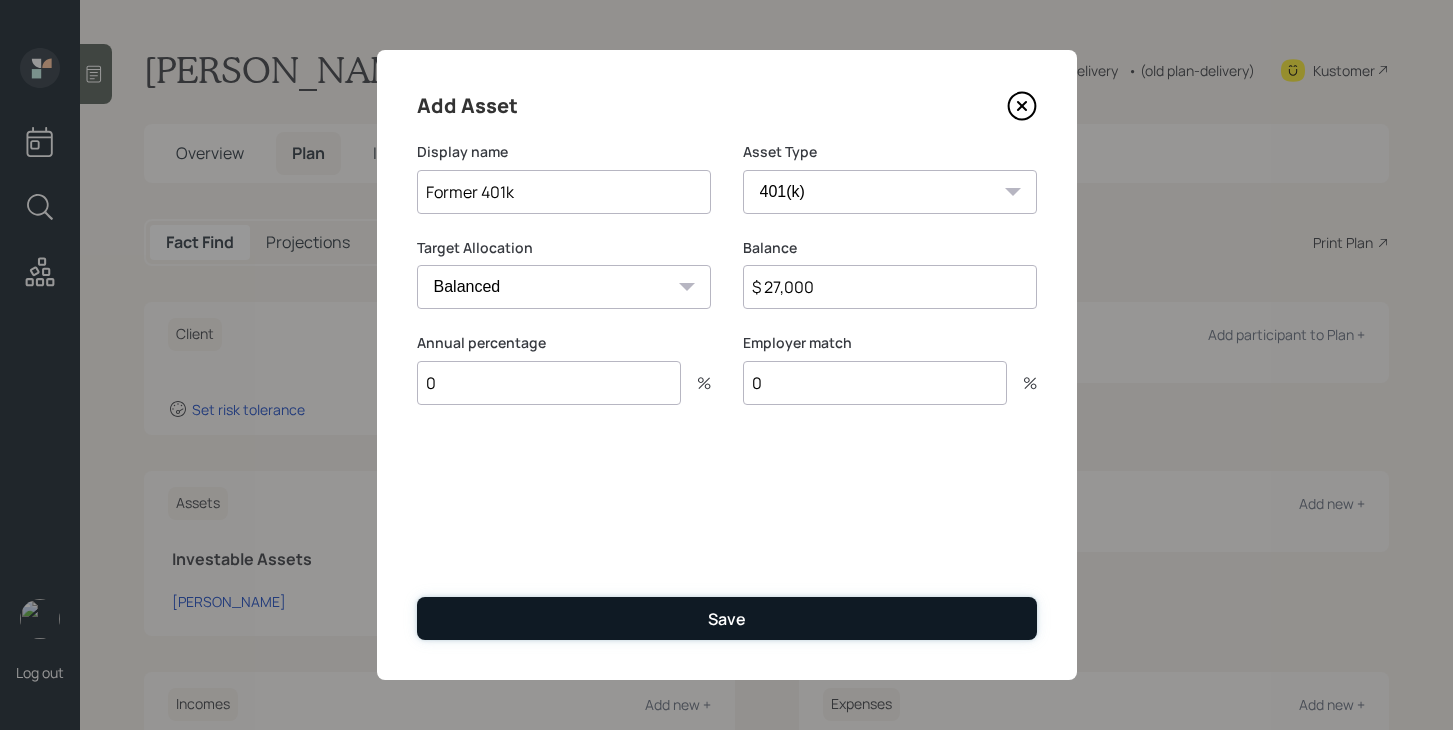 click on "Save" at bounding box center (727, 619) 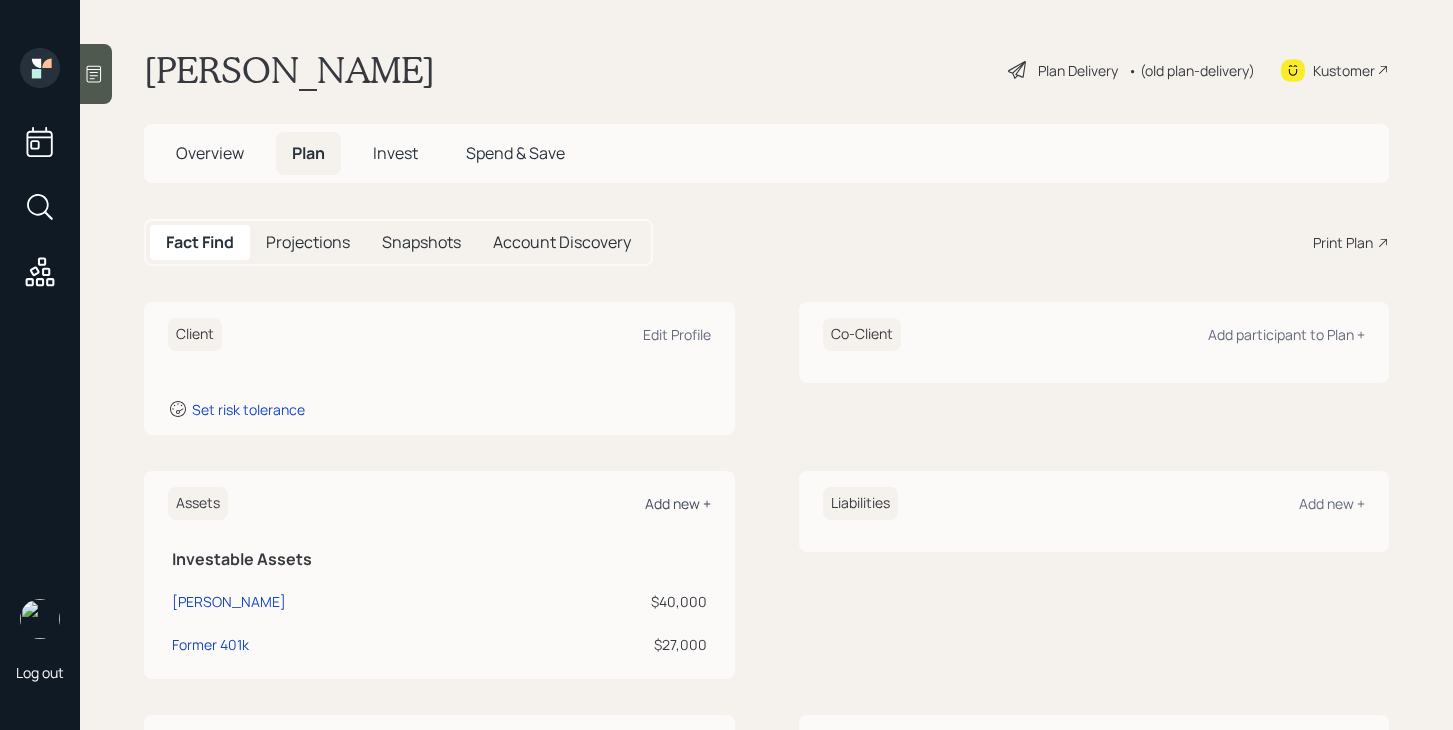 click on "Add new +" at bounding box center [678, 503] 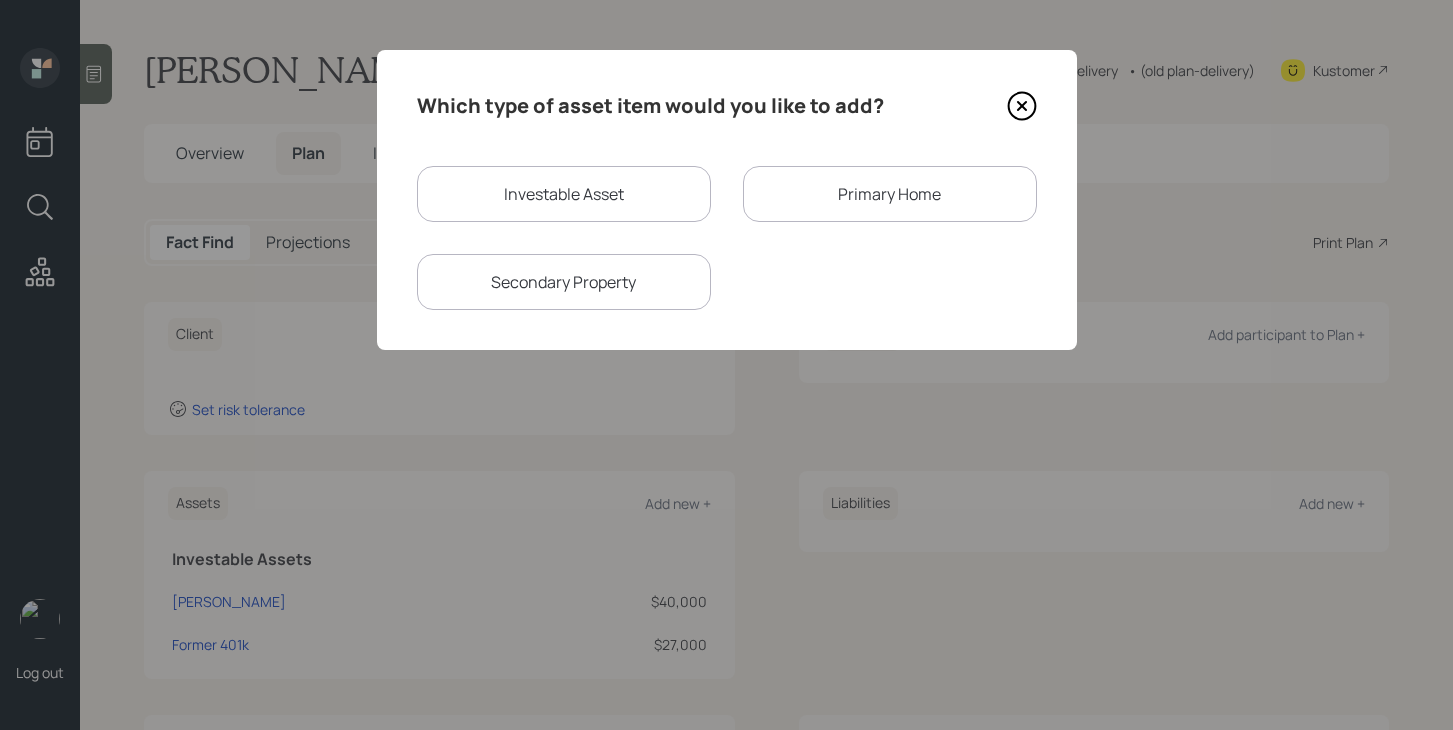 click on "Investable Asset" at bounding box center (564, 194) 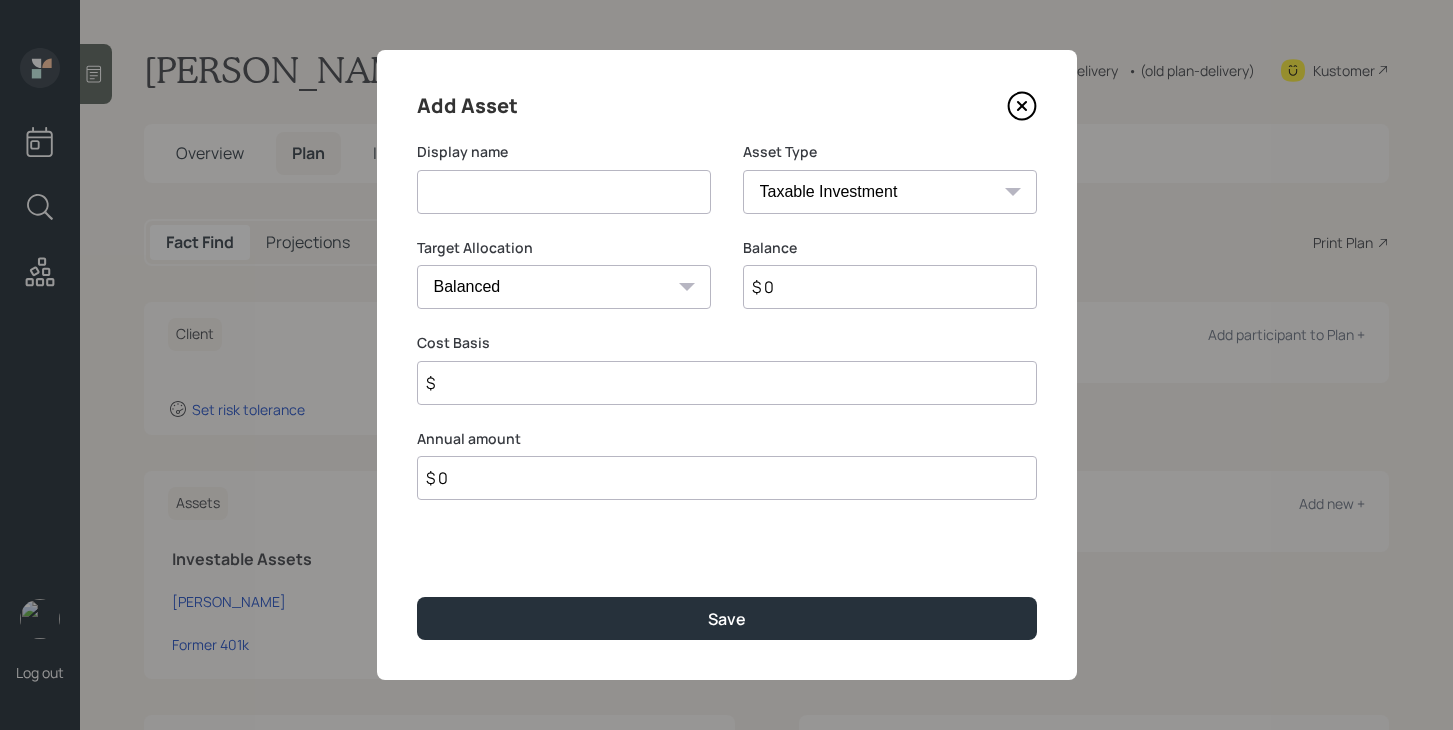 click at bounding box center [564, 192] 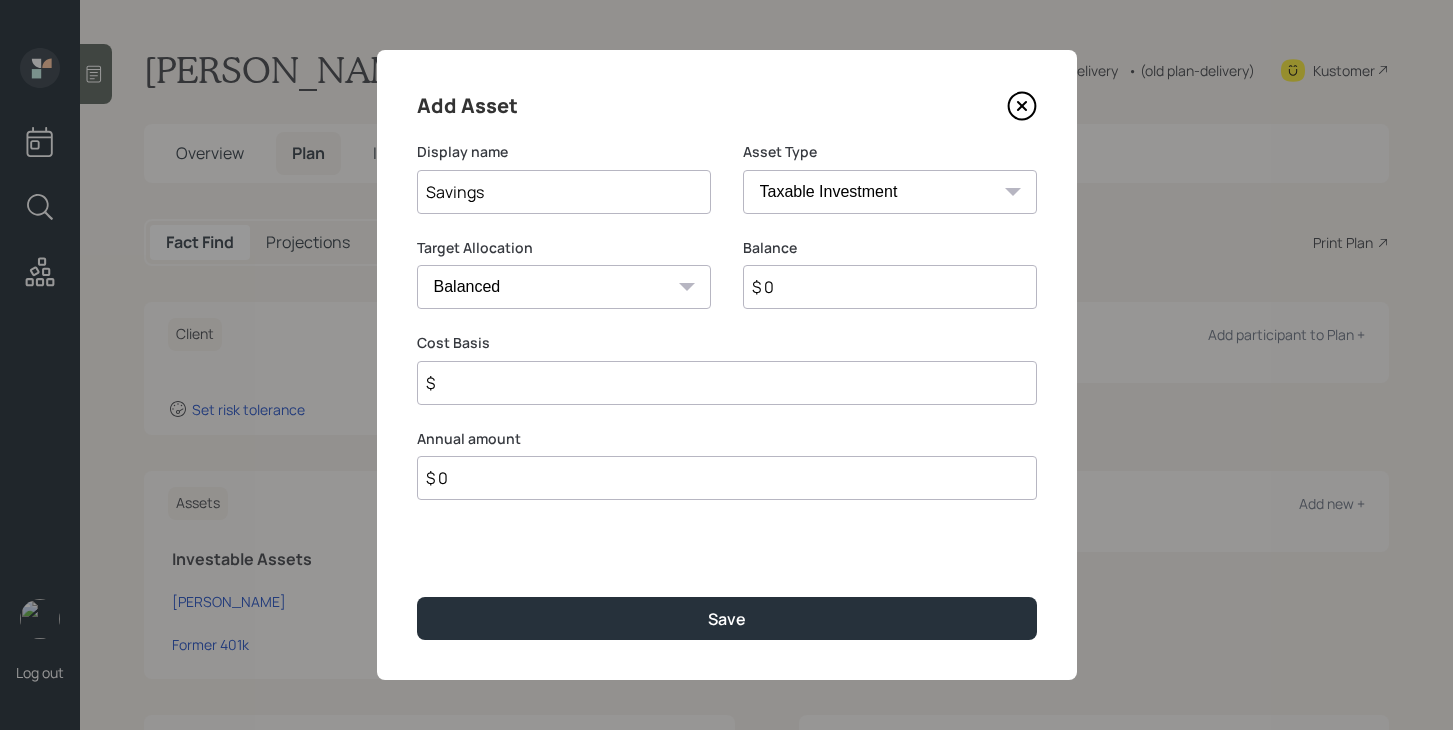 type on "Savings" 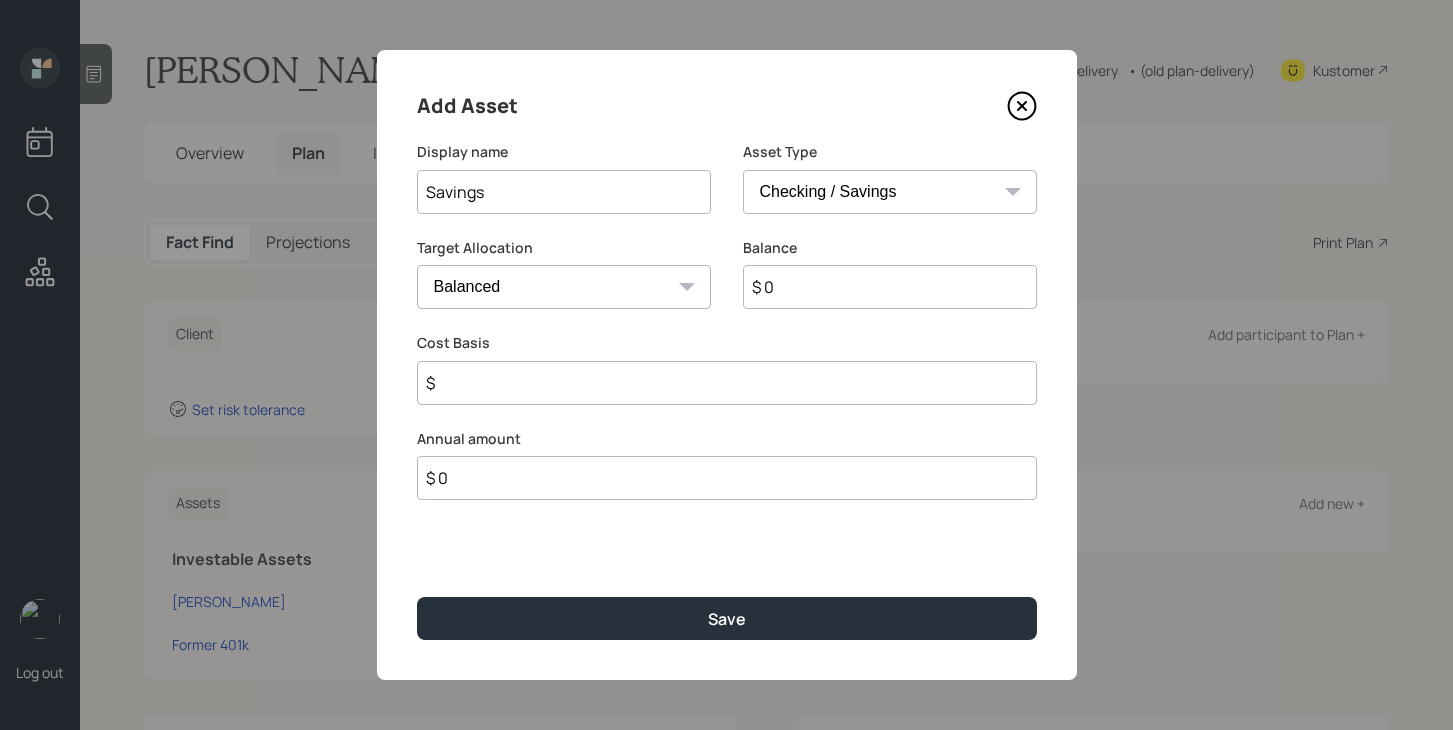 type on "$" 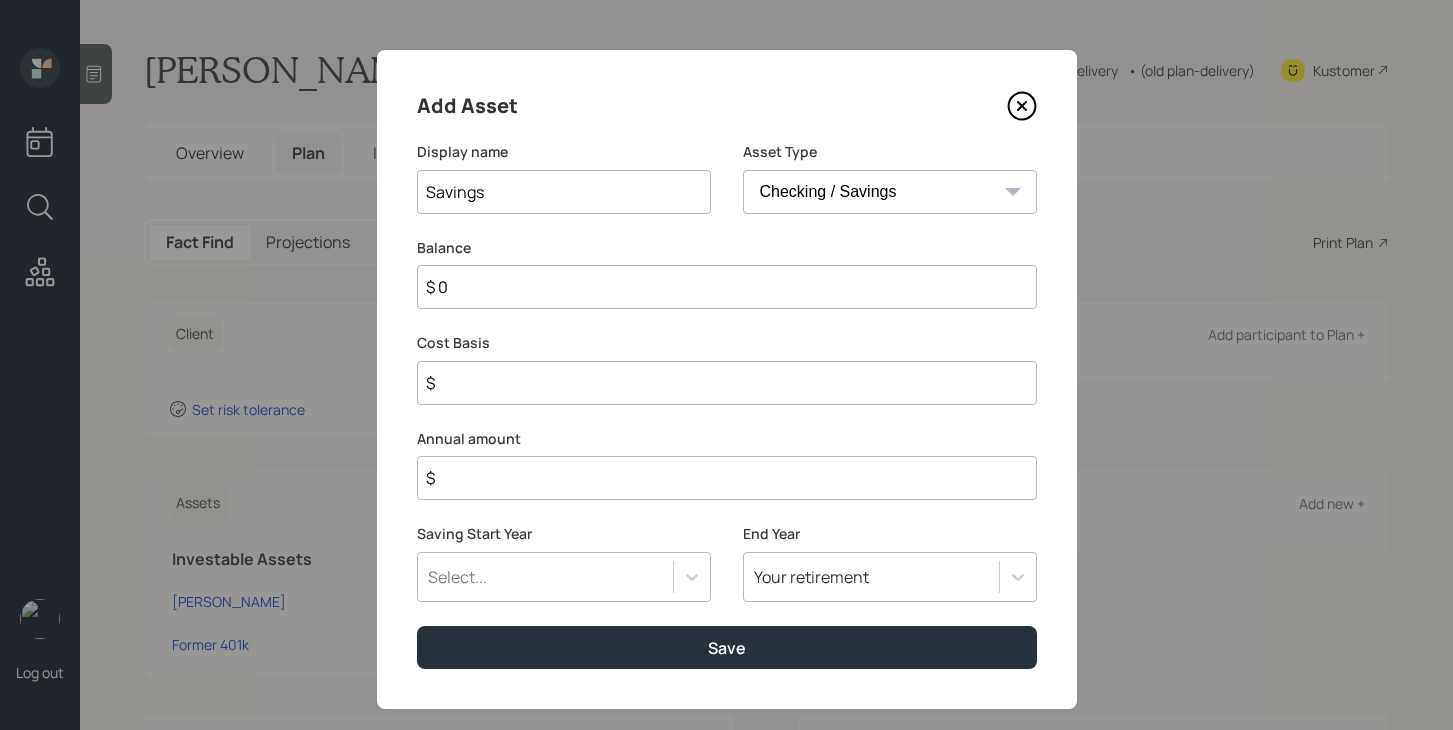 click on "$ 0" at bounding box center [727, 287] 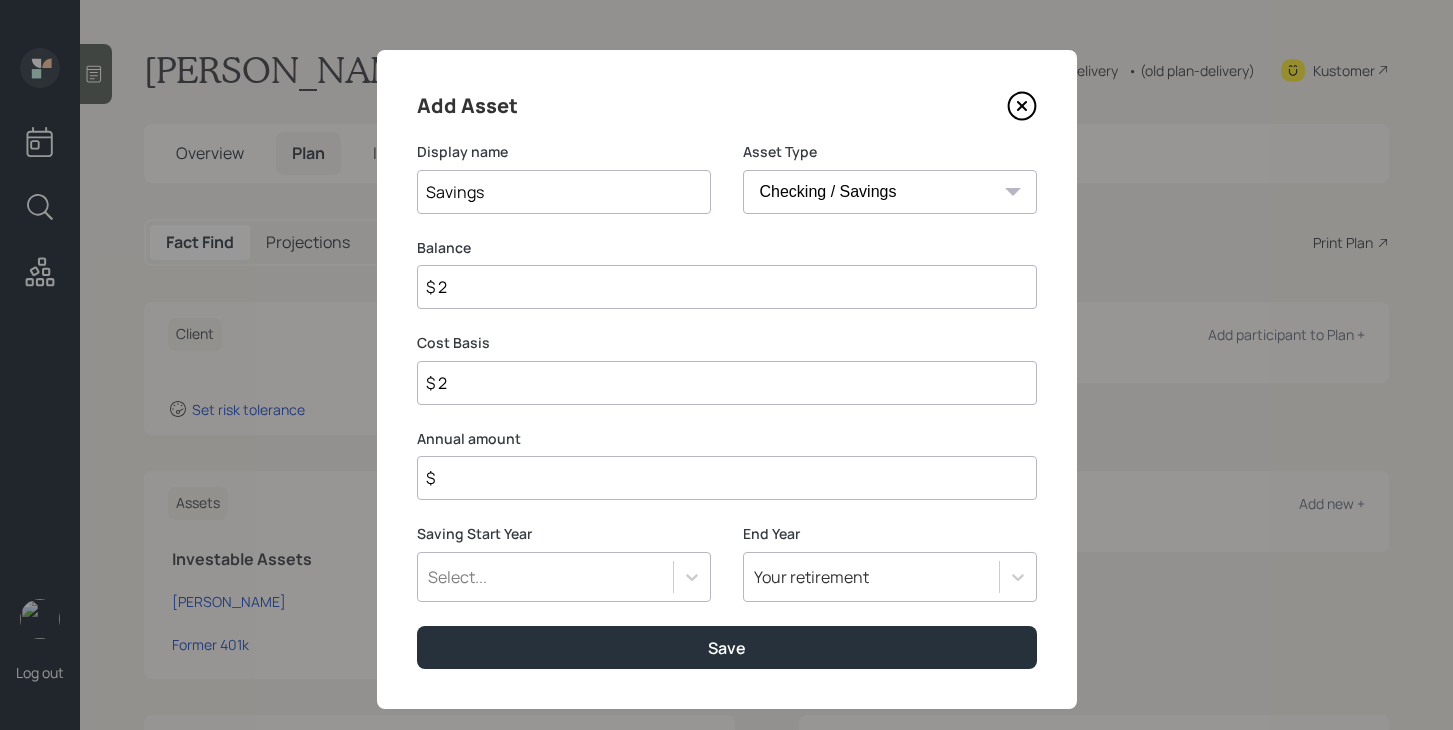type on "$ 25" 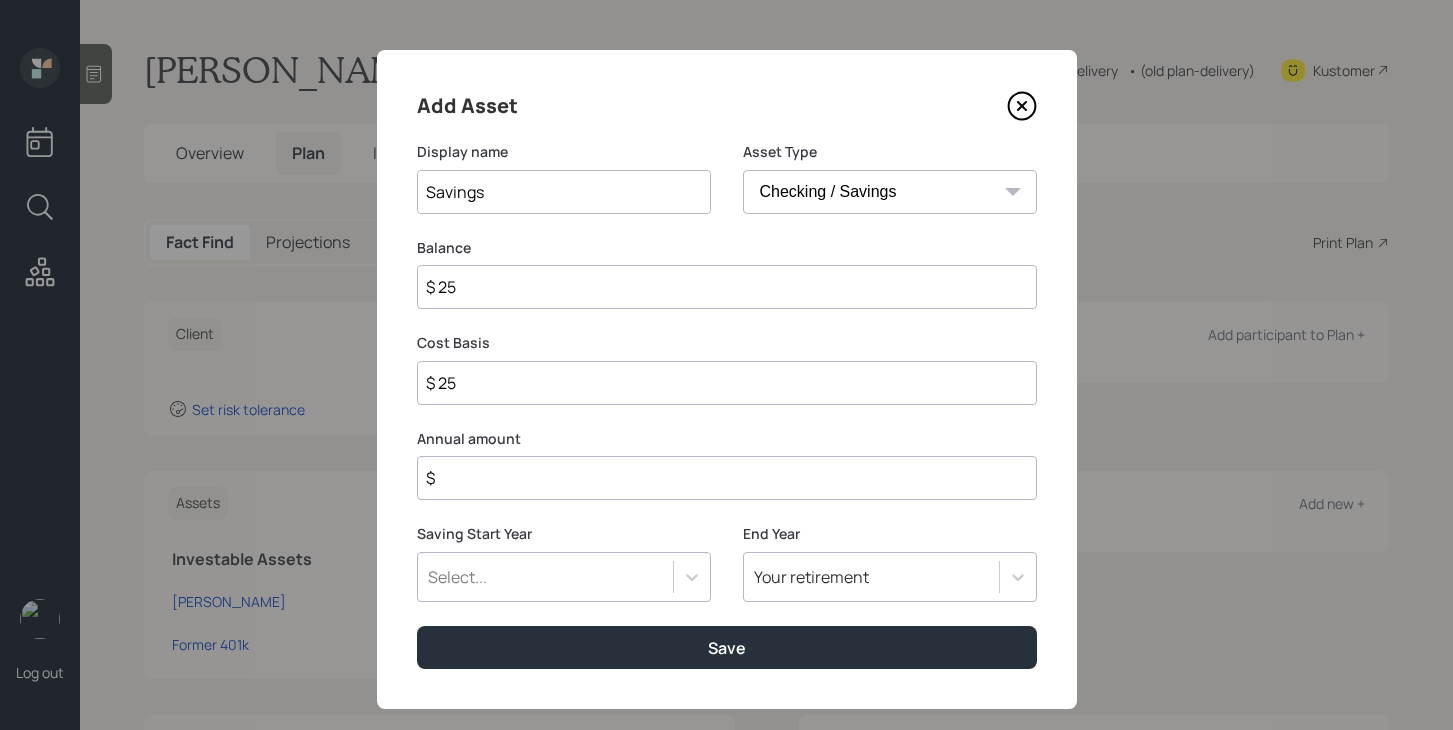 type on "$ 250" 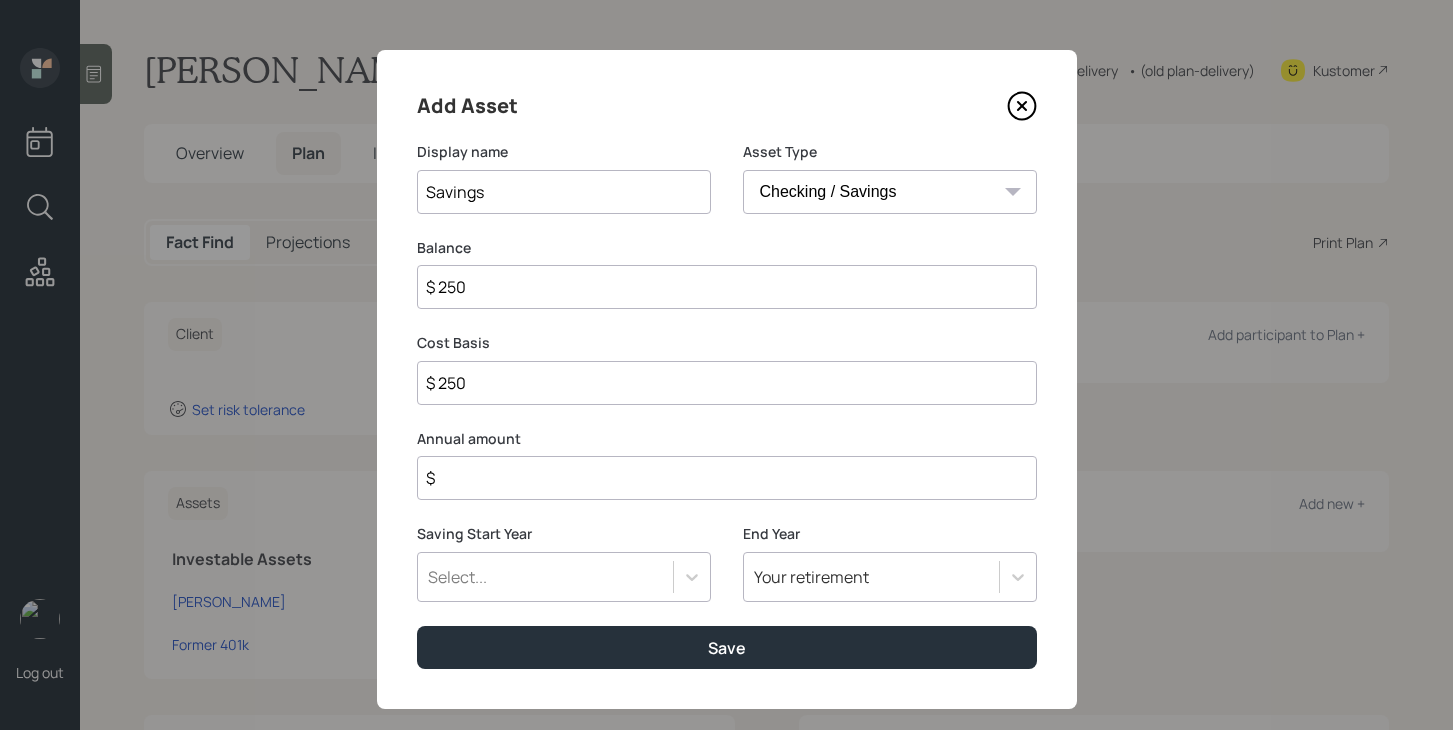 type on "$ 2,500" 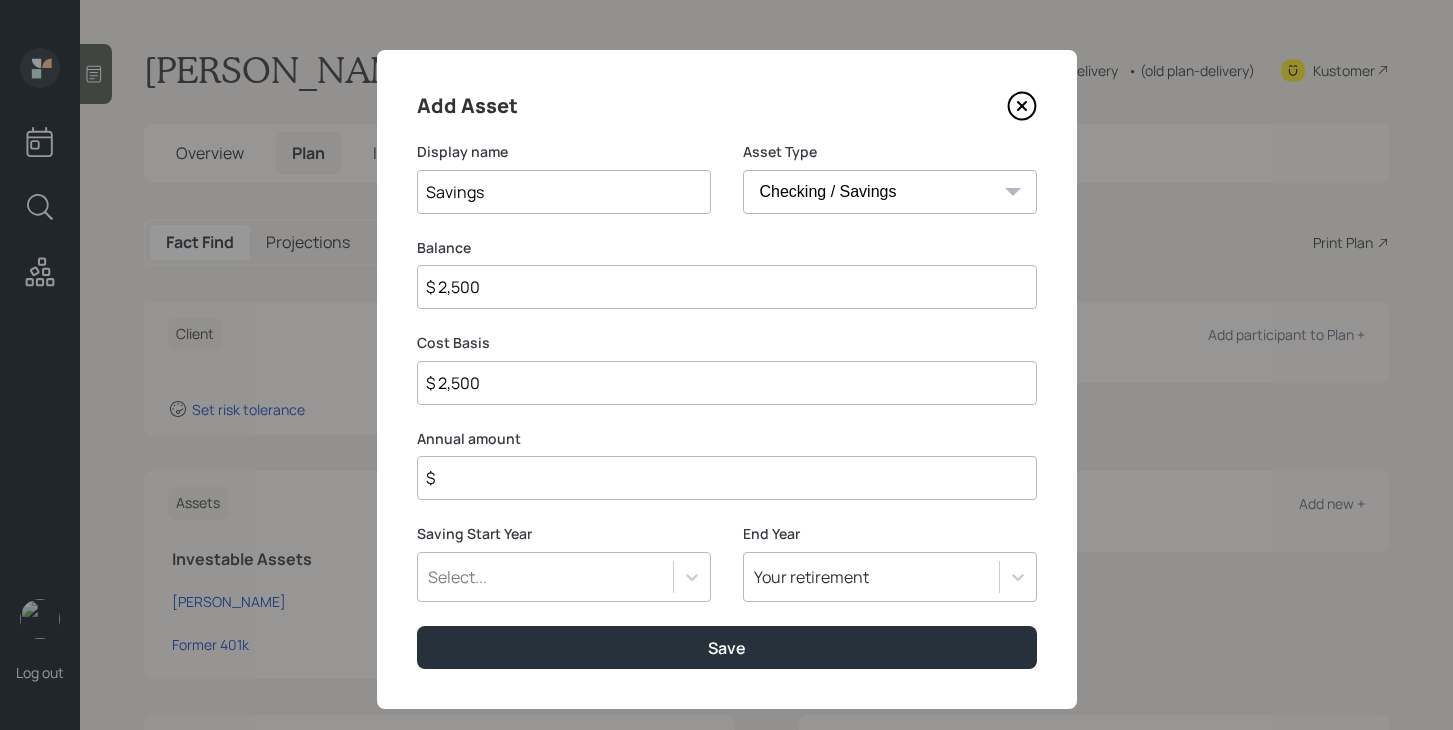 type on "$ 25,000" 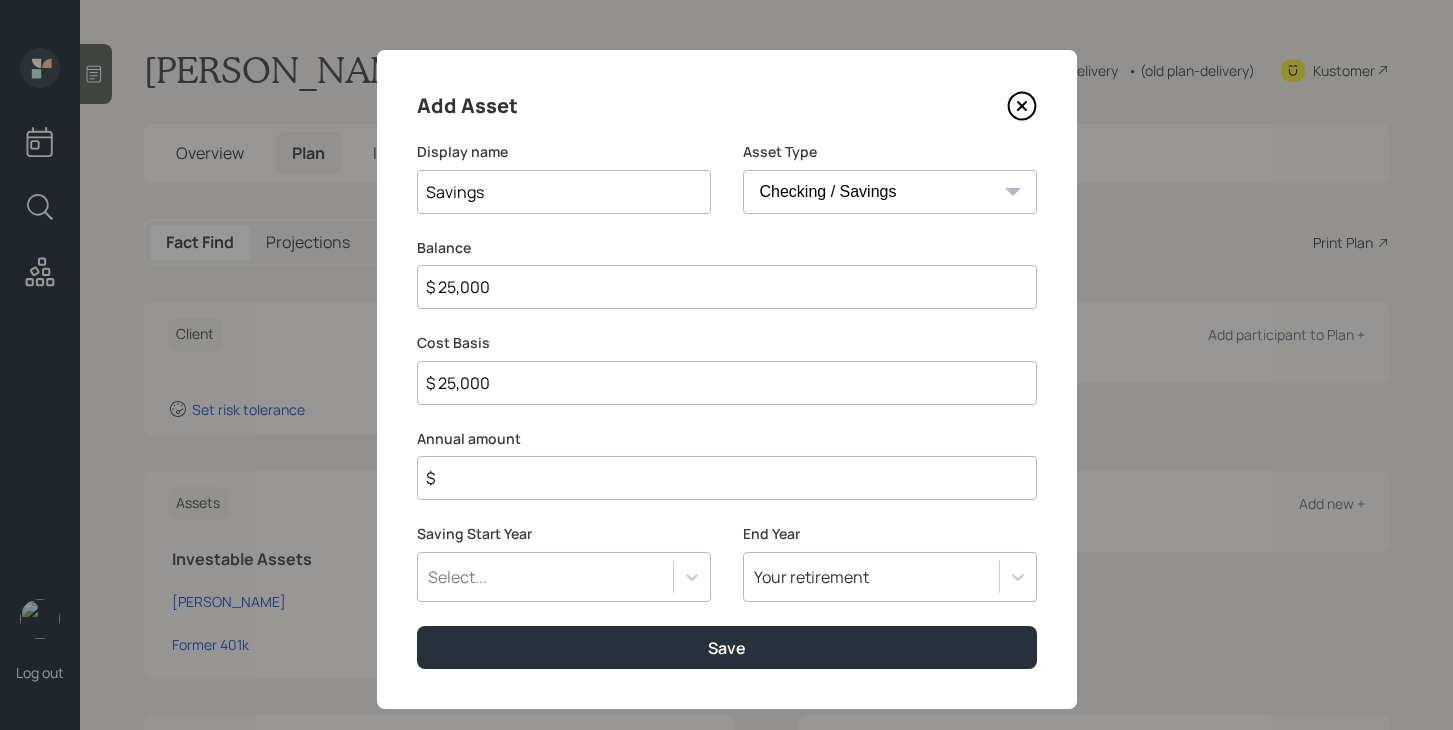 type on "$ 25,000" 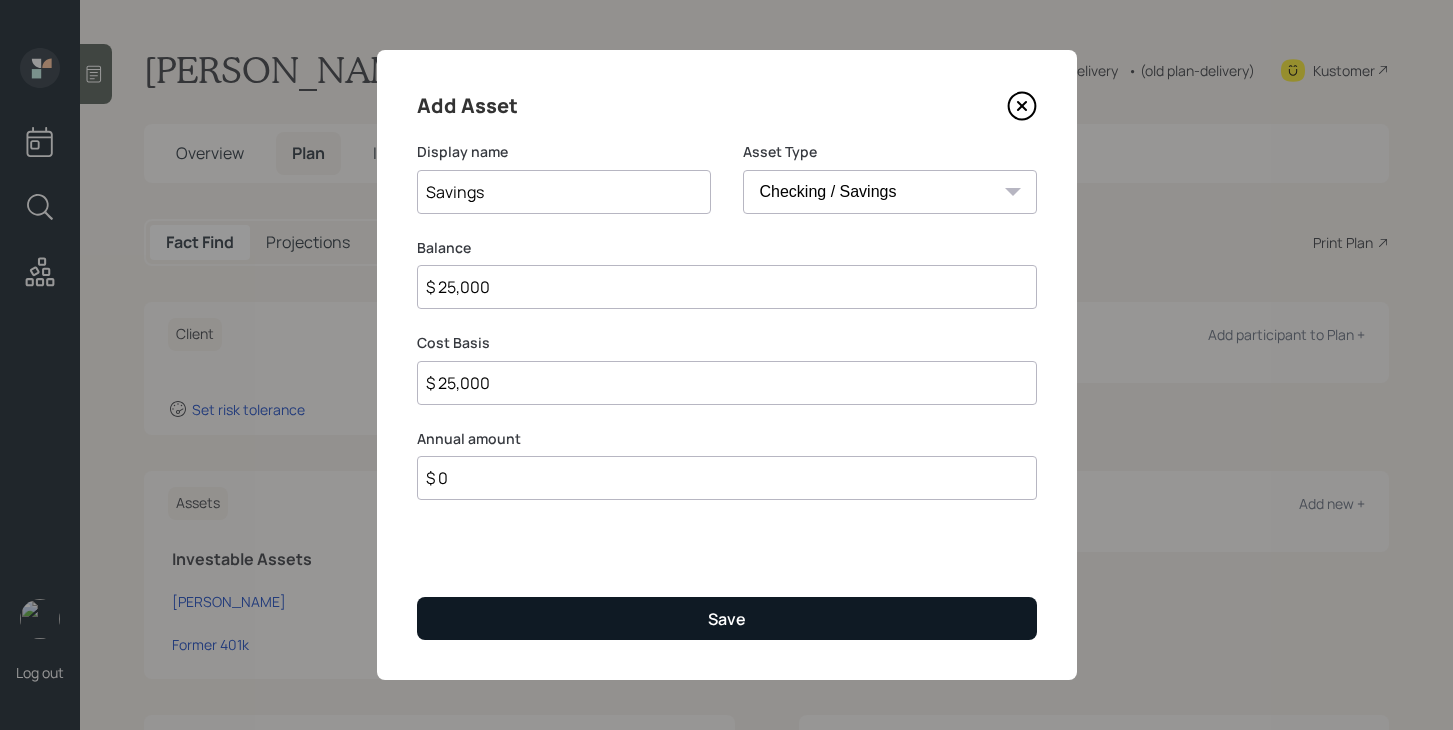 type on "$ 0" 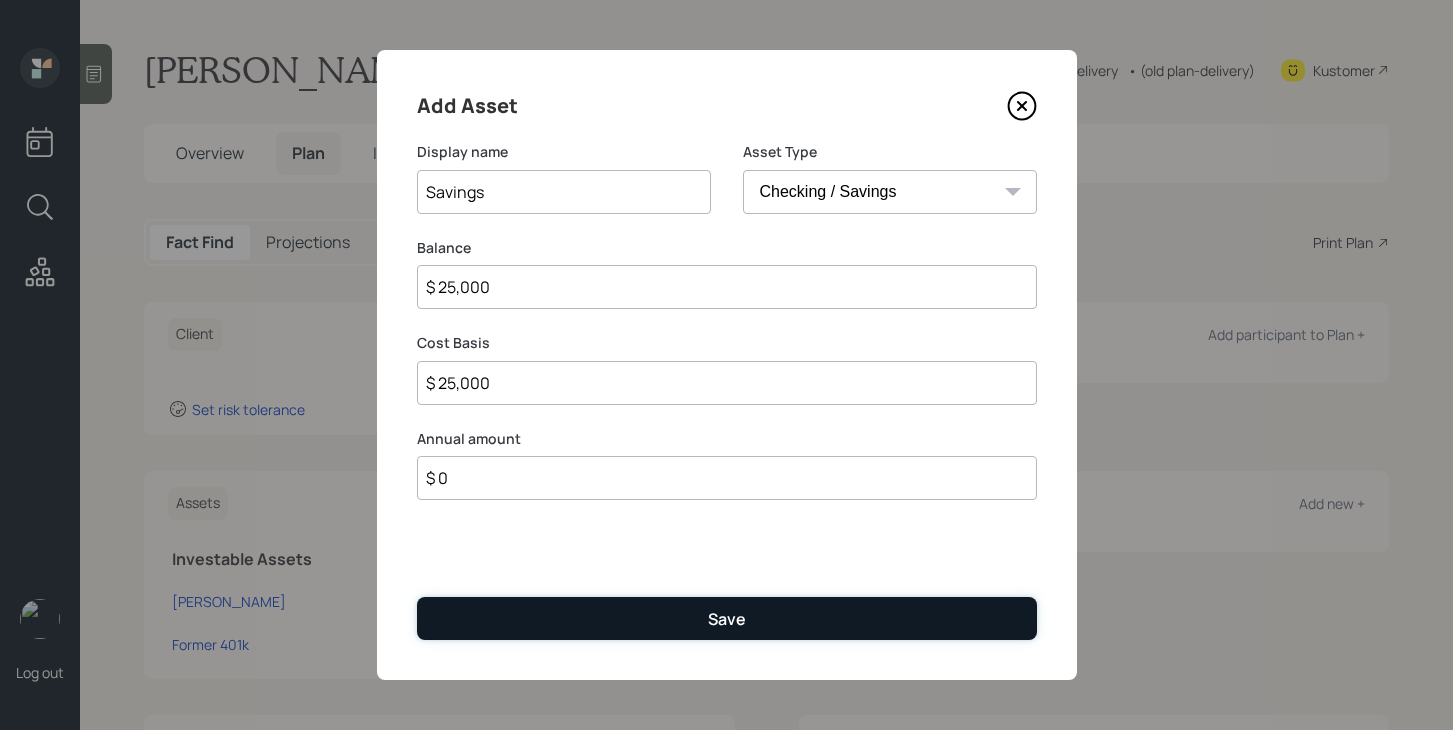 click on "Save" at bounding box center (727, 618) 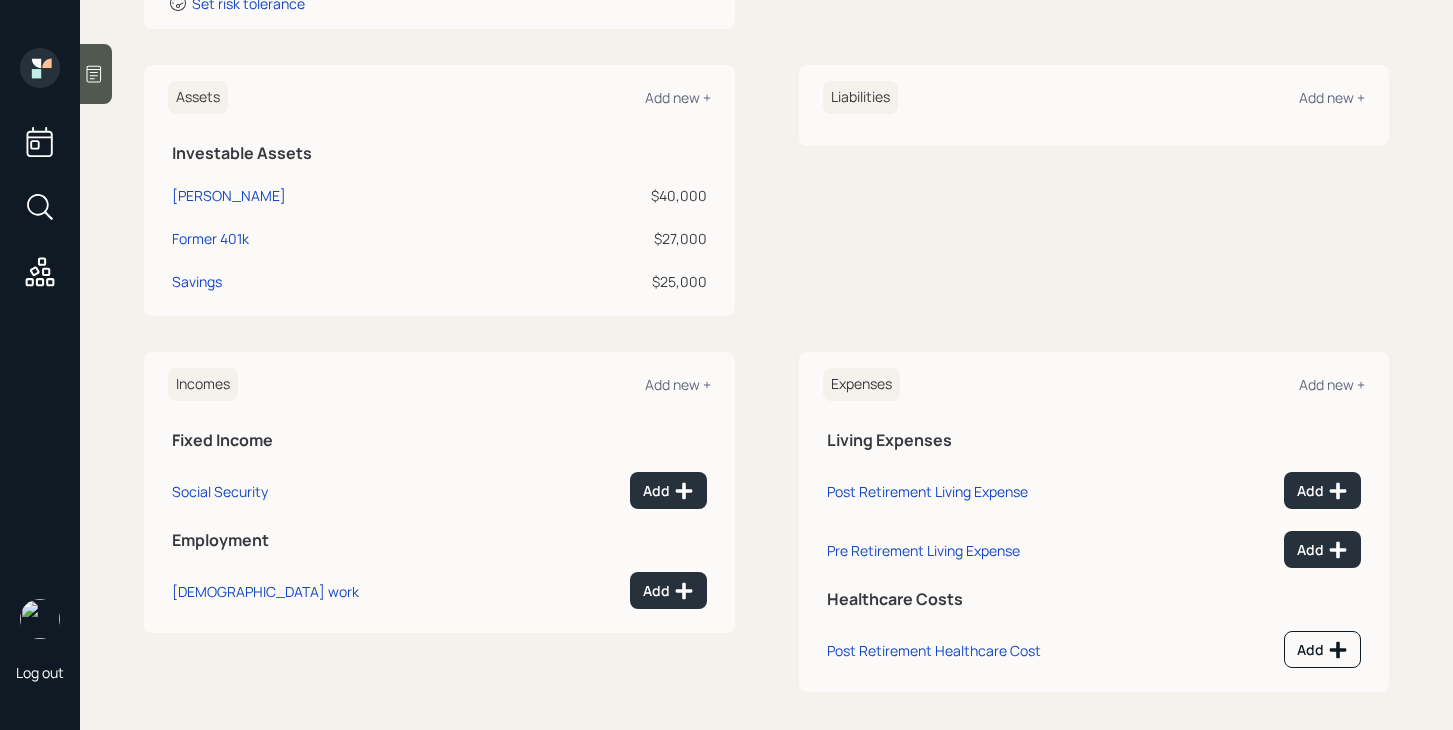 scroll, scrollTop: 416, scrollLeft: 0, axis: vertical 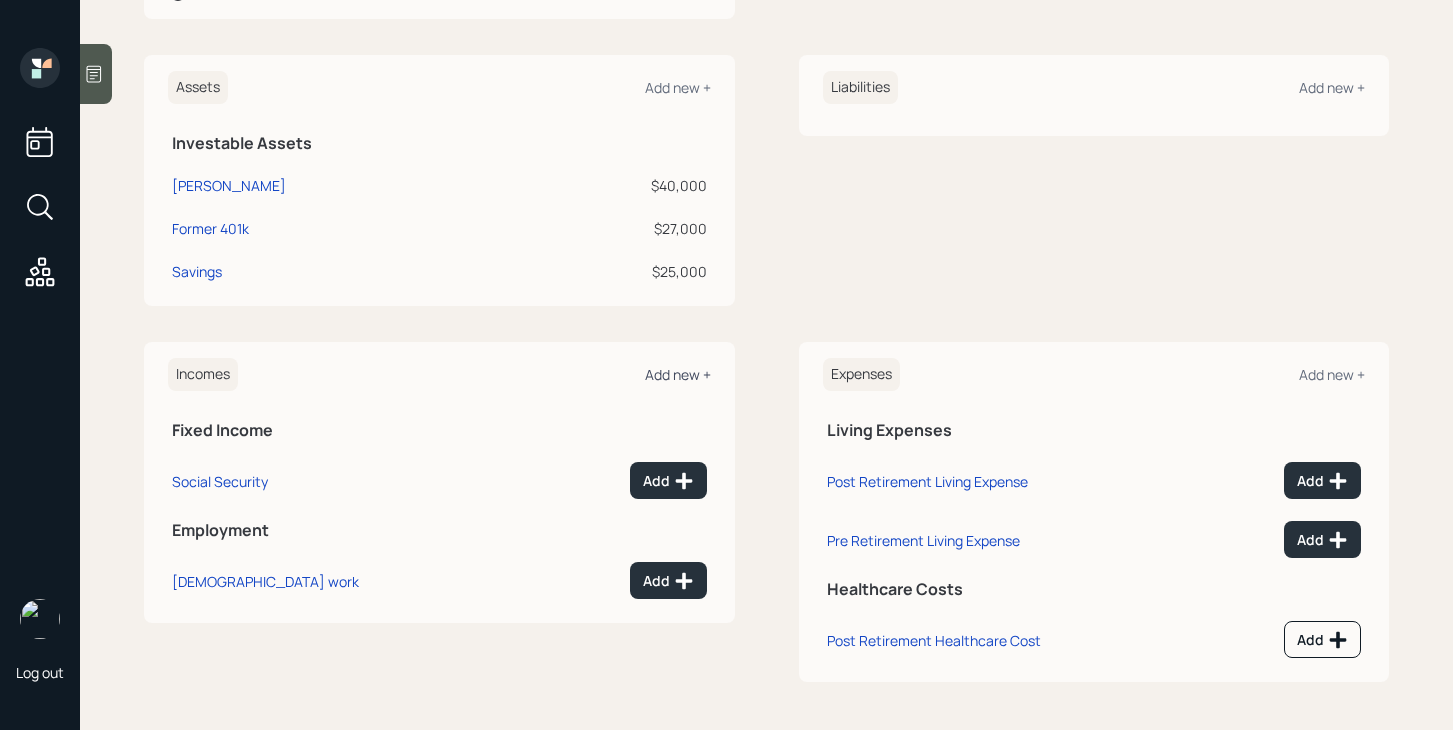 click on "Add new +" at bounding box center [678, 374] 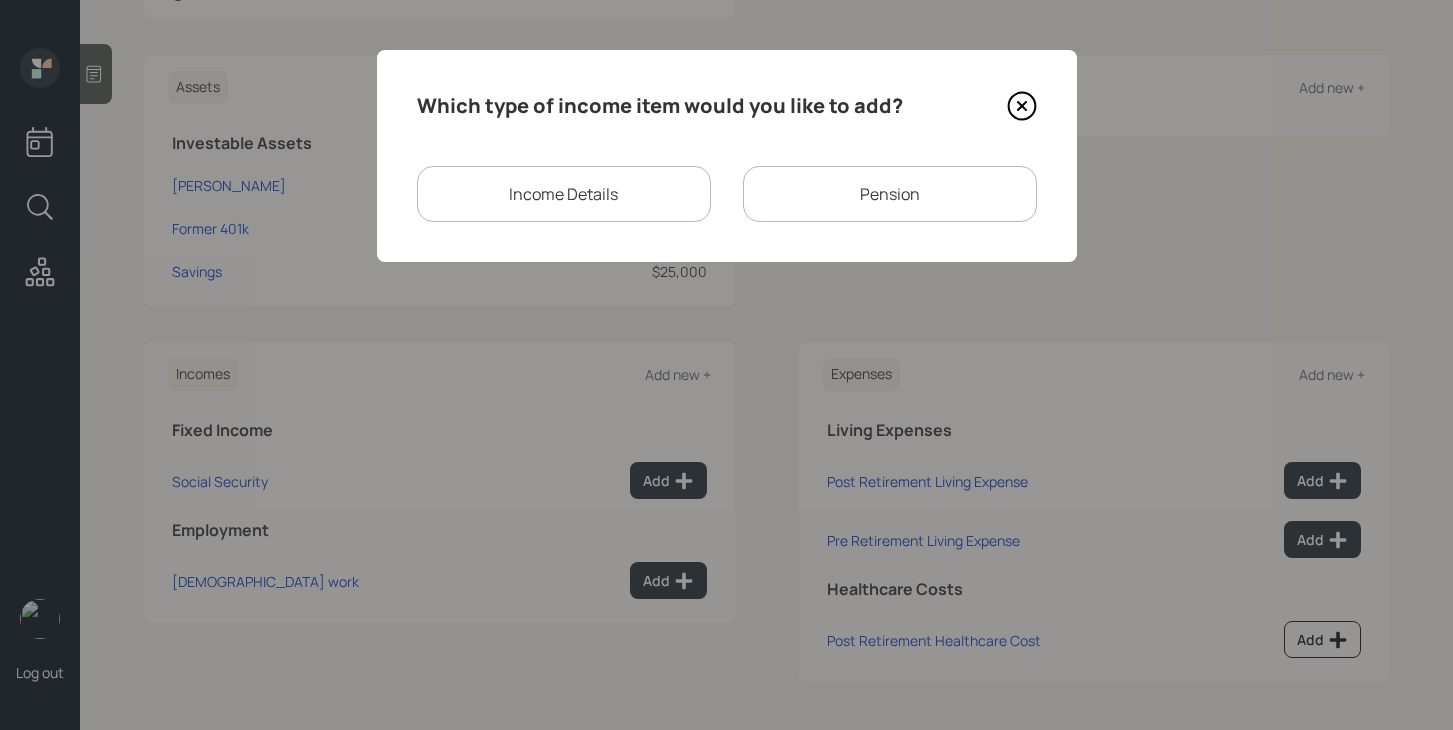 click 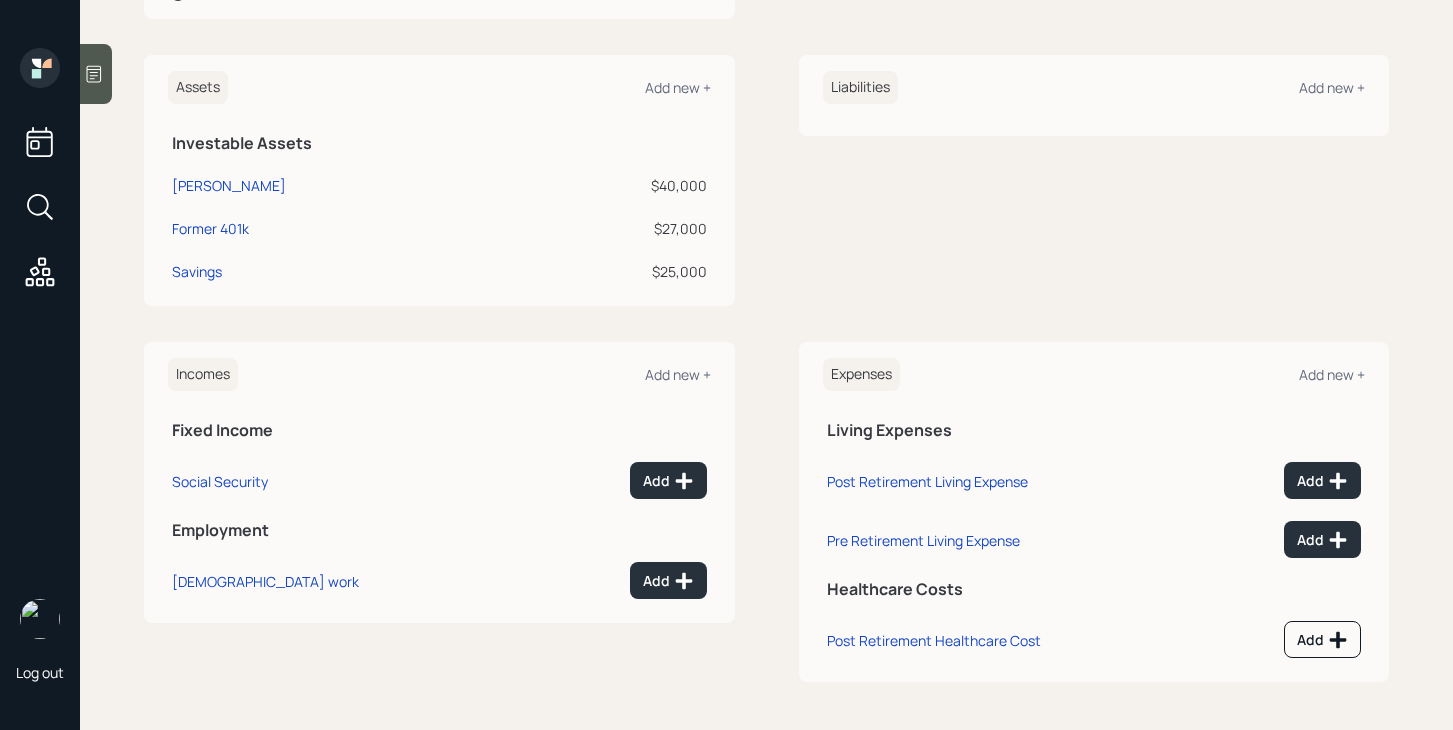 scroll, scrollTop: 0, scrollLeft: 0, axis: both 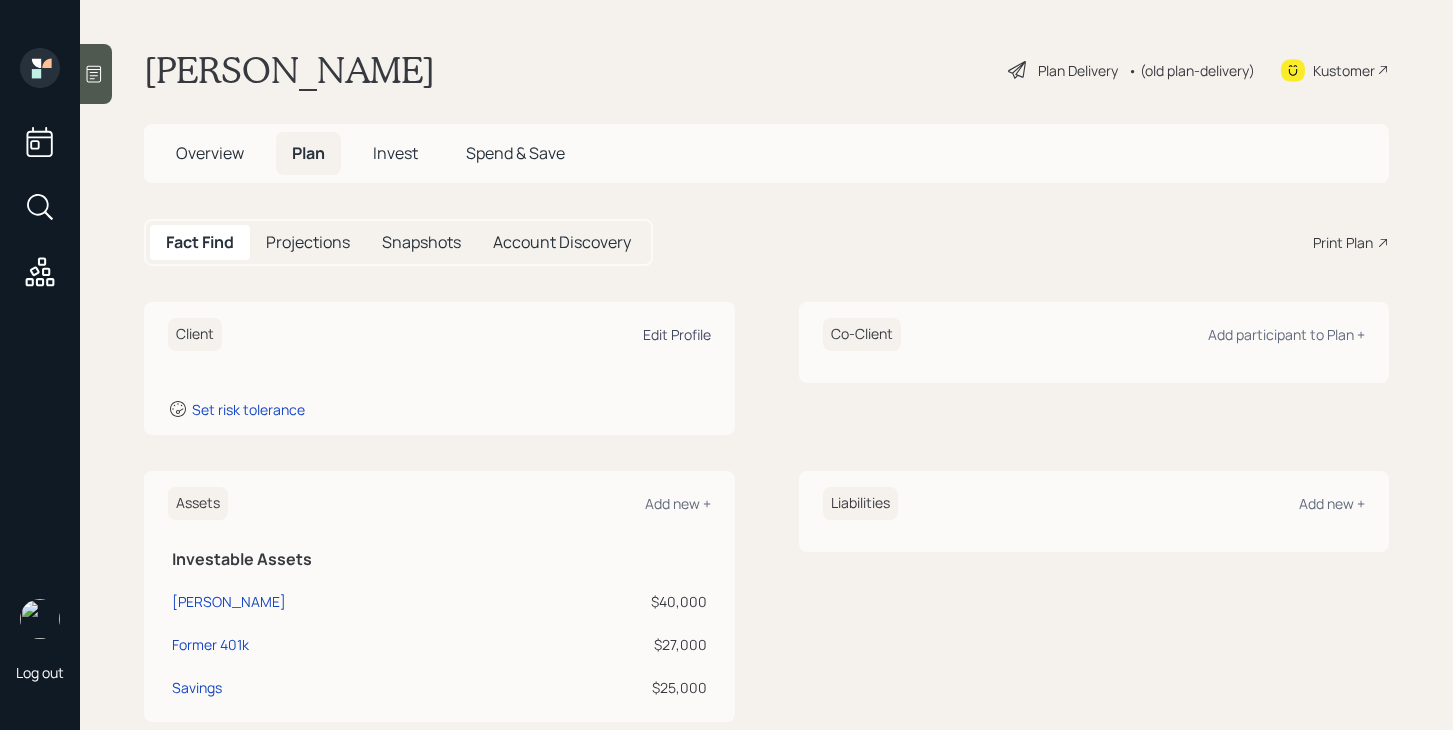 click on "Edit Profile" at bounding box center (677, 334) 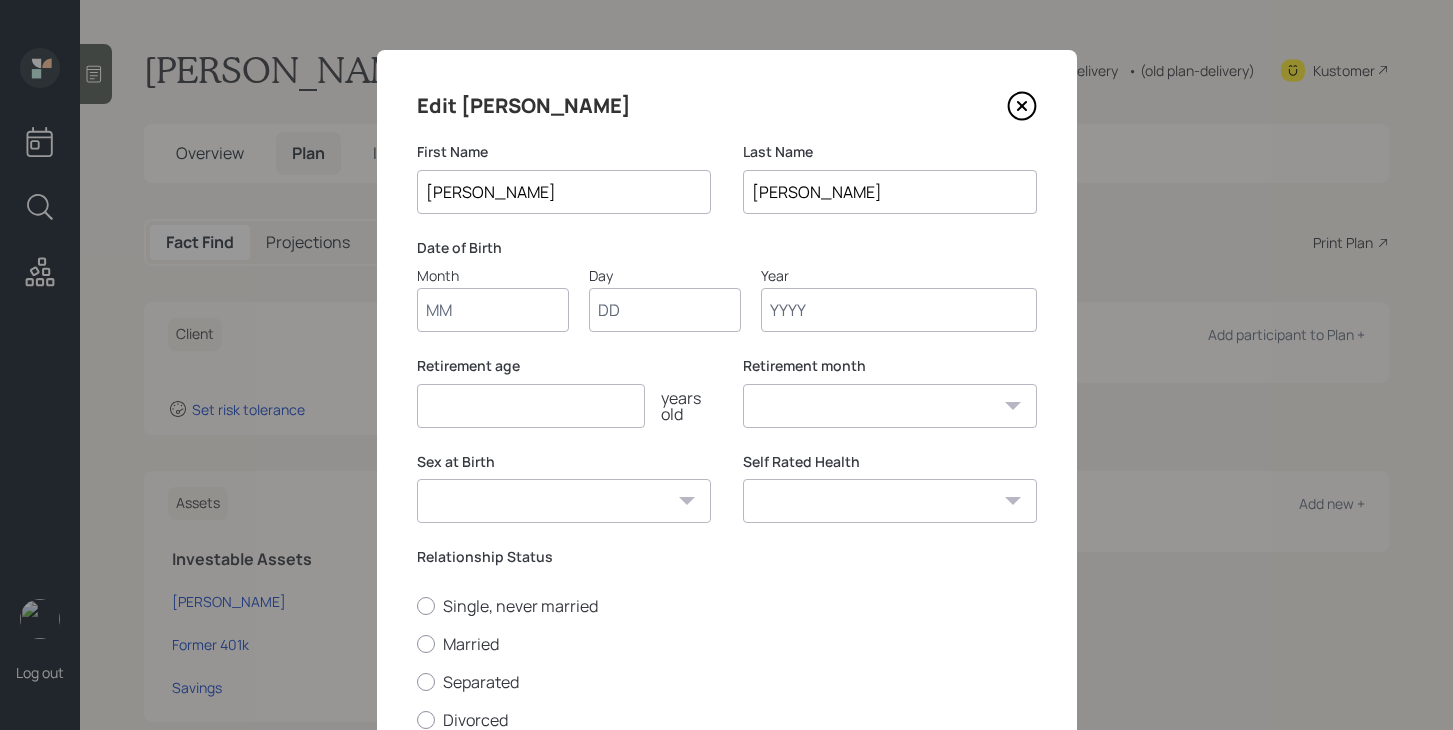 click on "Month" at bounding box center (493, 310) 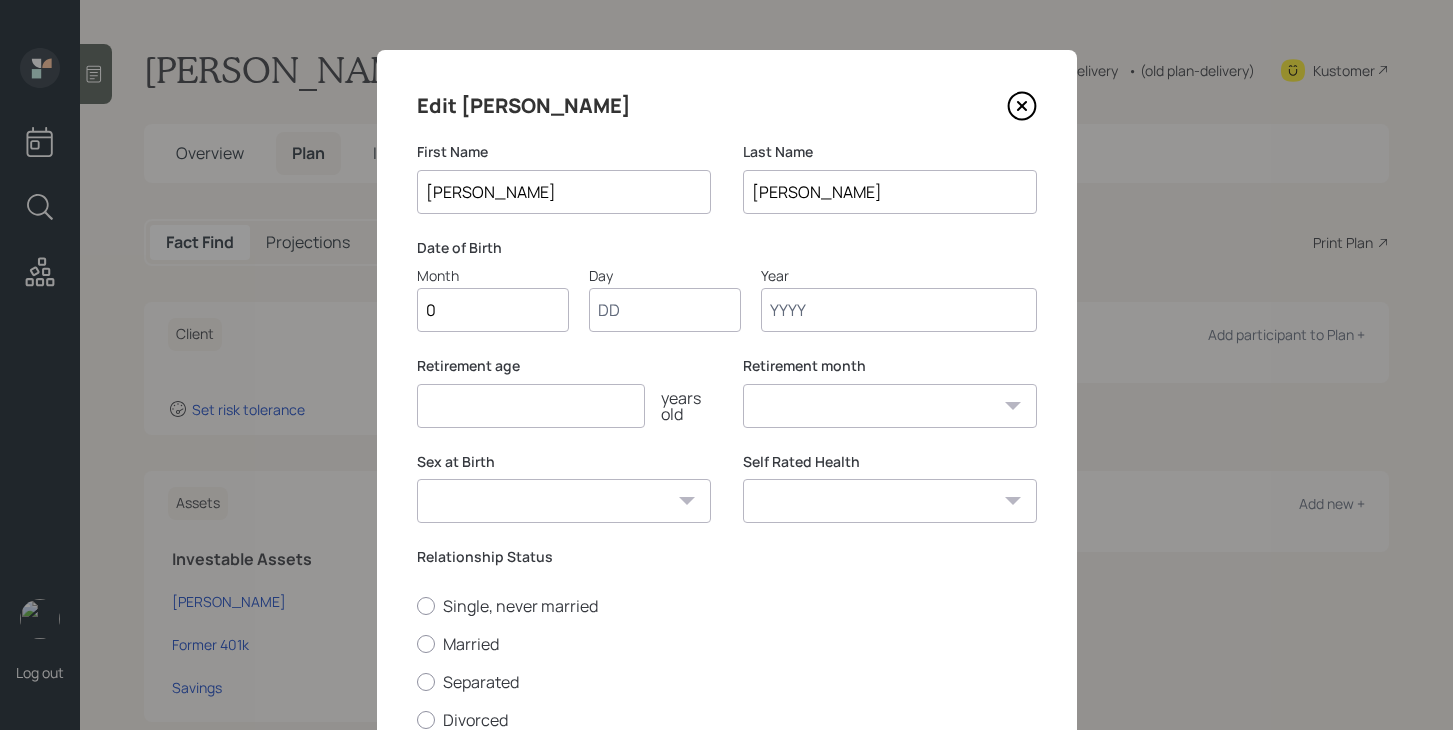 type on "01" 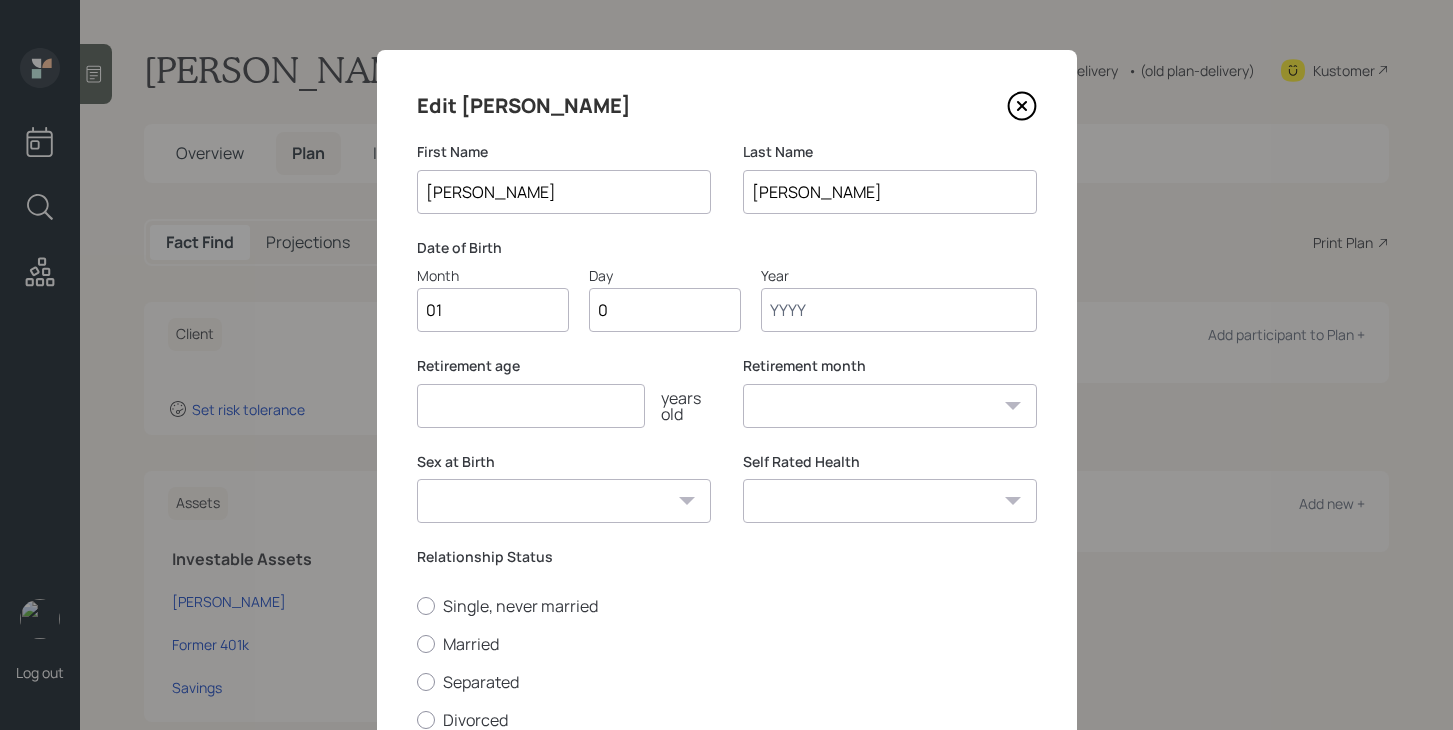 type on "01" 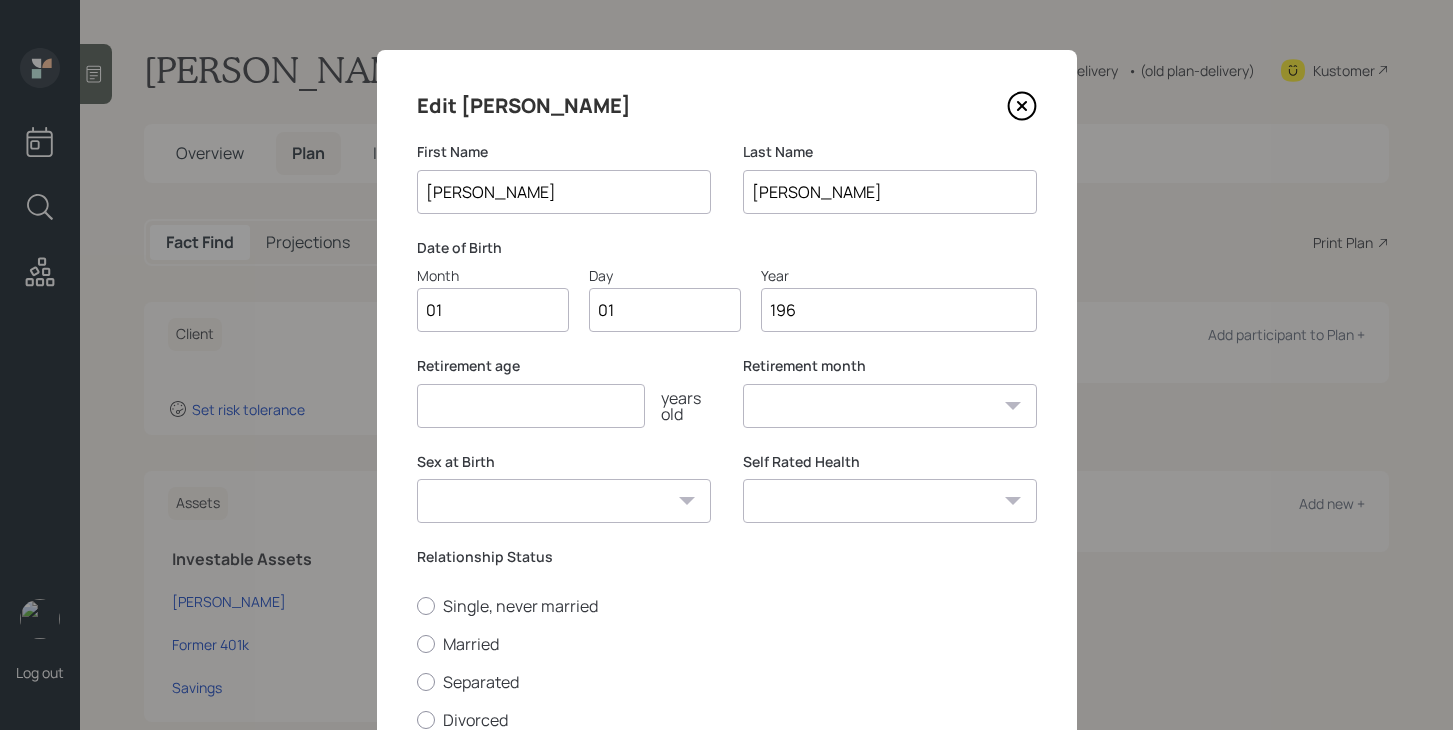 type on "1963" 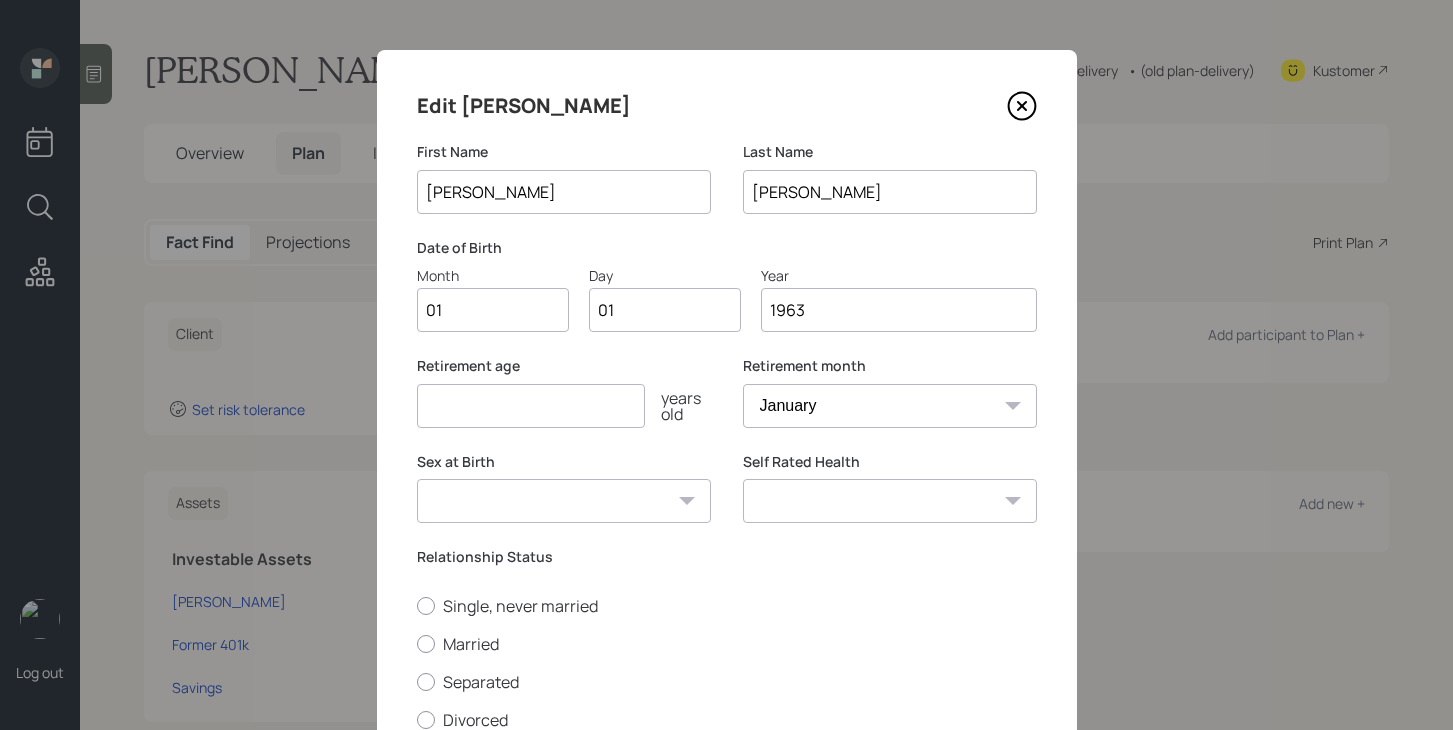 type on "1963" 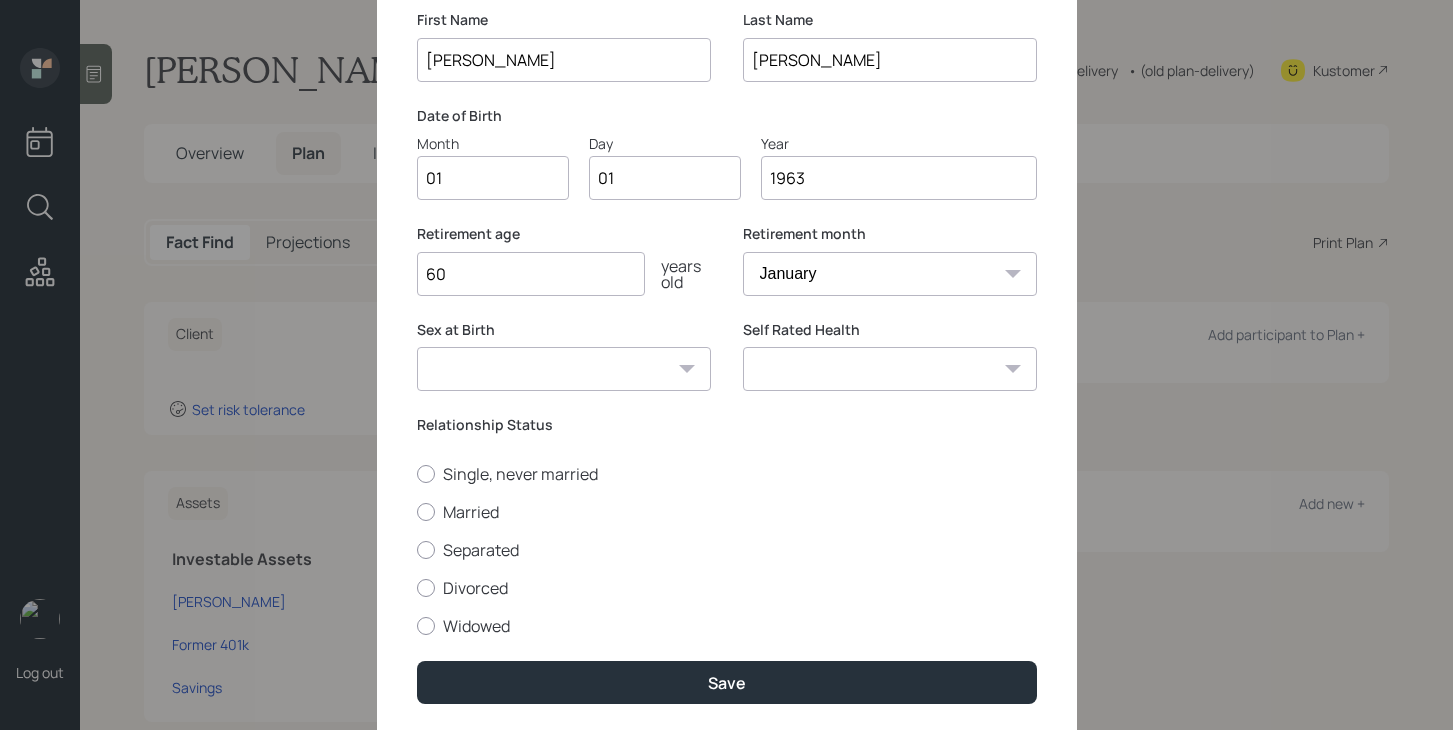 scroll, scrollTop: 196, scrollLeft: 0, axis: vertical 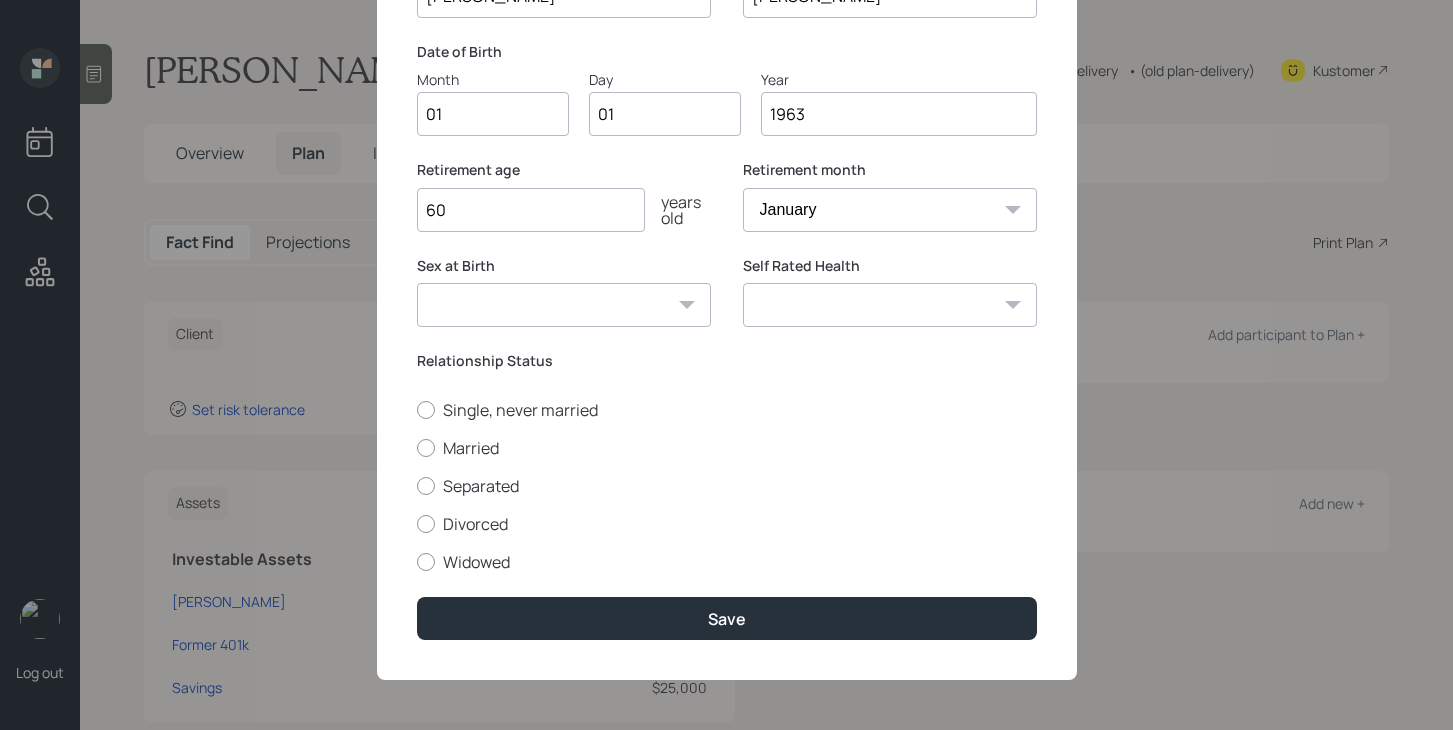 type on "60" 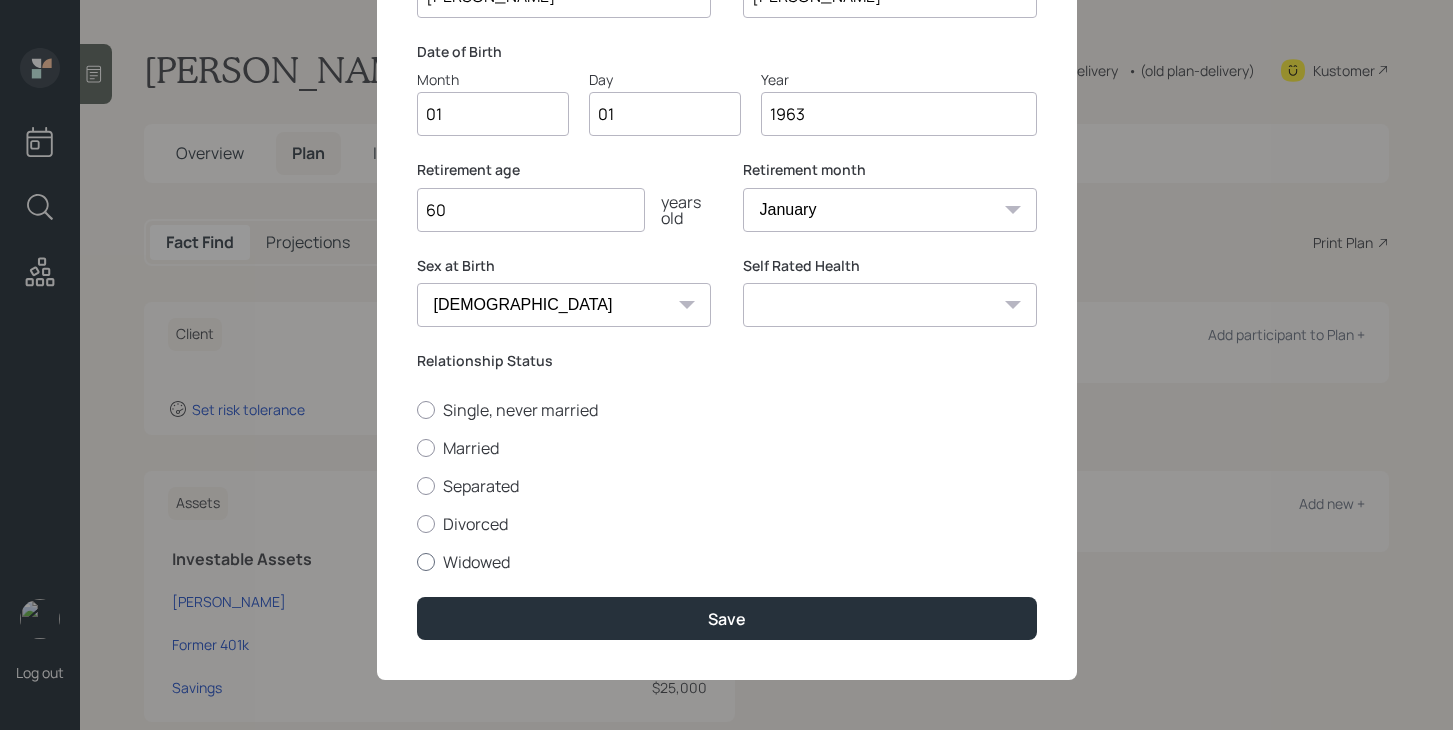click on "Widowed" at bounding box center [727, 562] 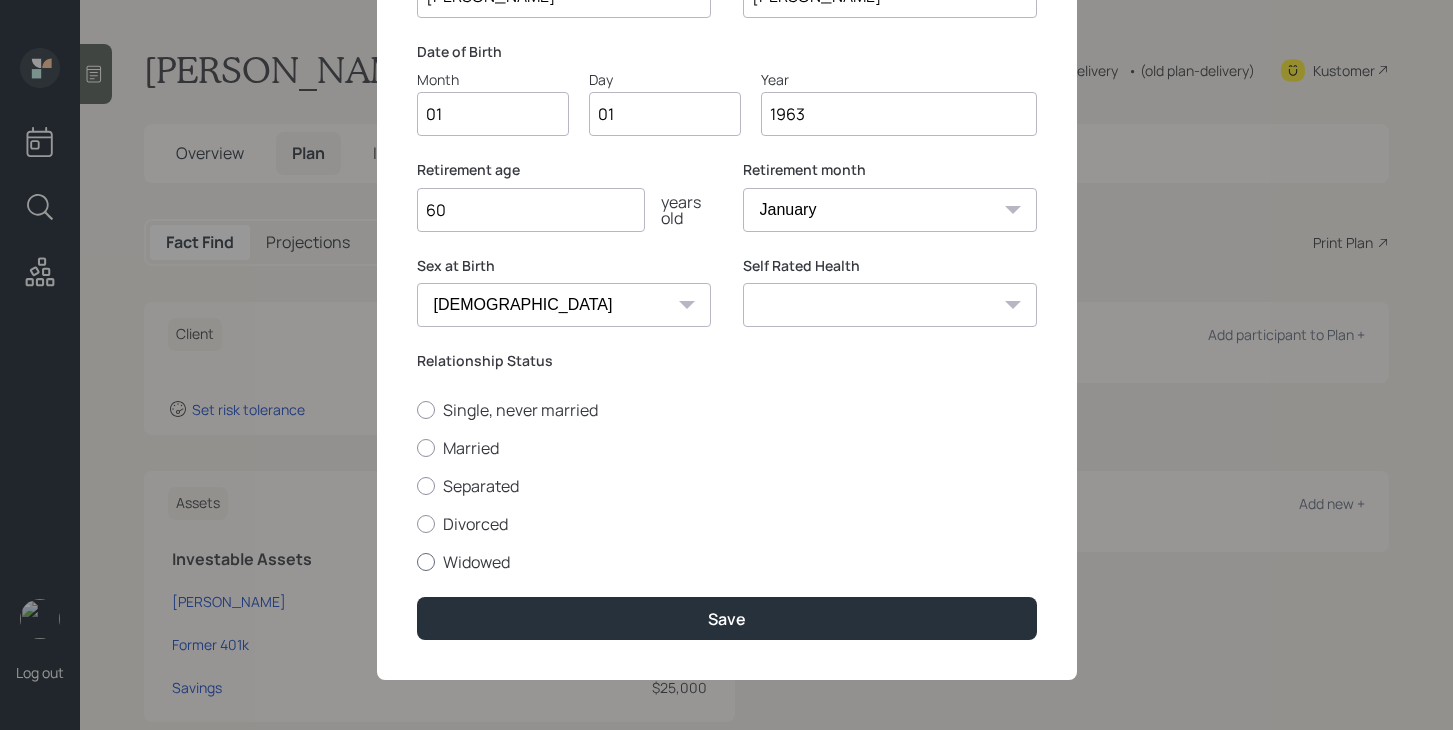 radio on "true" 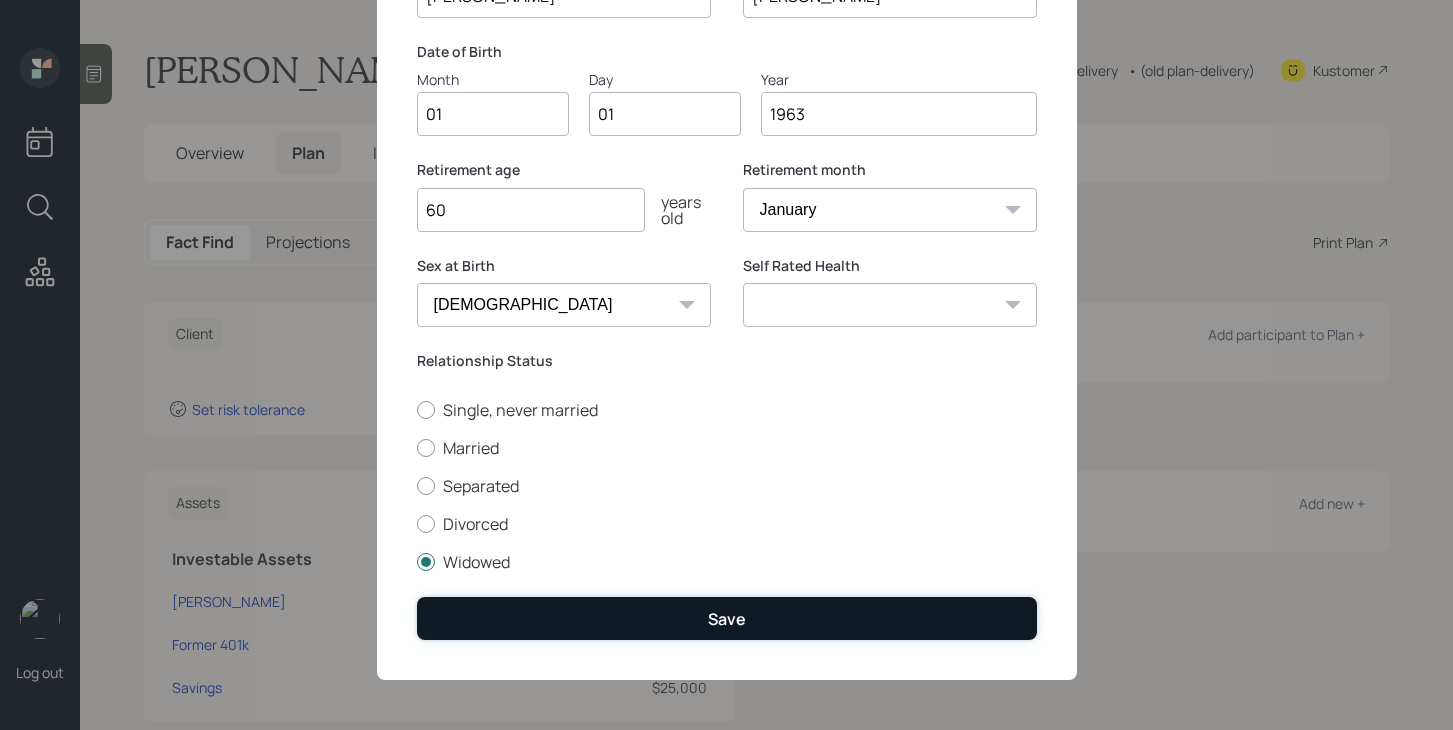 click on "Save" at bounding box center [727, 618] 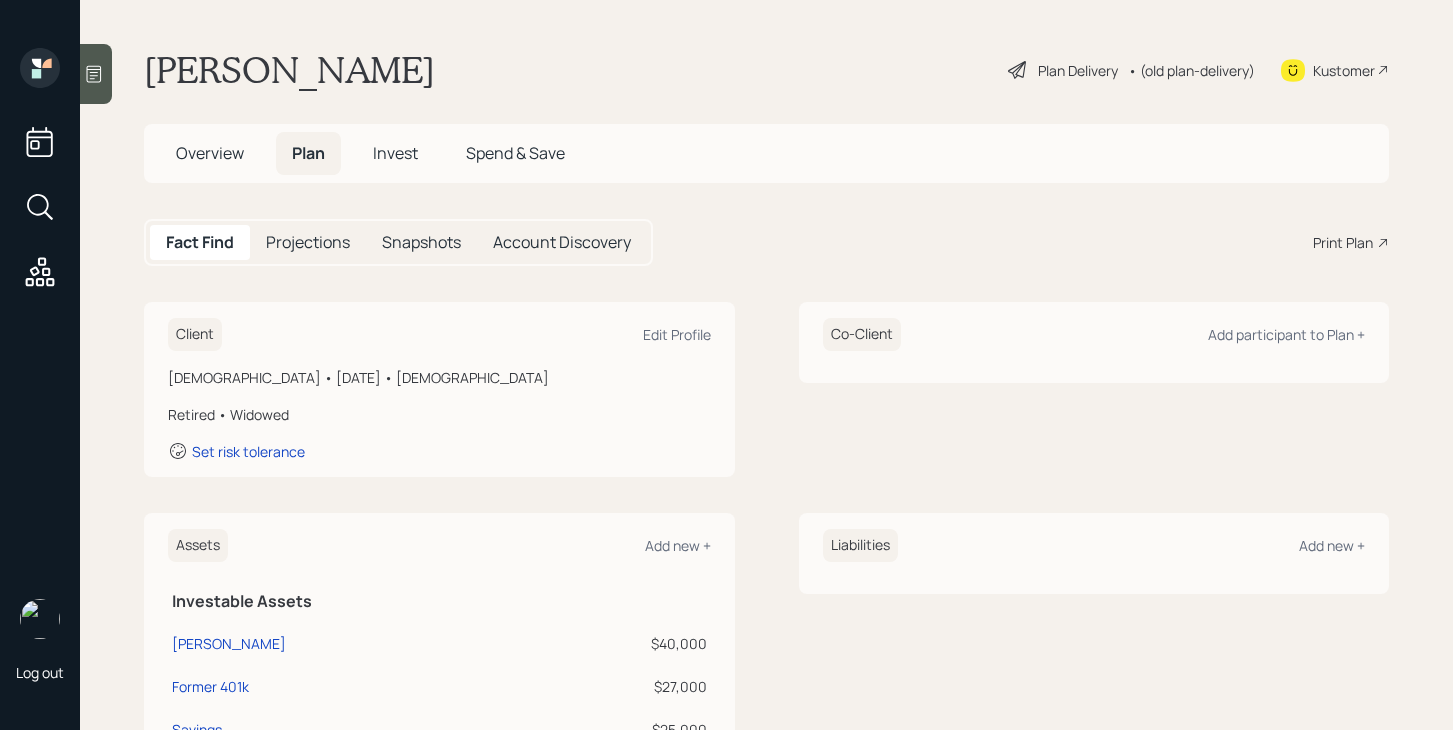 scroll, scrollTop: 458, scrollLeft: 0, axis: vertical 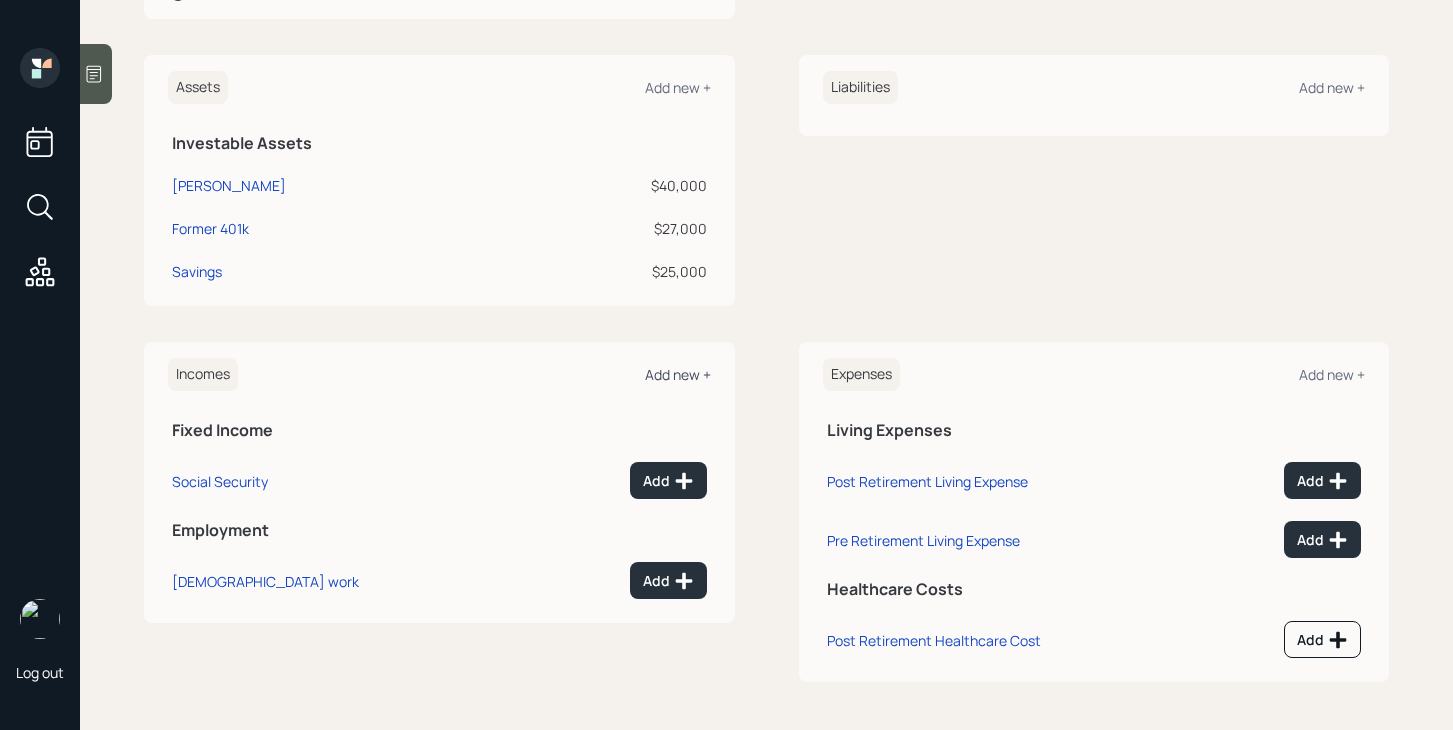 click on "Add new +" at bounding box center [678, 374] 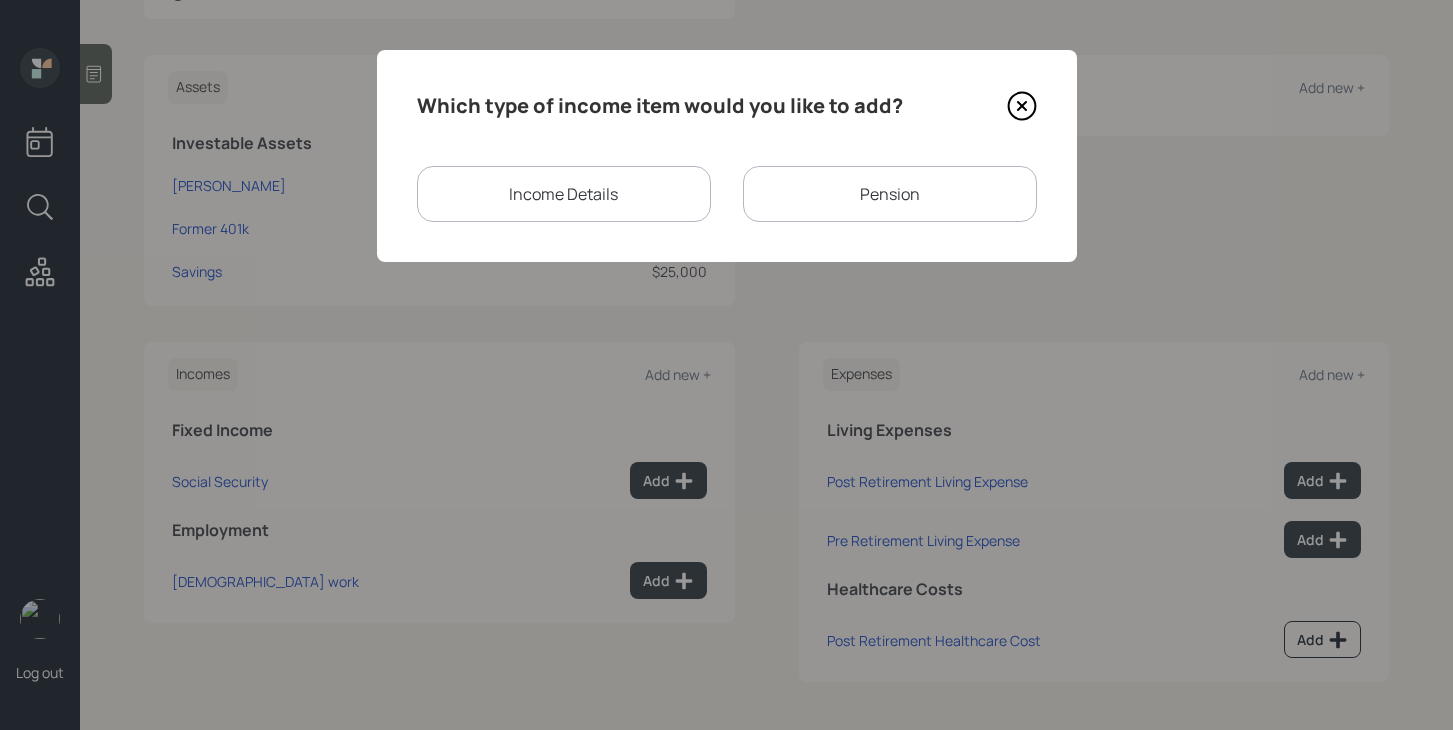 click on "Pension" at bounding box center [890, 194] 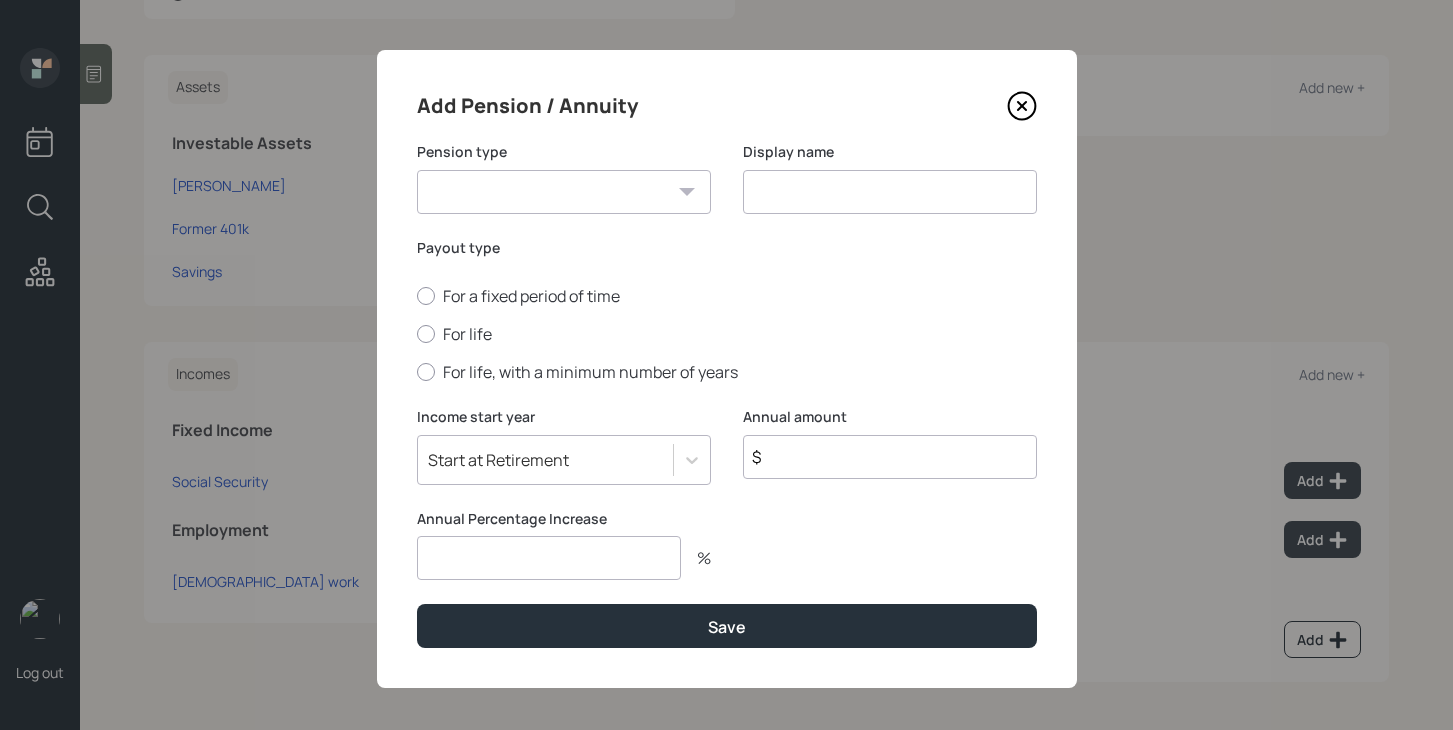 click on "Pension Annuity" at bounding box center [564, 192] 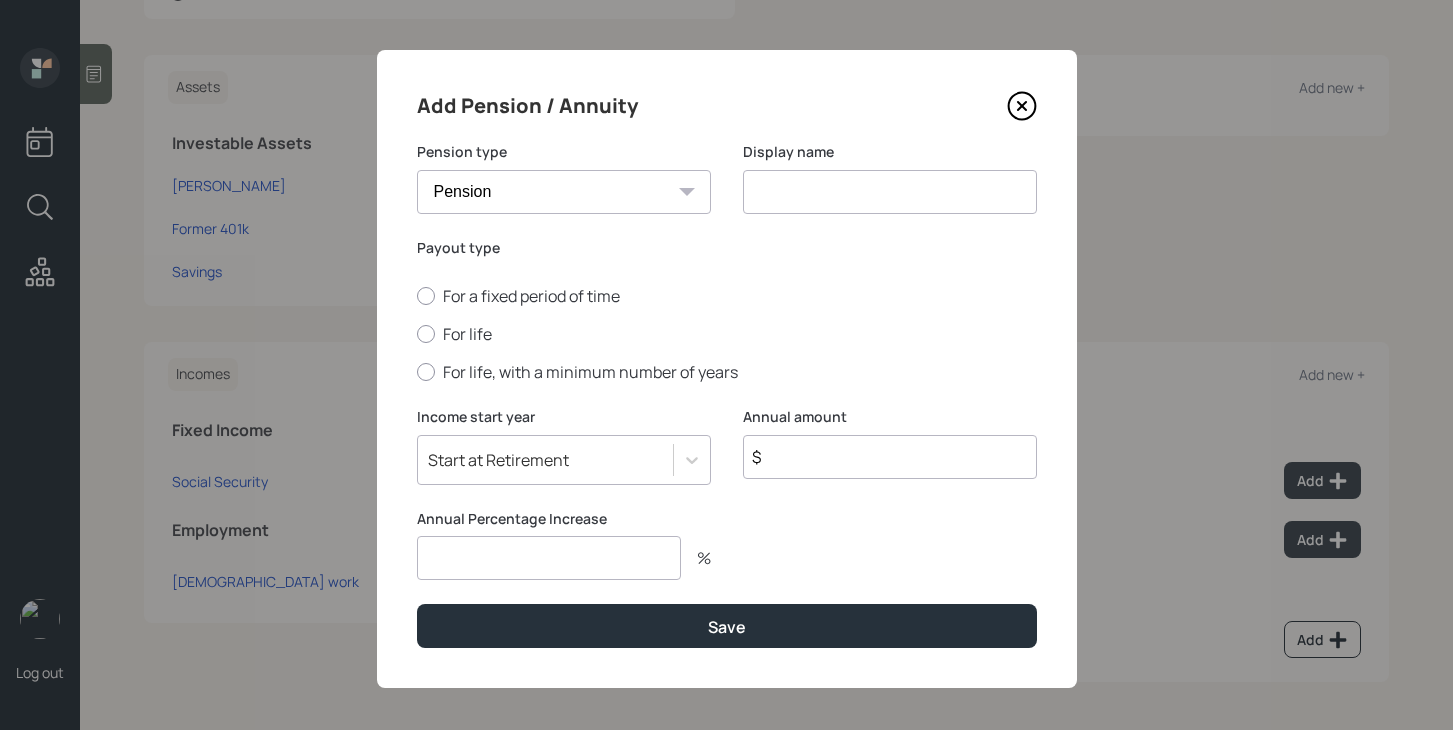 click at bounding box center (890, 192) 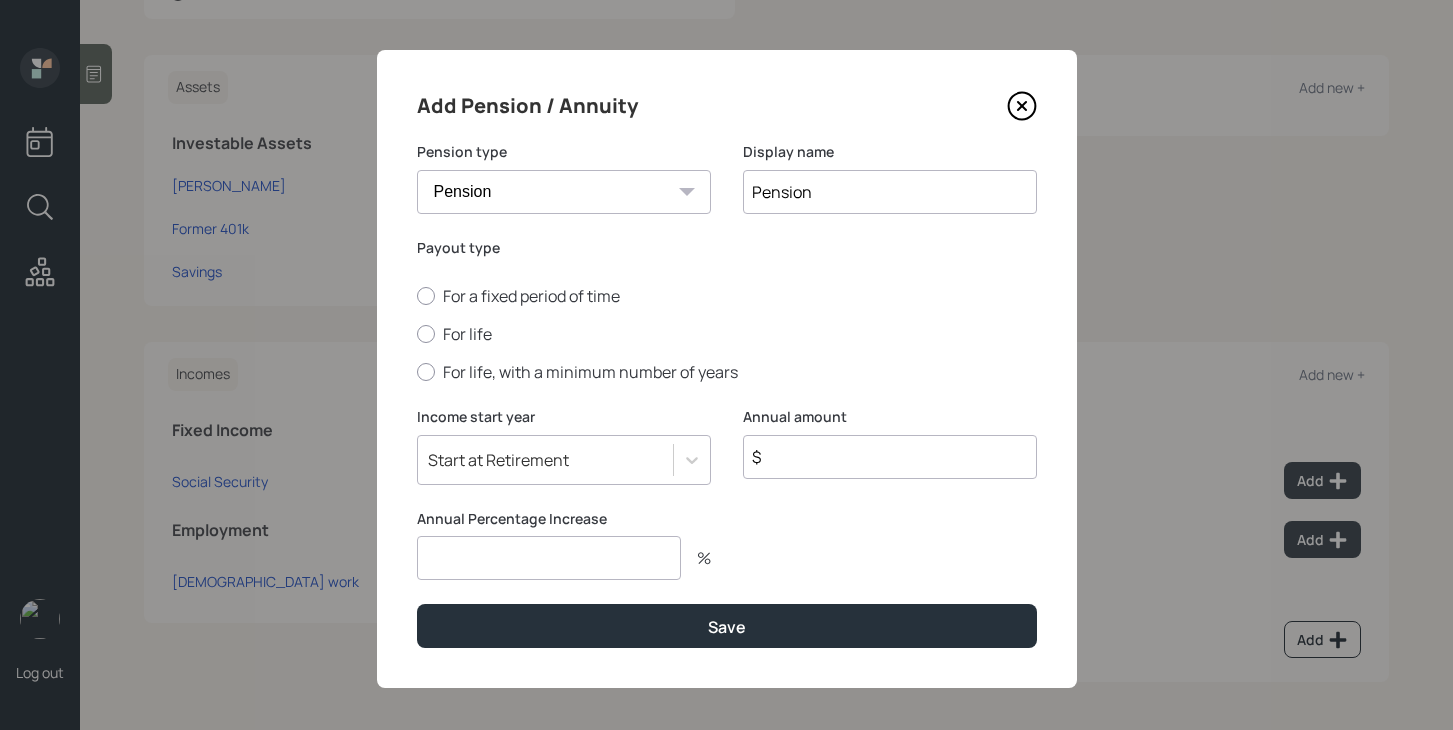 type on "Pension" 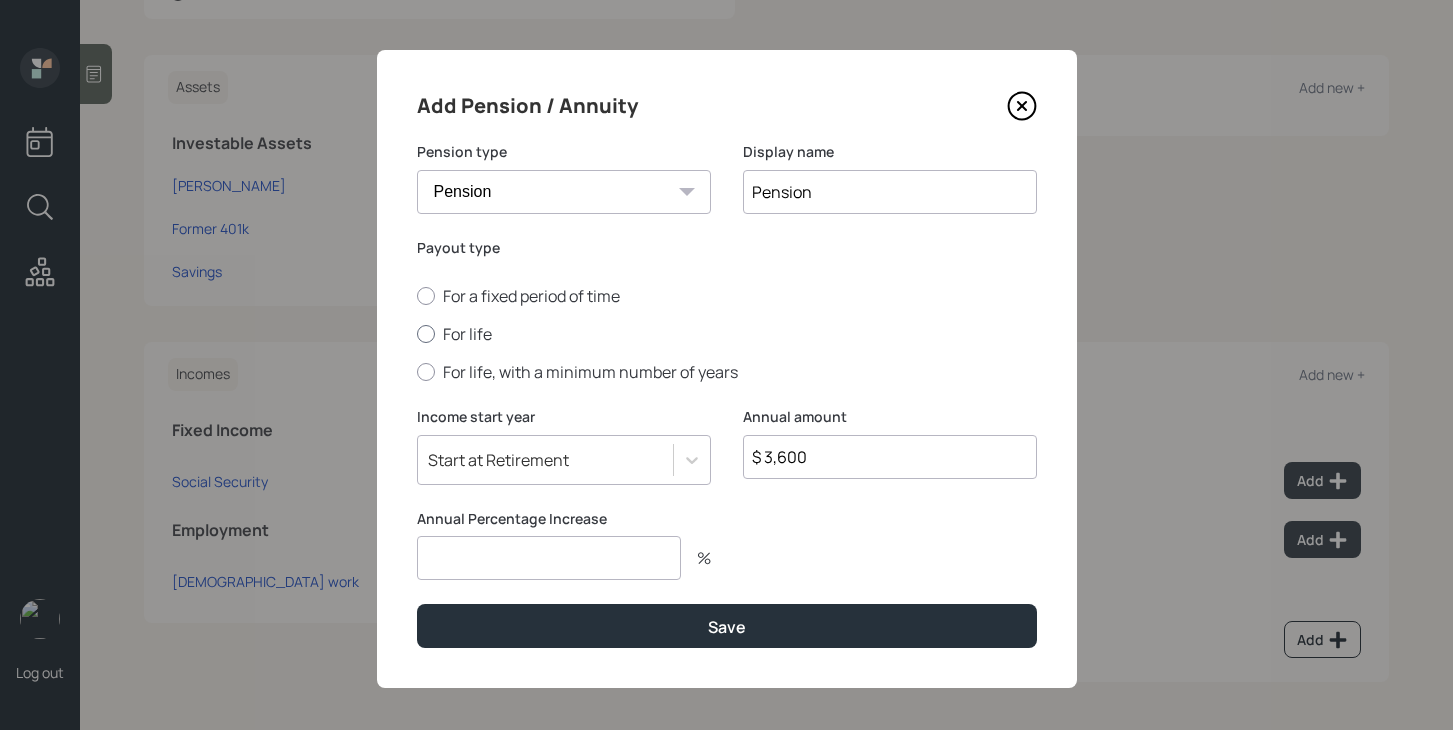 type on "$ 3,600" 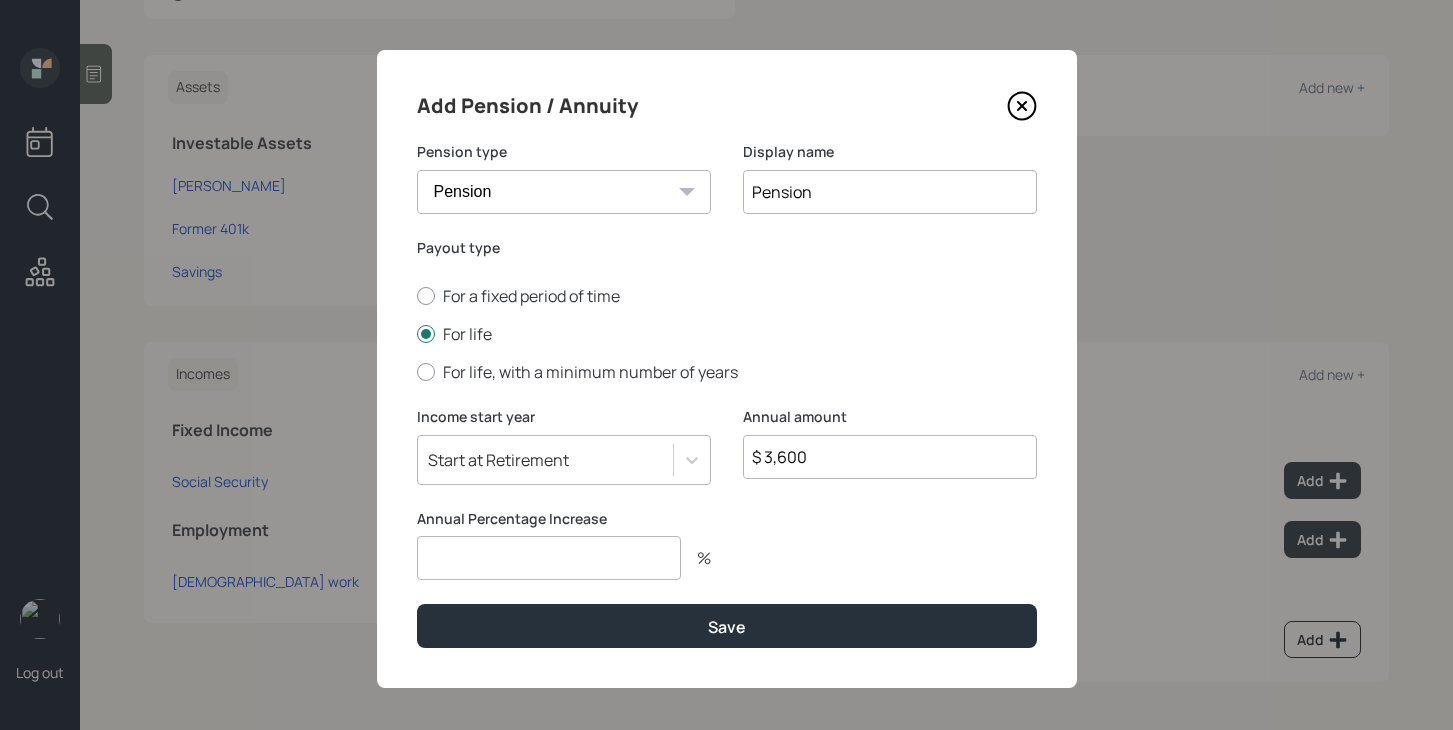 click at bounding box center [549, 558] 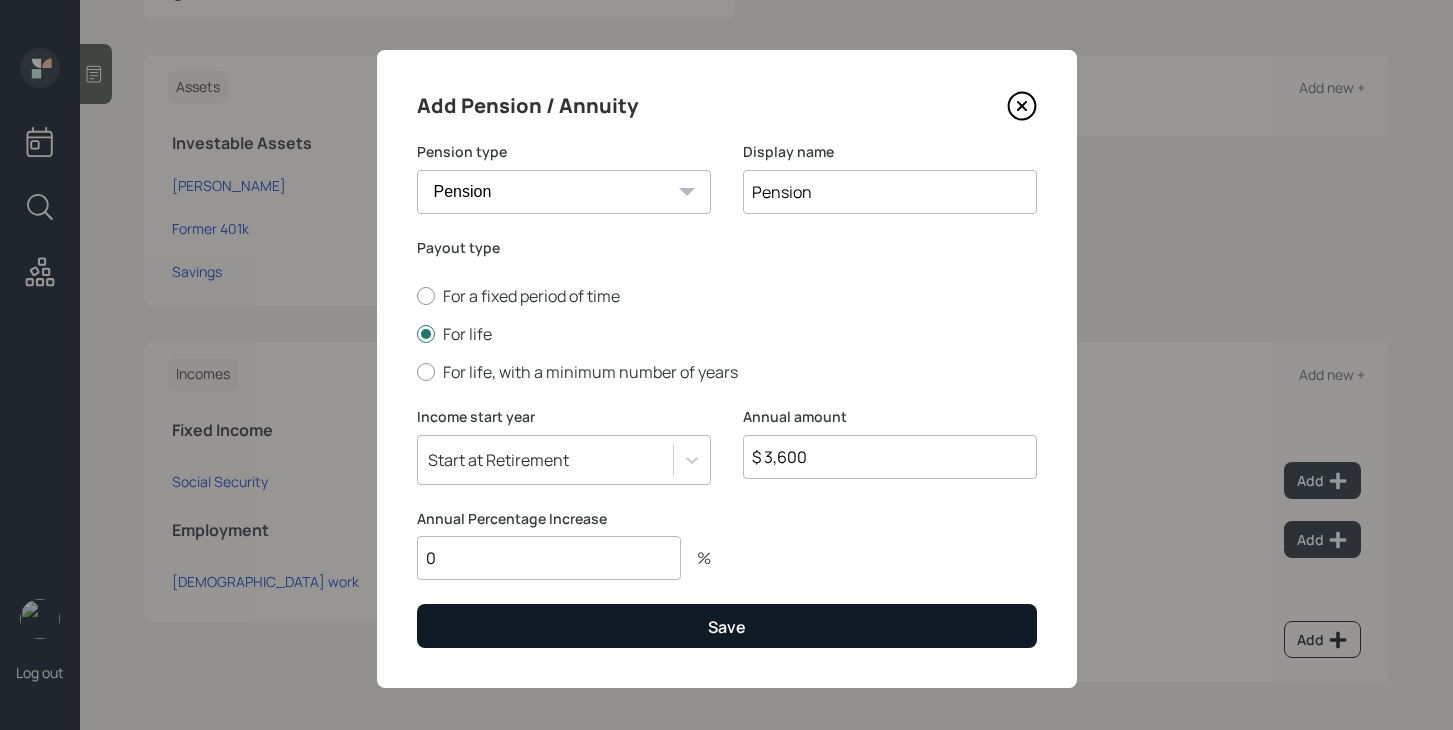 type on "0" 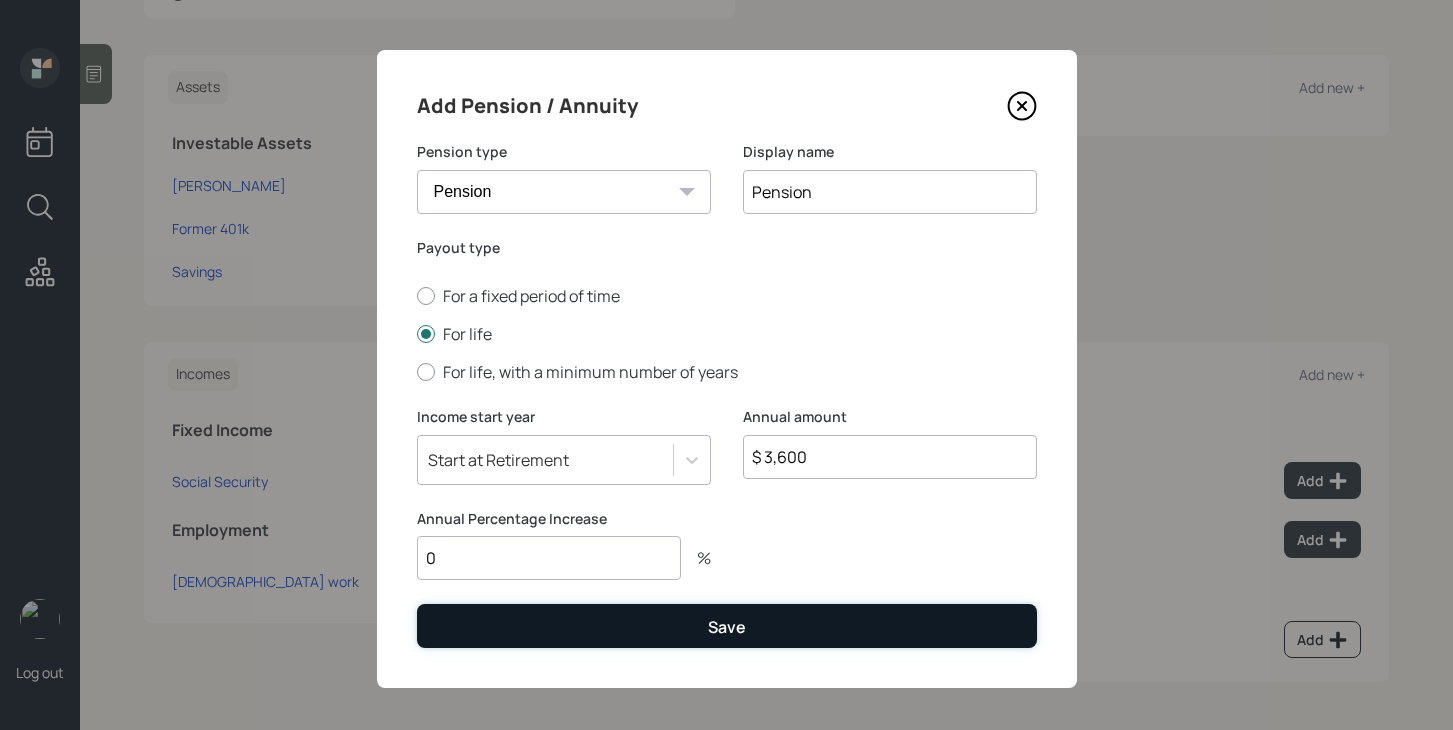 click on "Save" at bounding box center (727, 625) 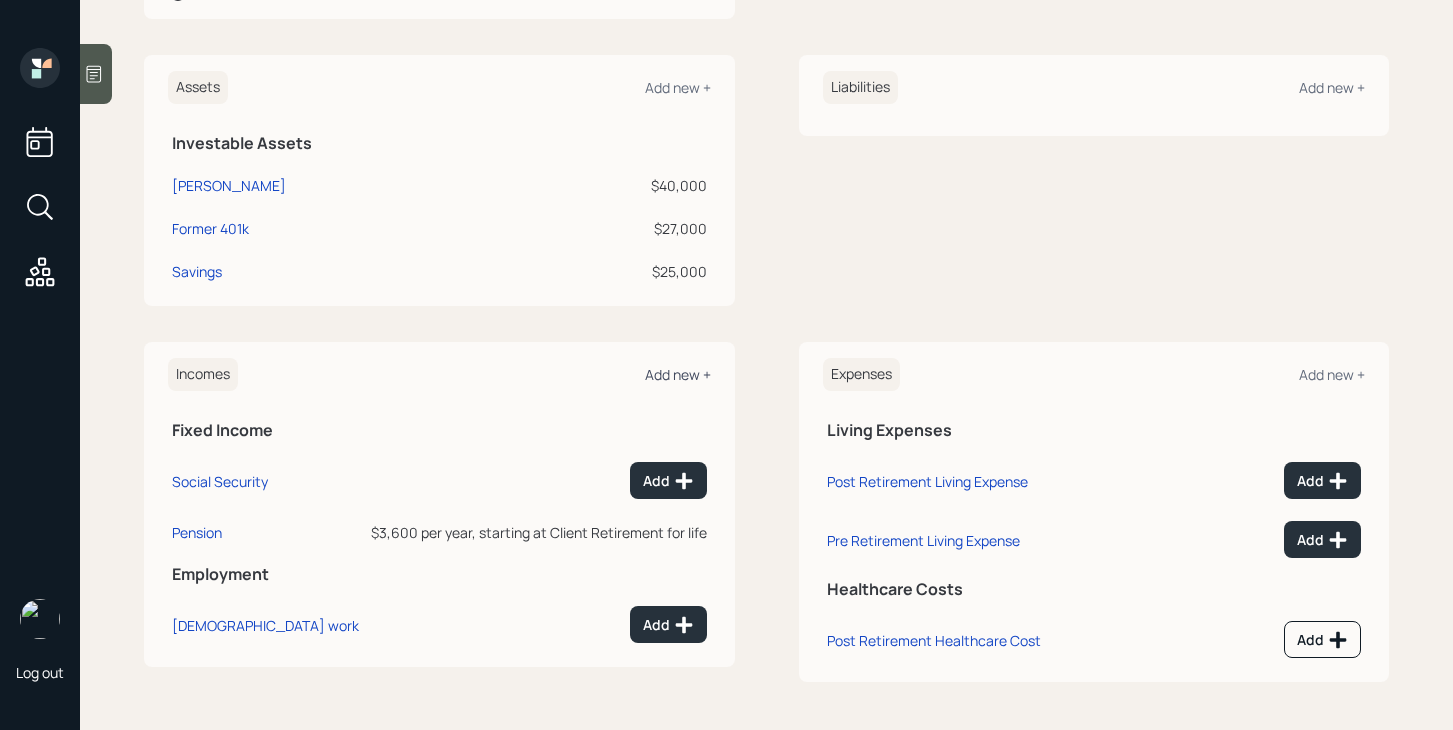 click on "Add new +" at bounding box center (678, 374) 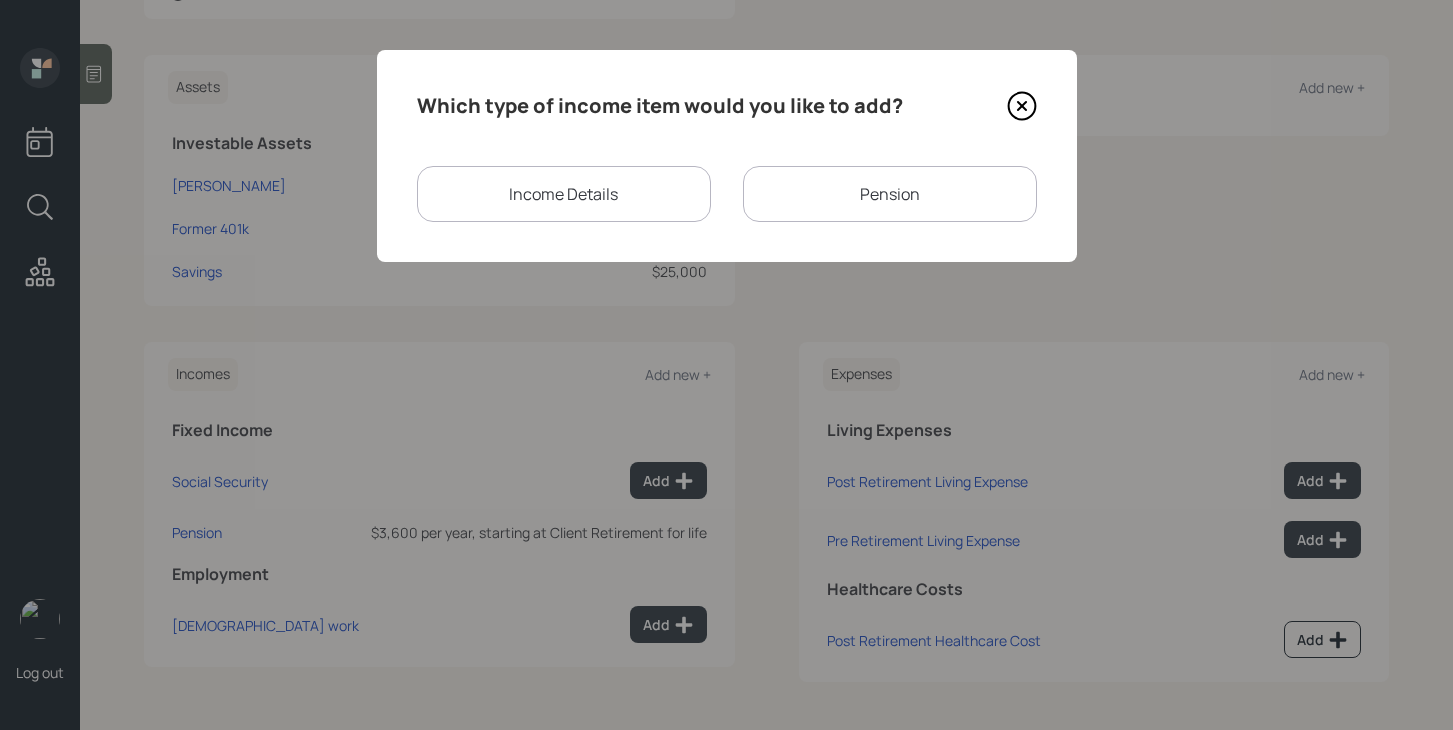 click on "Income Details" at bounding box center (564, 194) 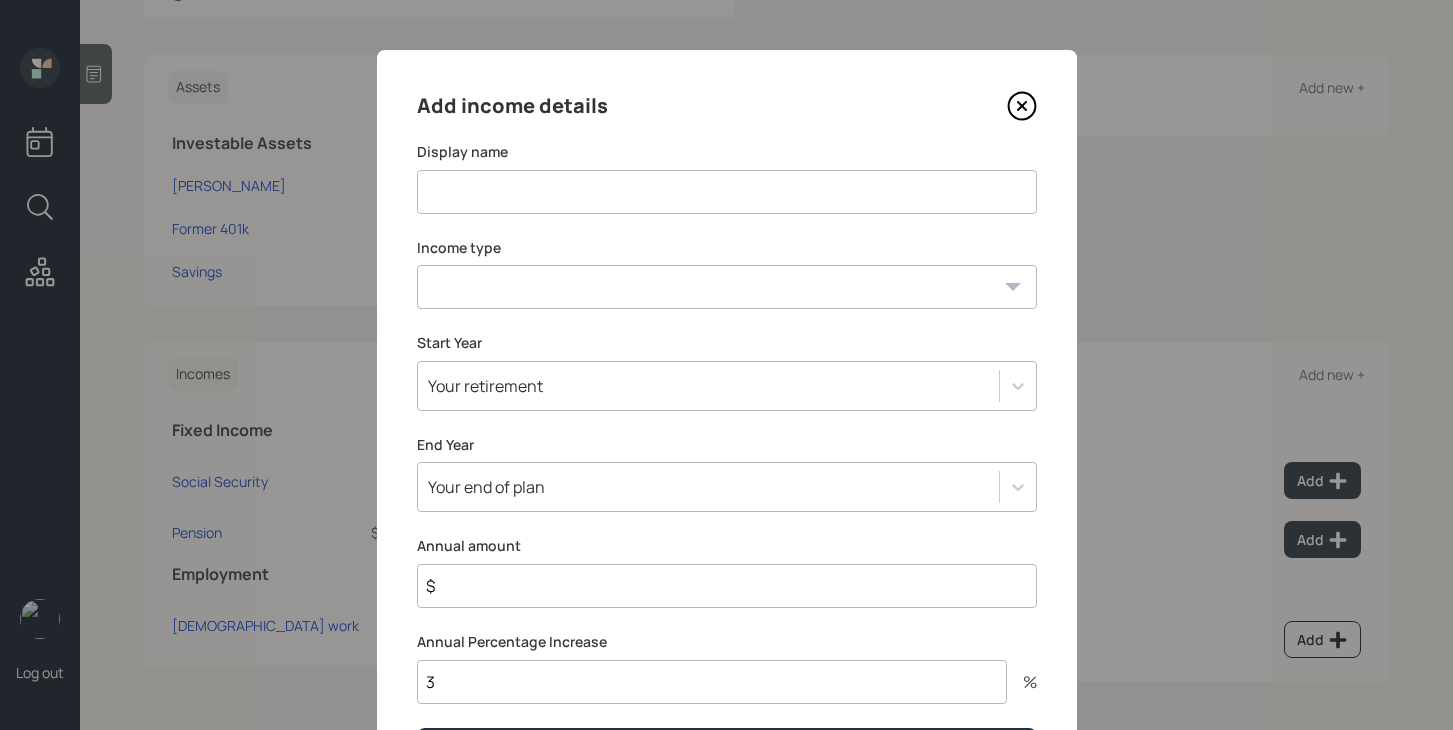 click at bounding box center [727, 192] 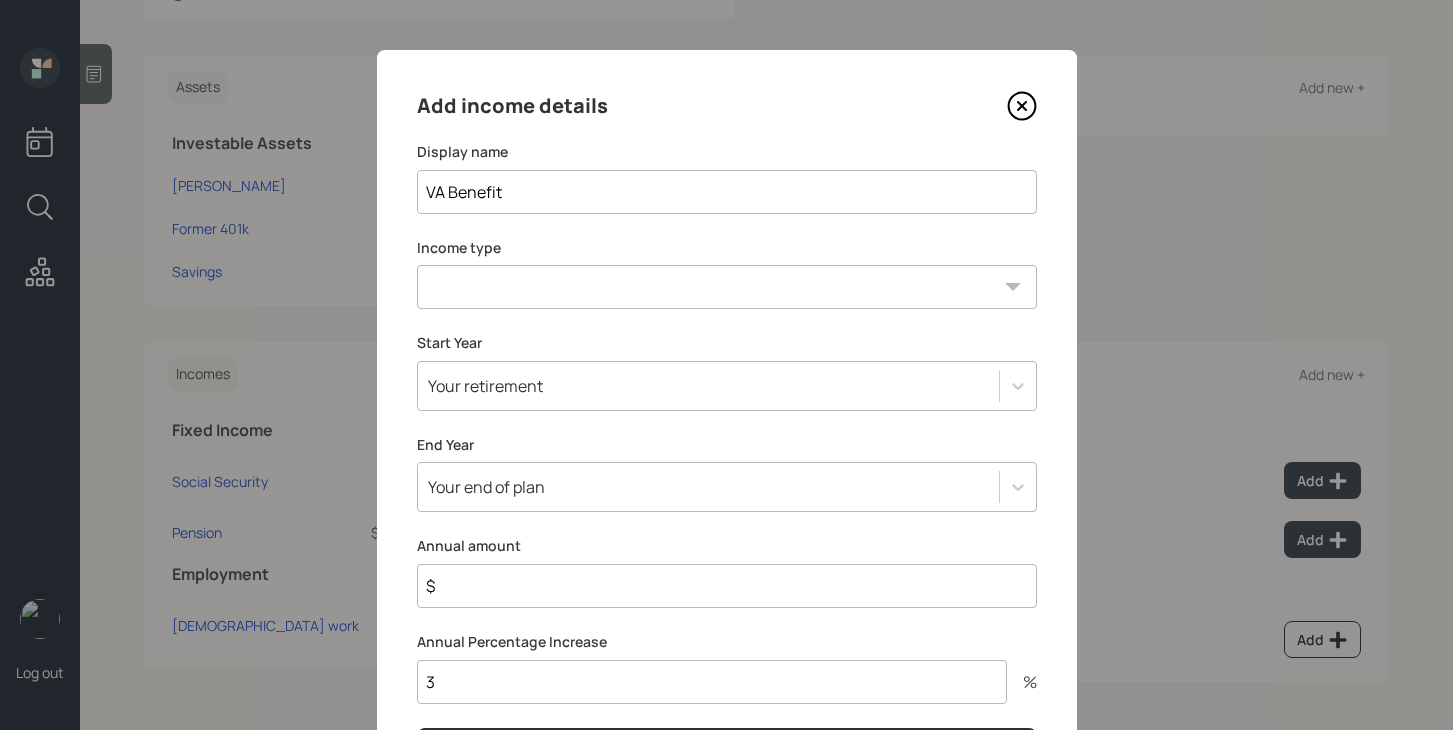 type on "VA Benefit" 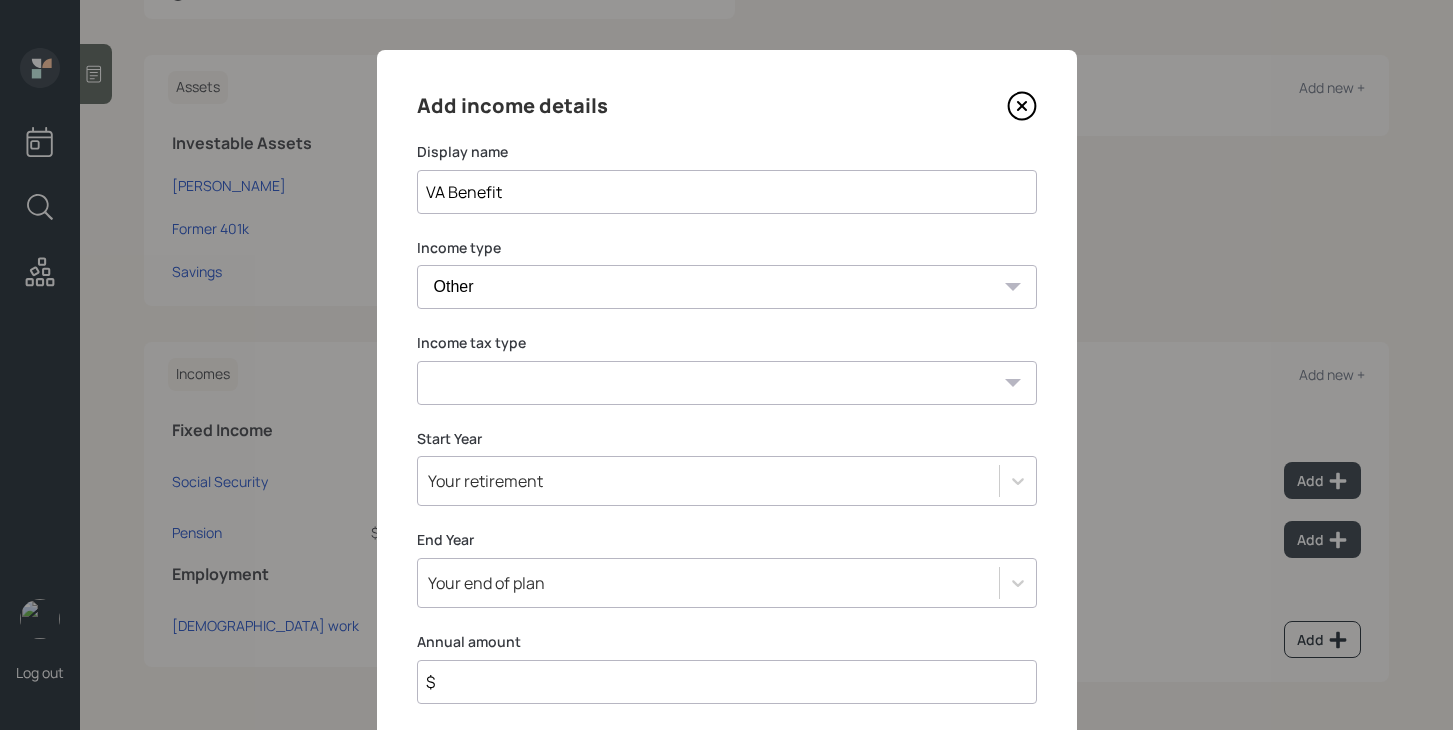 click on "Tax-free Earned Self Employment Alimony Royalties Pension / Annuity Interest Dividend Short-Term Gain Long-Term Gain Social Security" at bounding box center [727, 383] 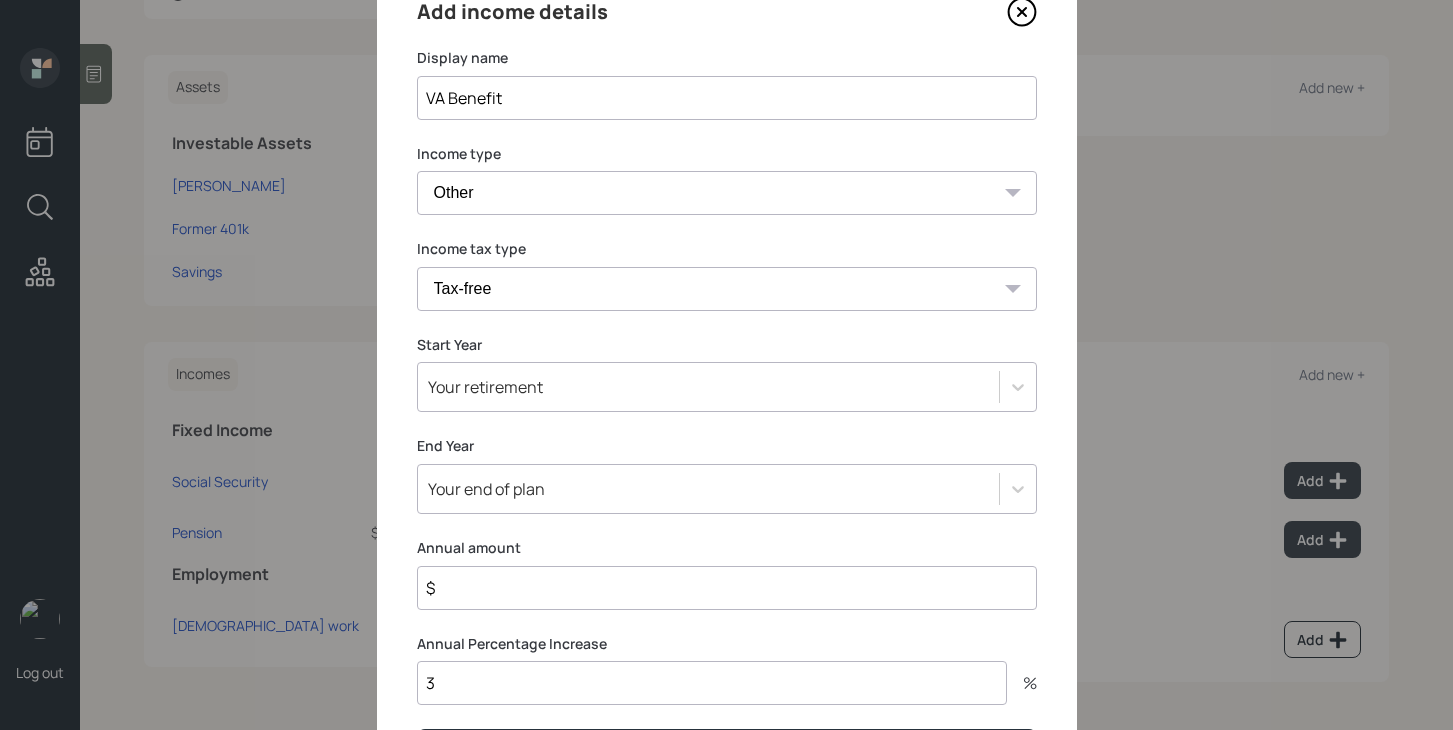 scroll, scrollTop: 173, scrollLeft: 0, axis: vertical 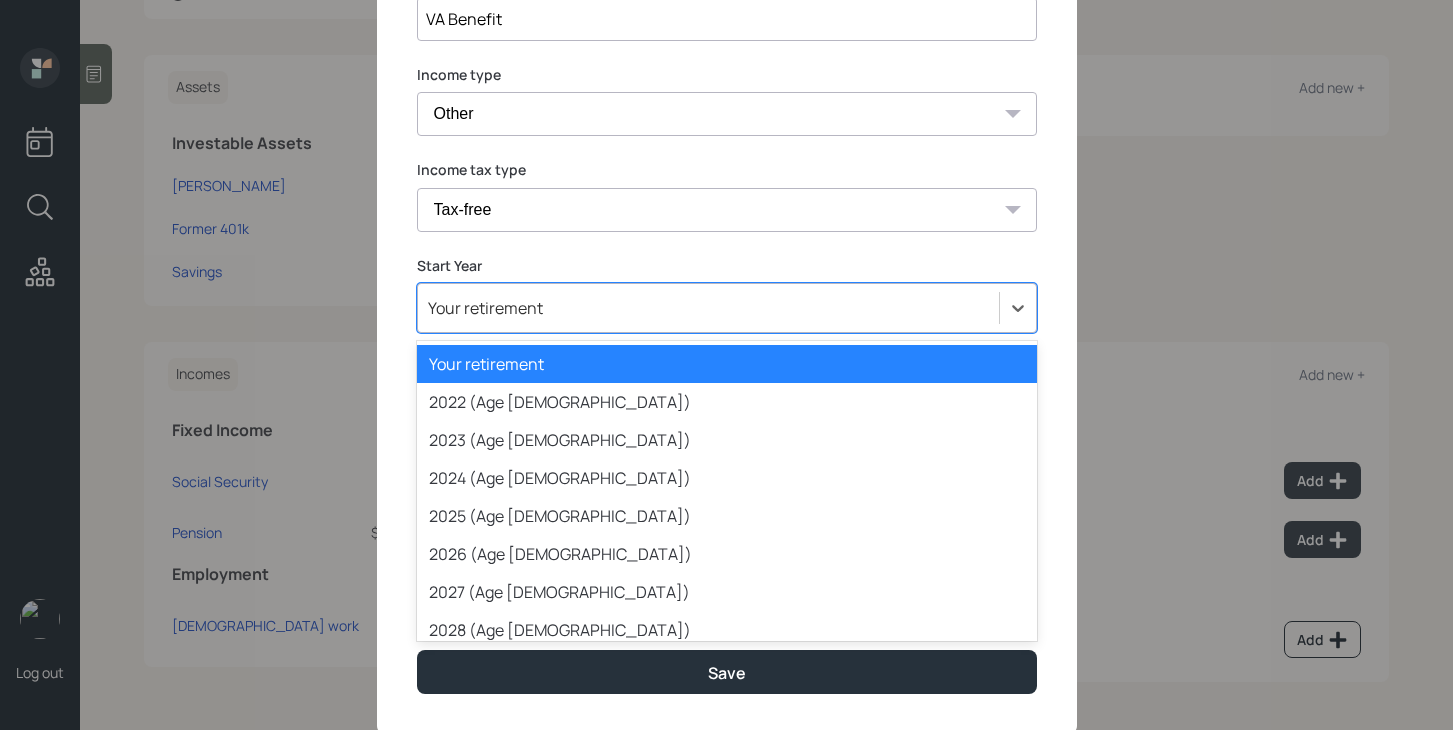 click on "Your retirement" at bounding box center (708, 308) 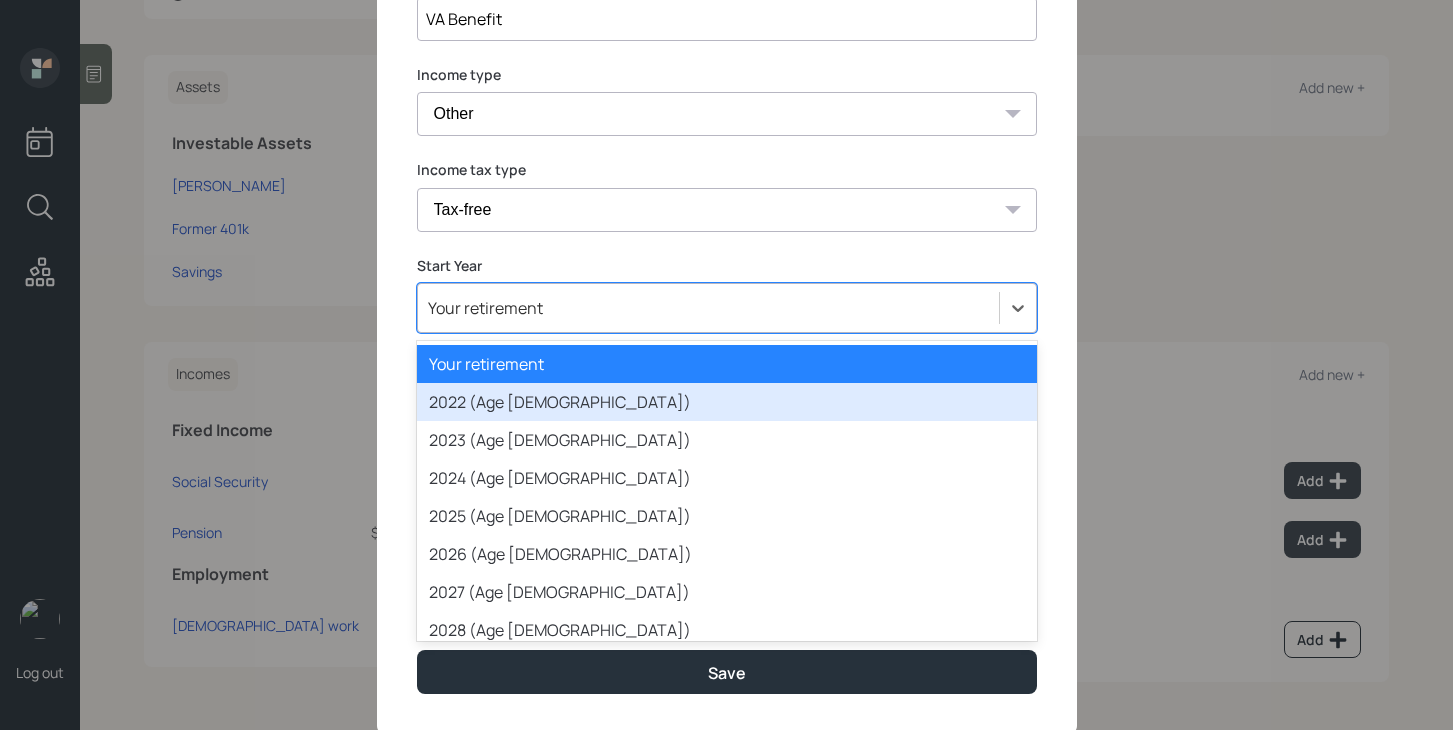 click on "2022 (Age [DEMOGRAPHIC_DATA])" at bounding box center [727, 402] 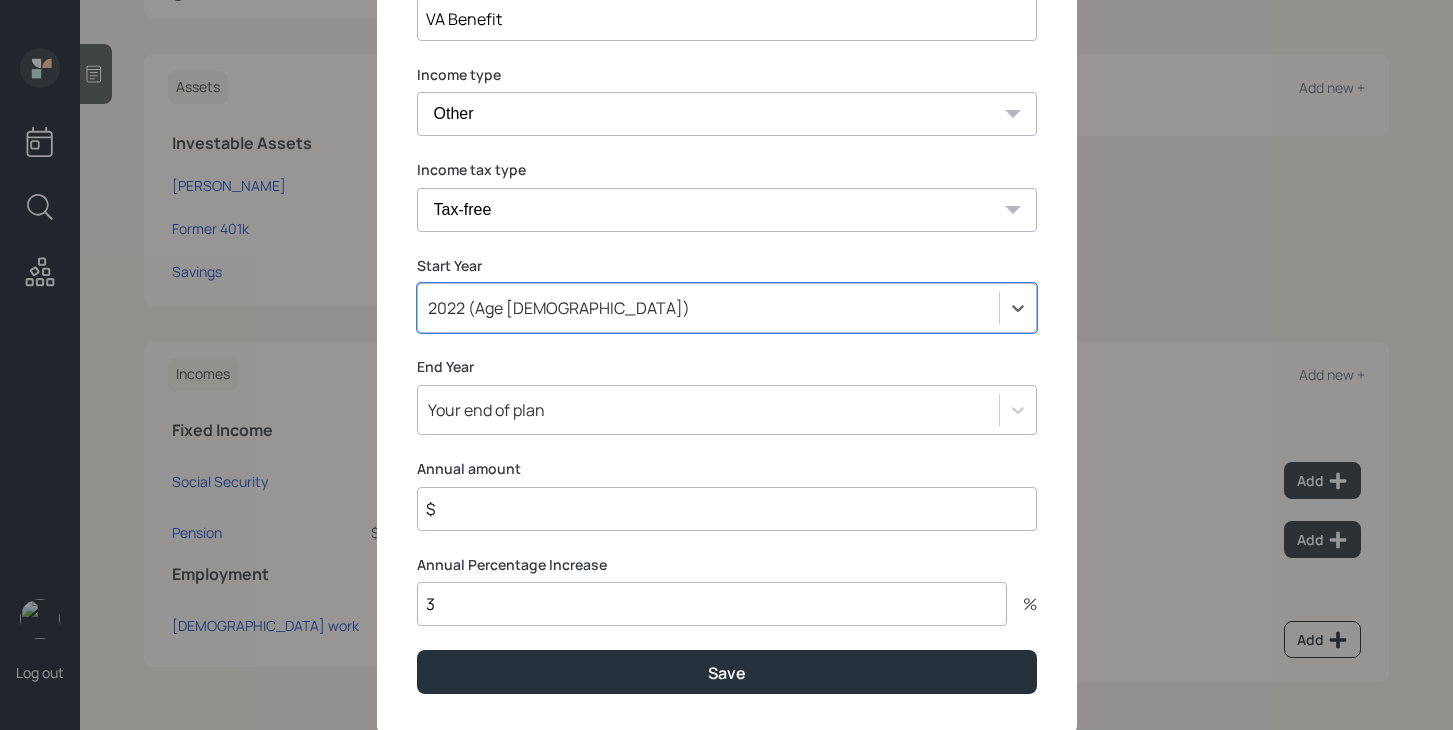 click on "$" at bounding box center [727, 509] 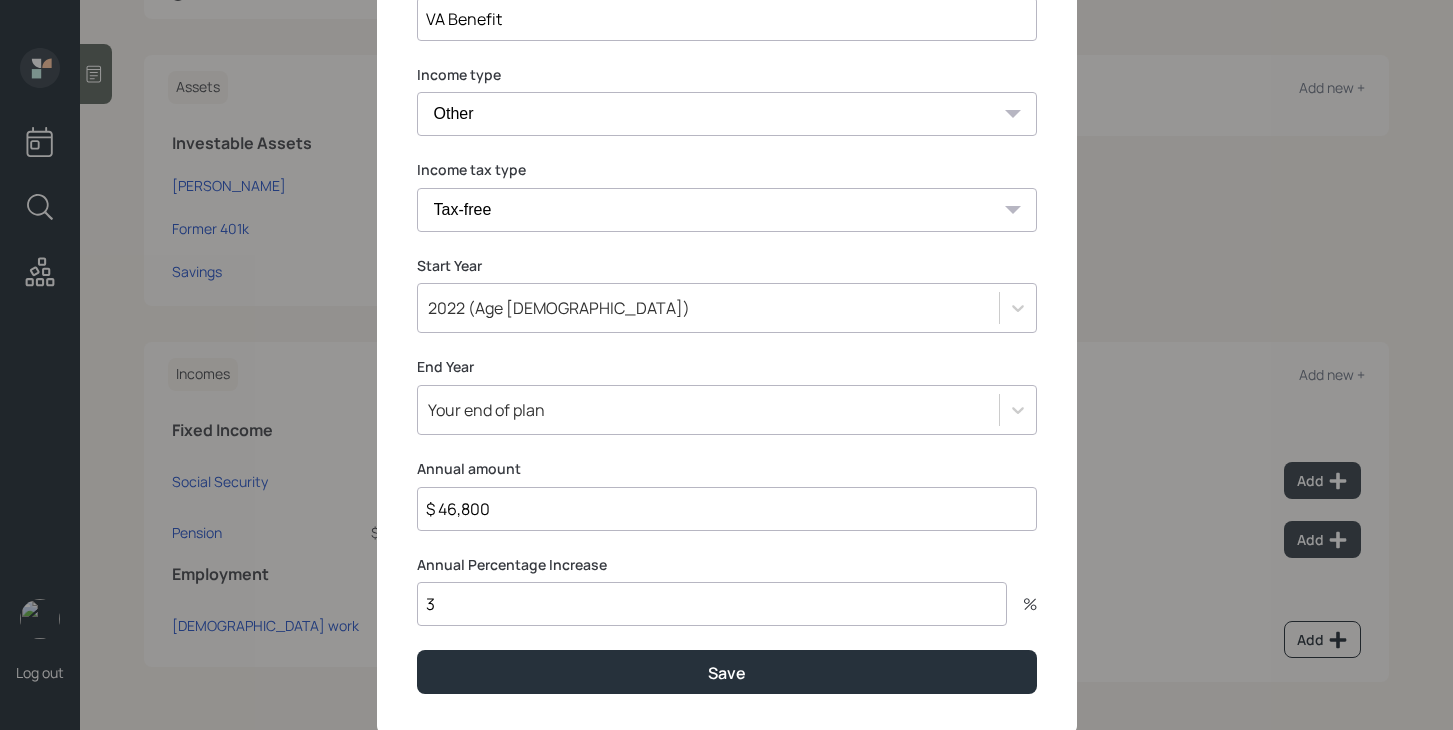 type on "$ 46,800" 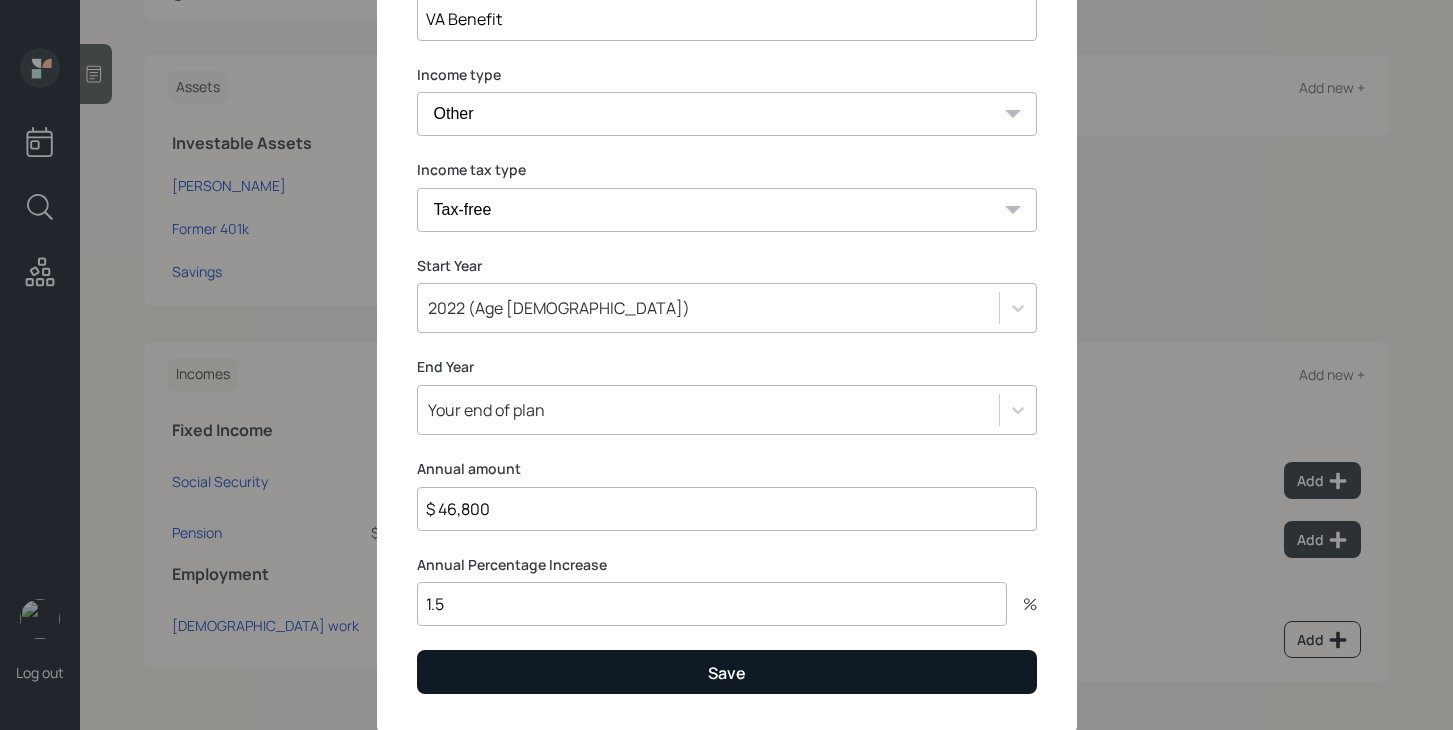 type on "1.5" 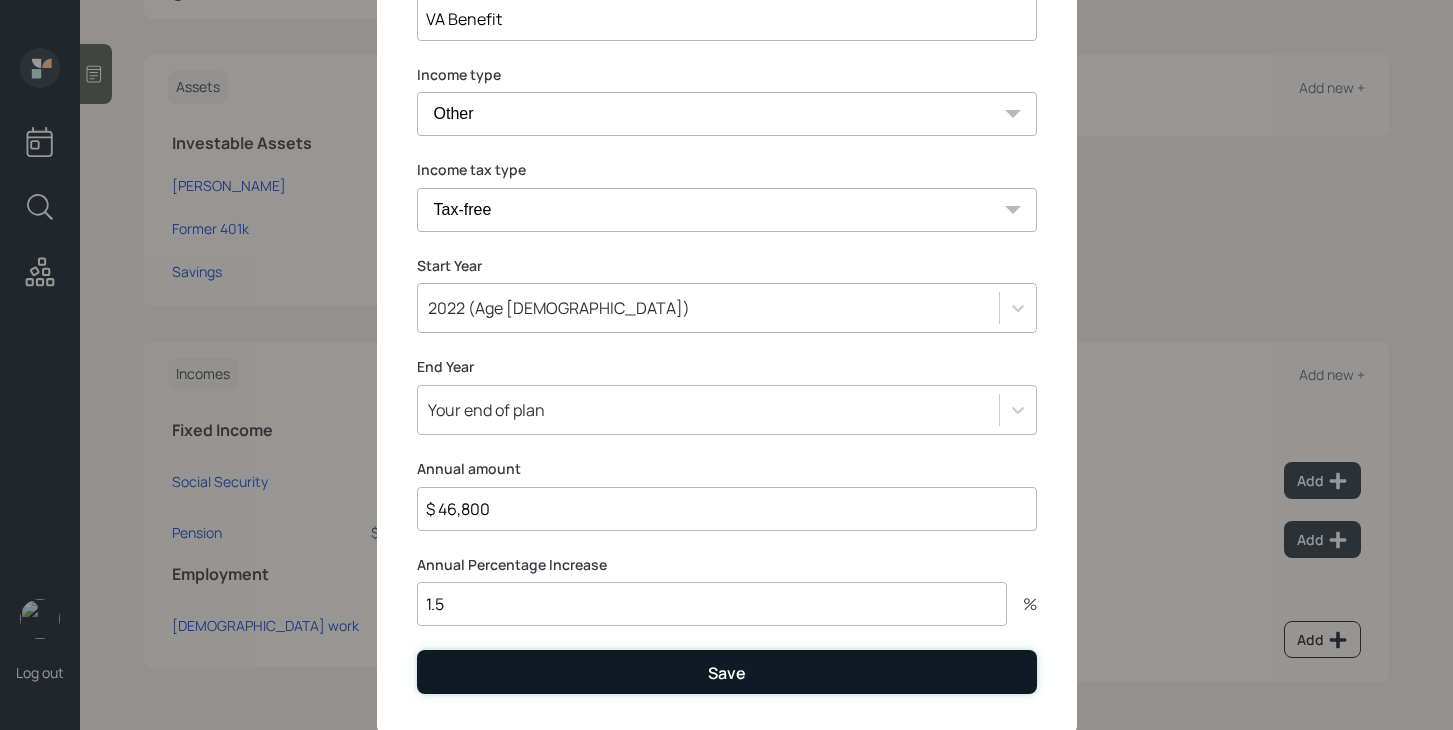 click on "Save" at bounding box center (727, 671) 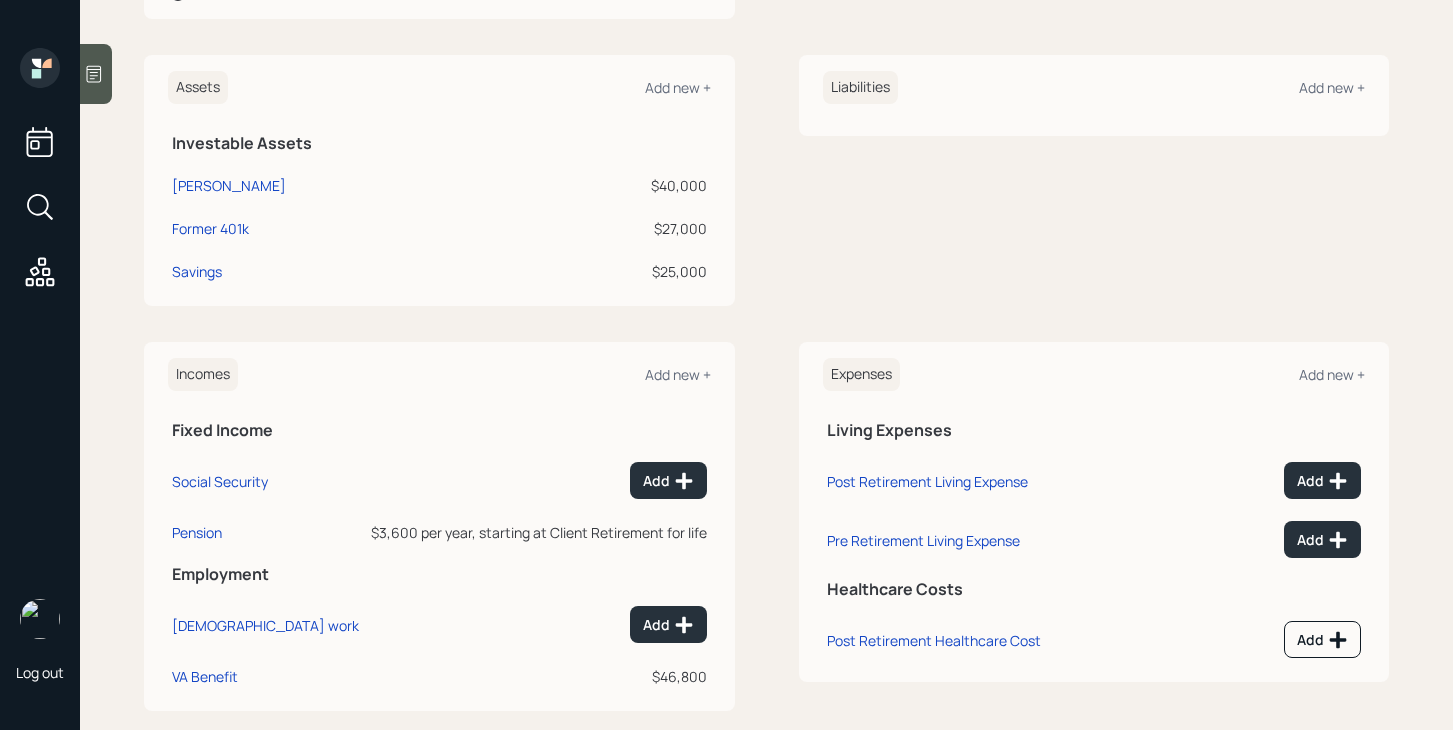 click on "Incomes Add new +" at bounding box center [439, 374] 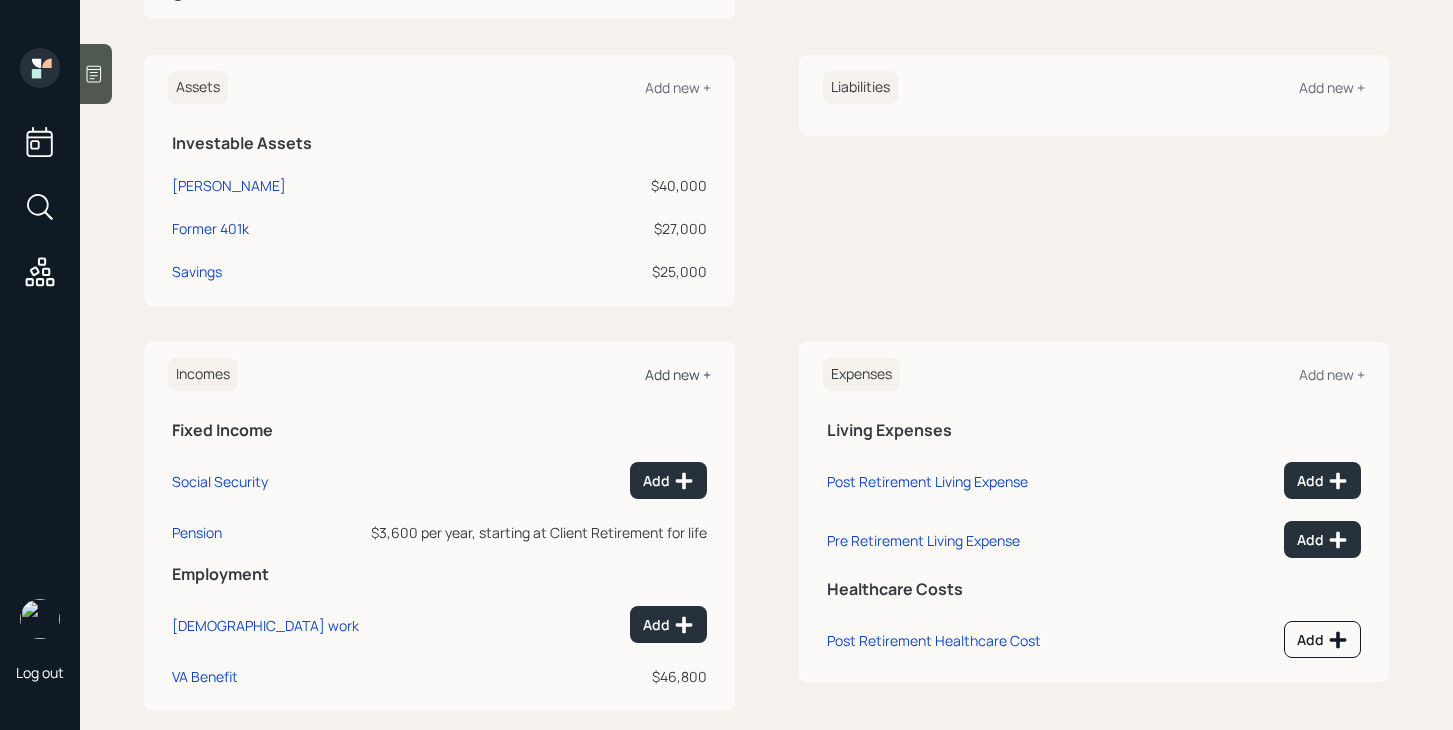 click on "Add new +" at bounding box center [678, 374] 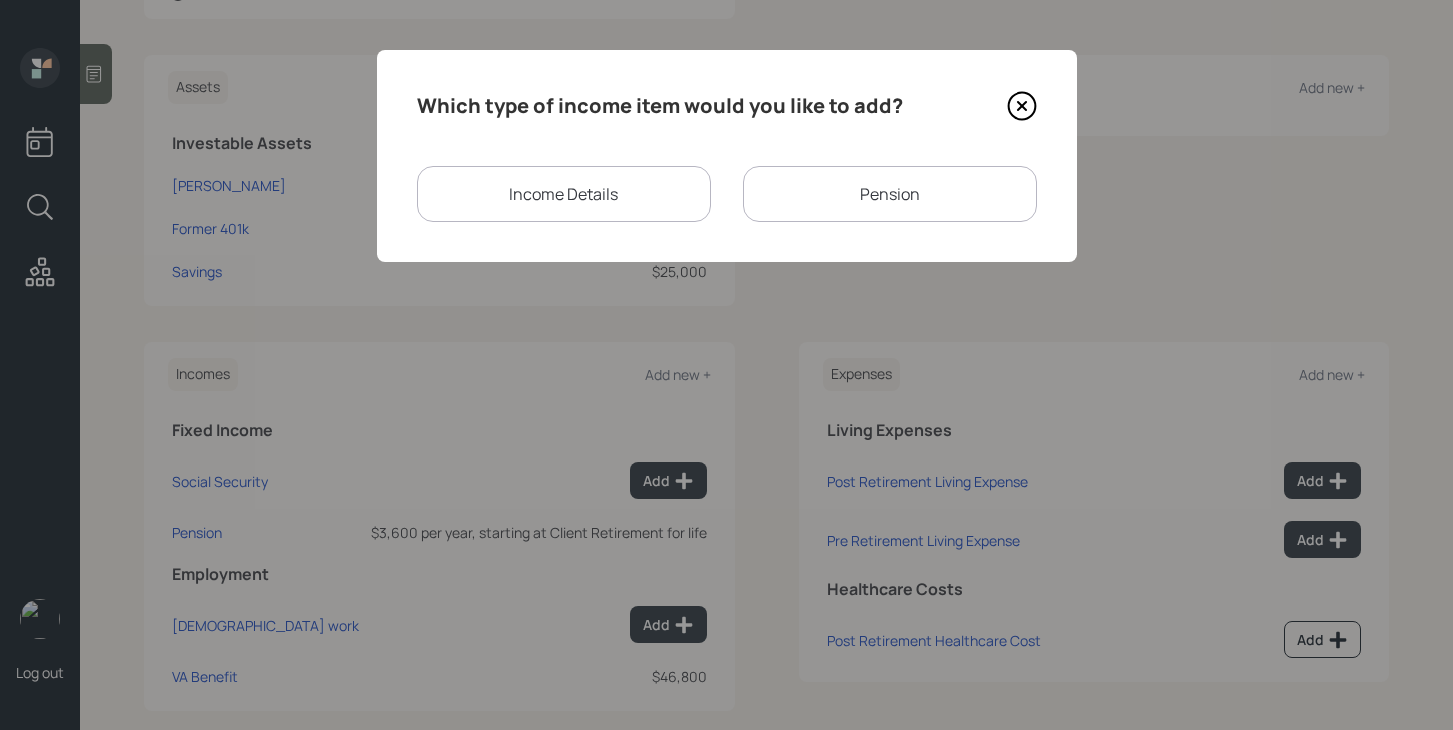 click on "Pension" at bounding box center (890, 194) 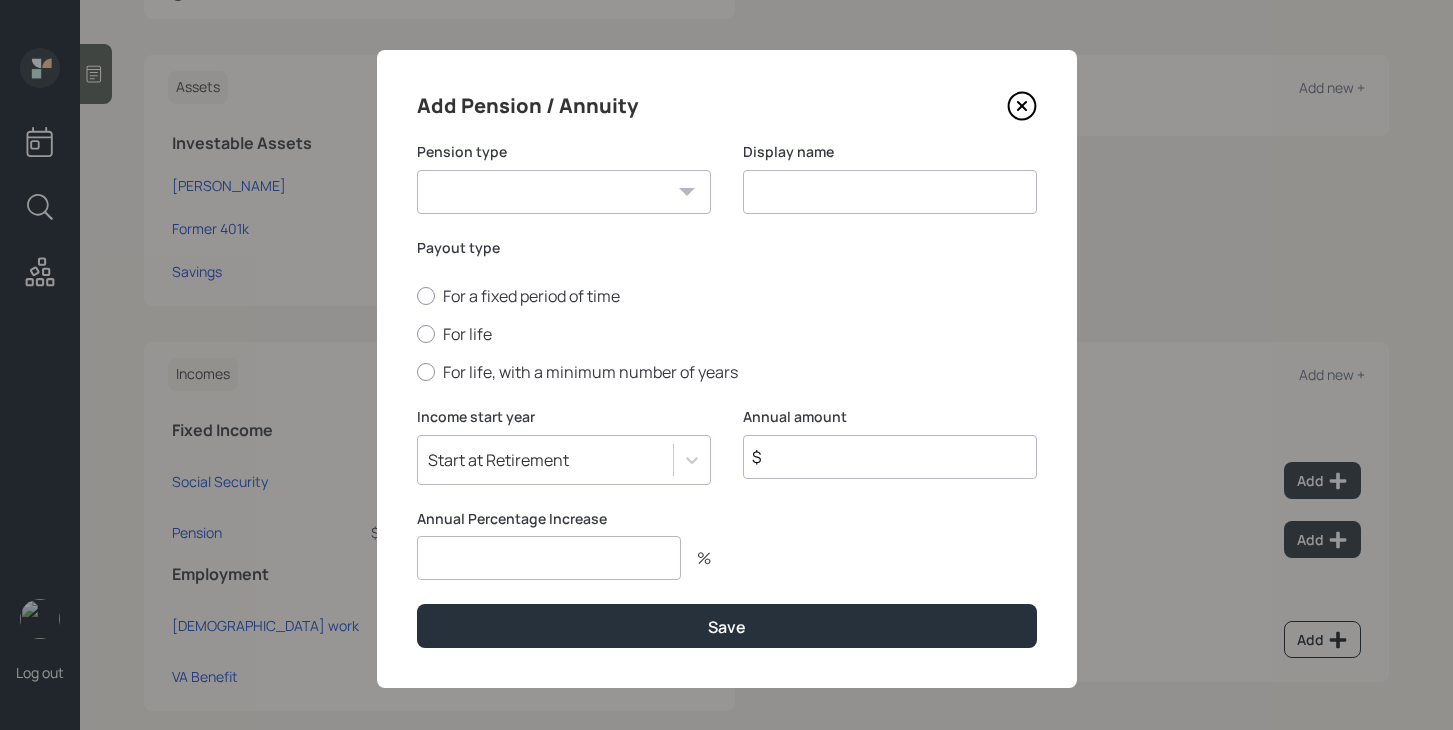 click on "Pension Annuity" at bounding box center (564, 192) 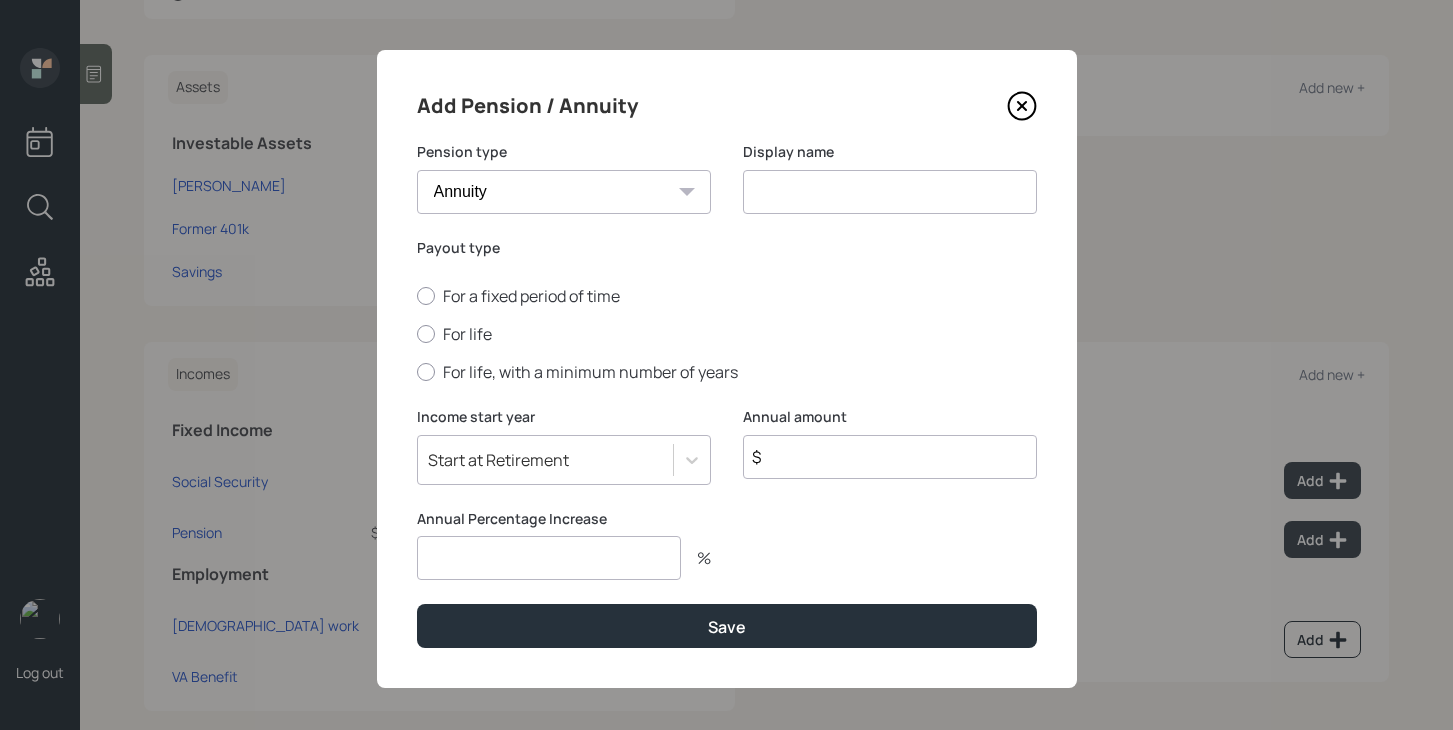 click on "Pension Annuity" at bounding box center (564, 192) 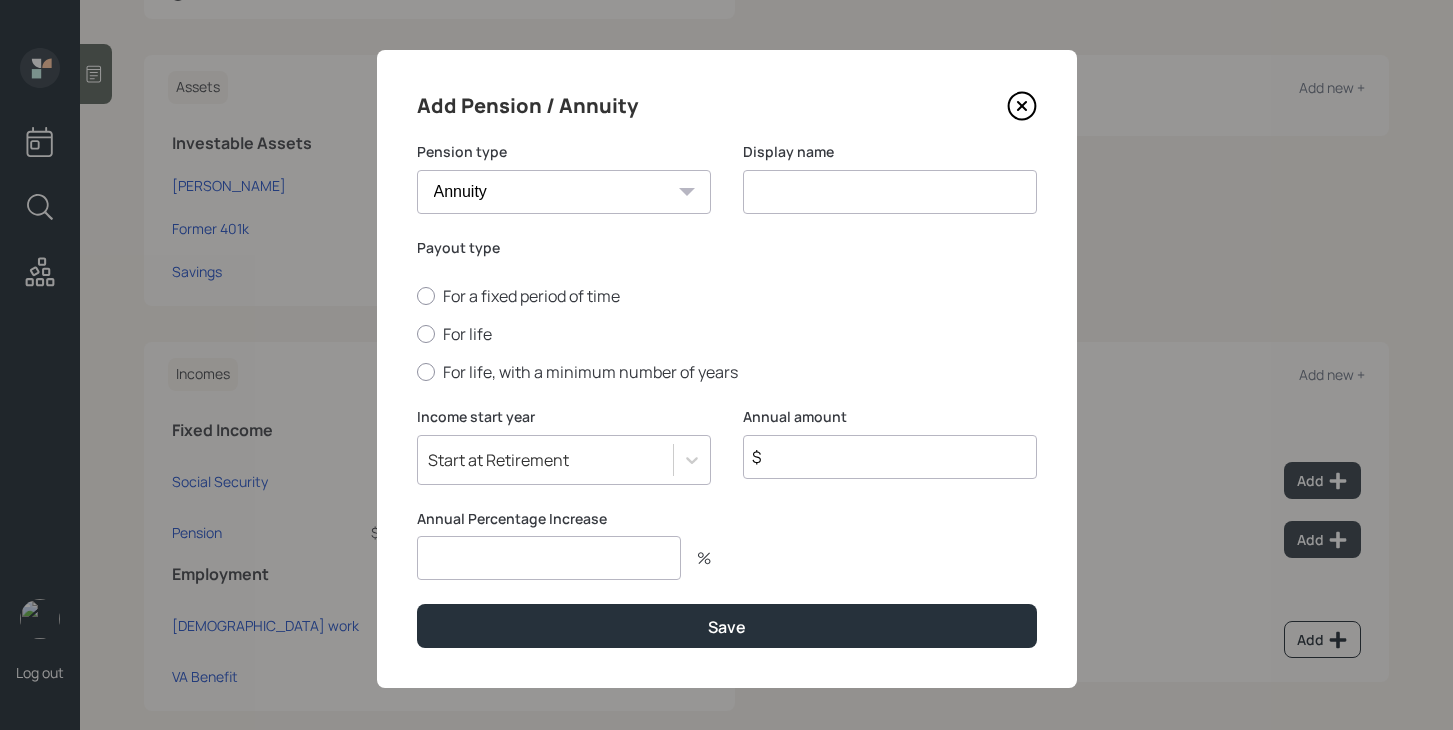 select on "pension" 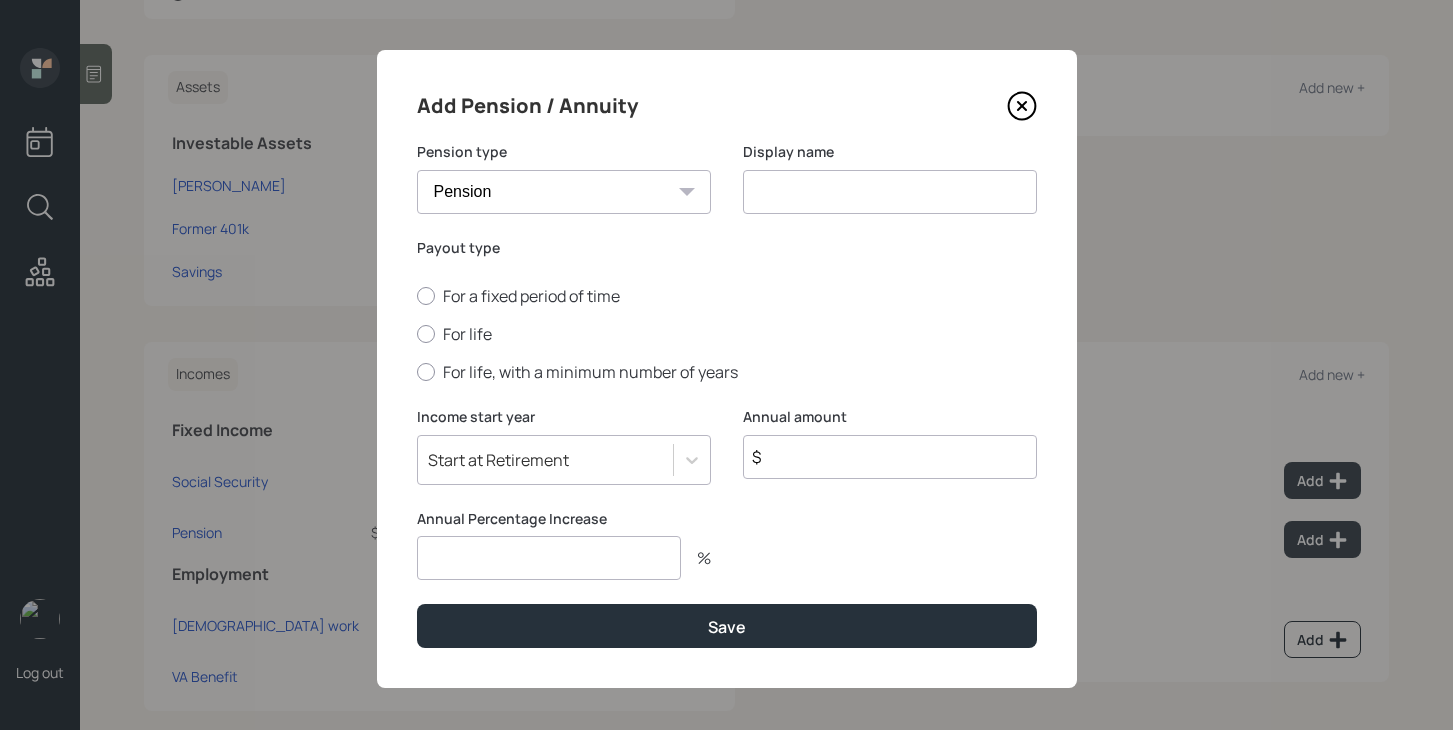 click at bounding box center (890, 192) 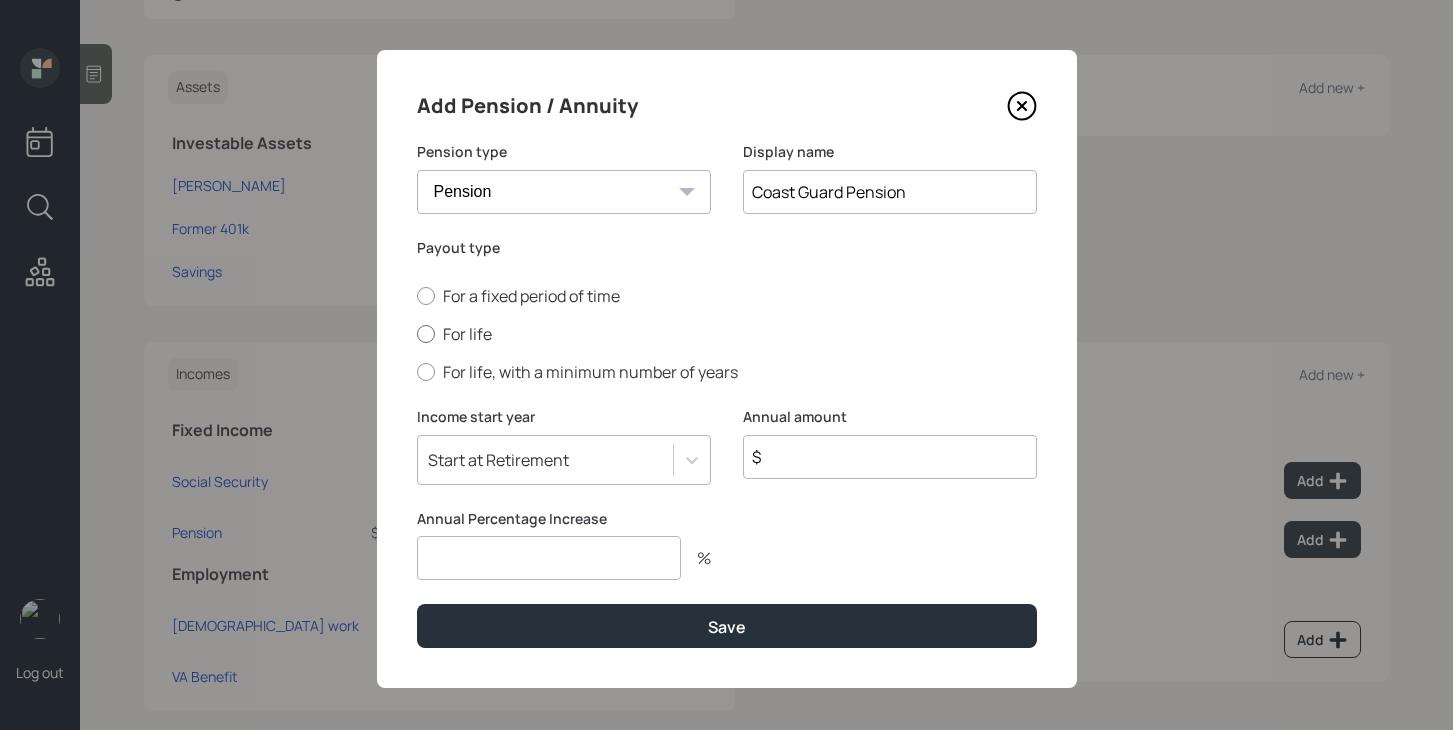 type on "Coast Guard Pension" 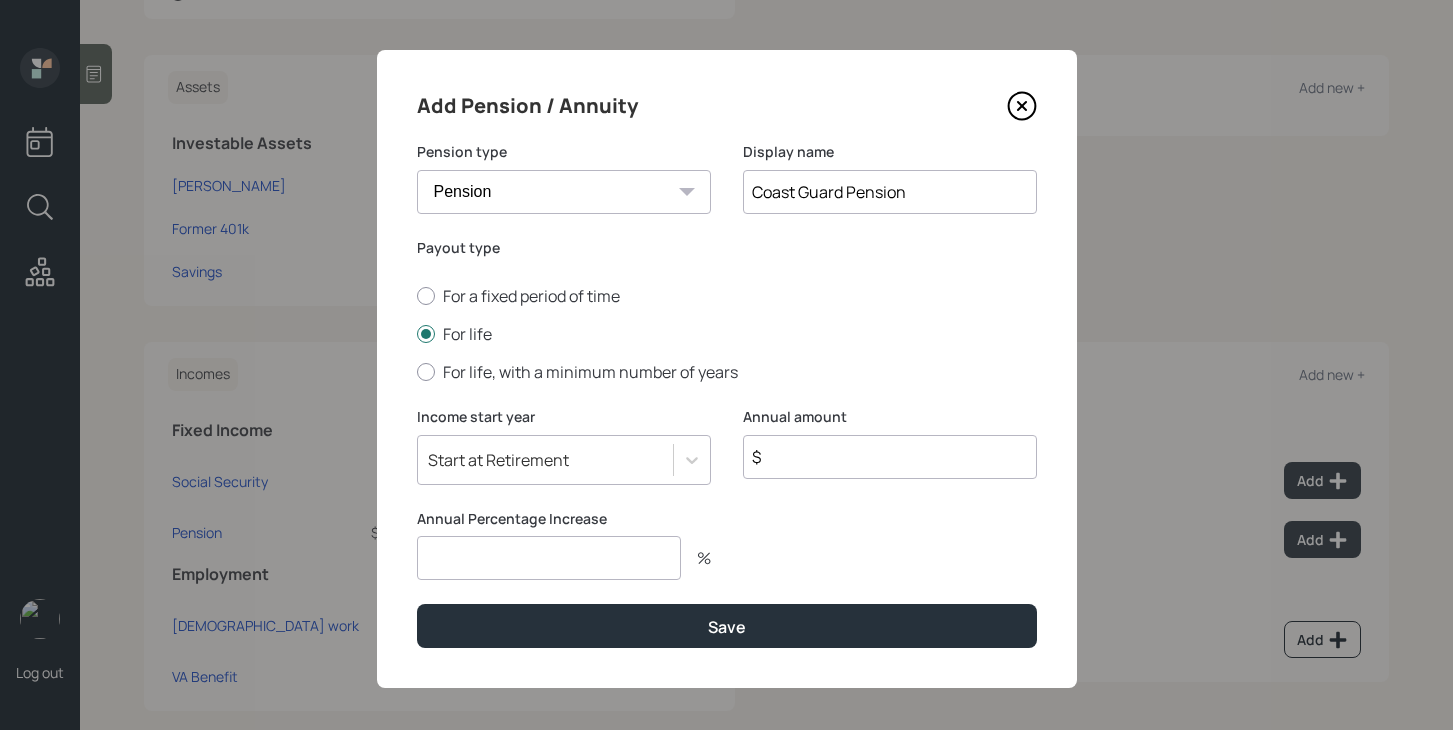 click at bounding box center (549, 558) 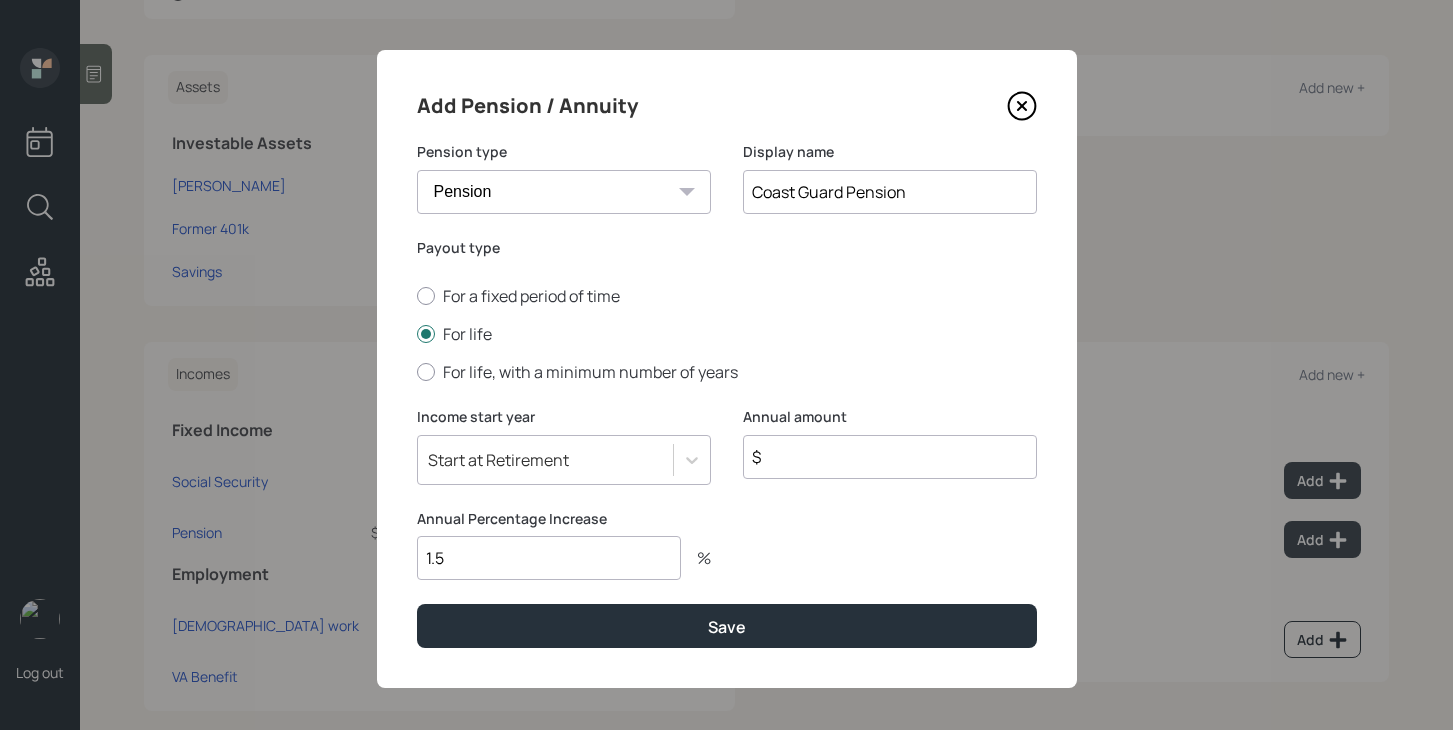 type on "1.5" 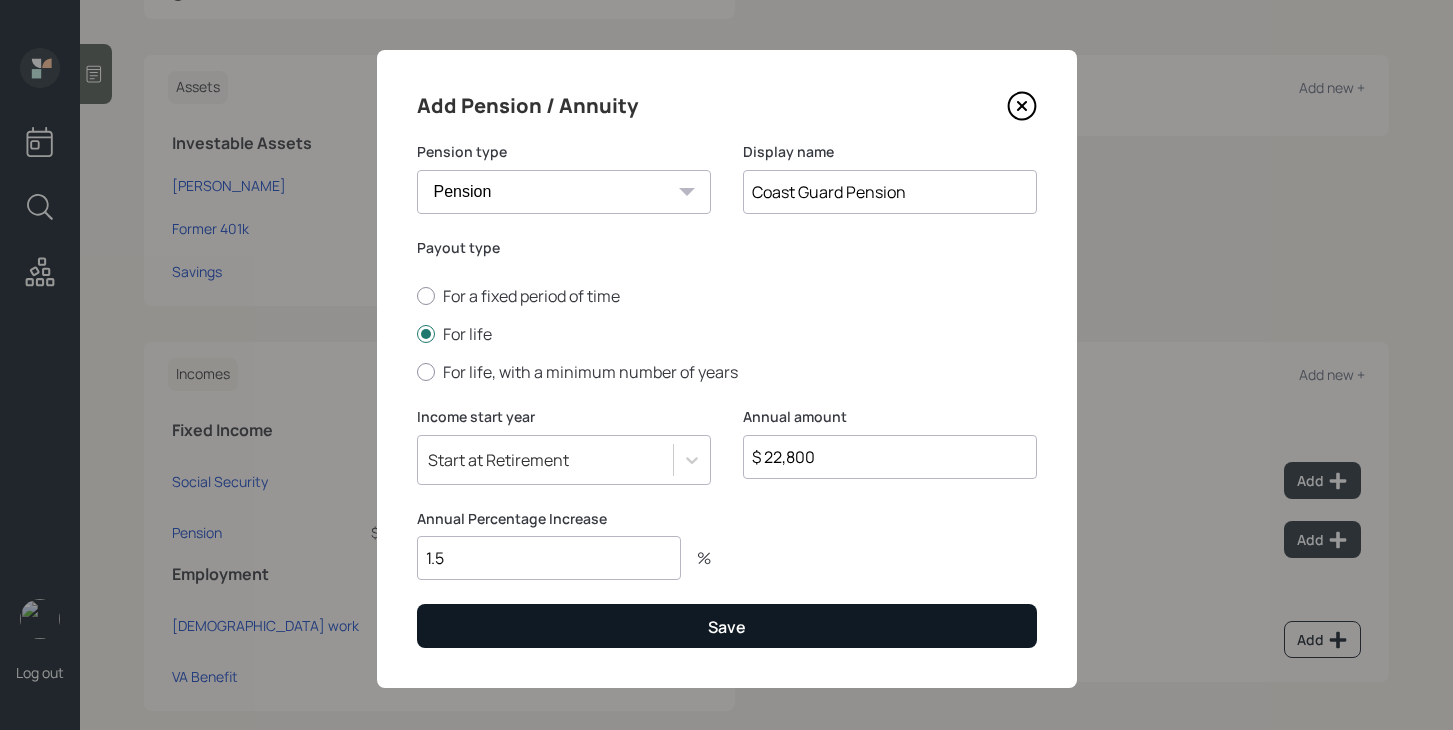 type on "$ 22,800" 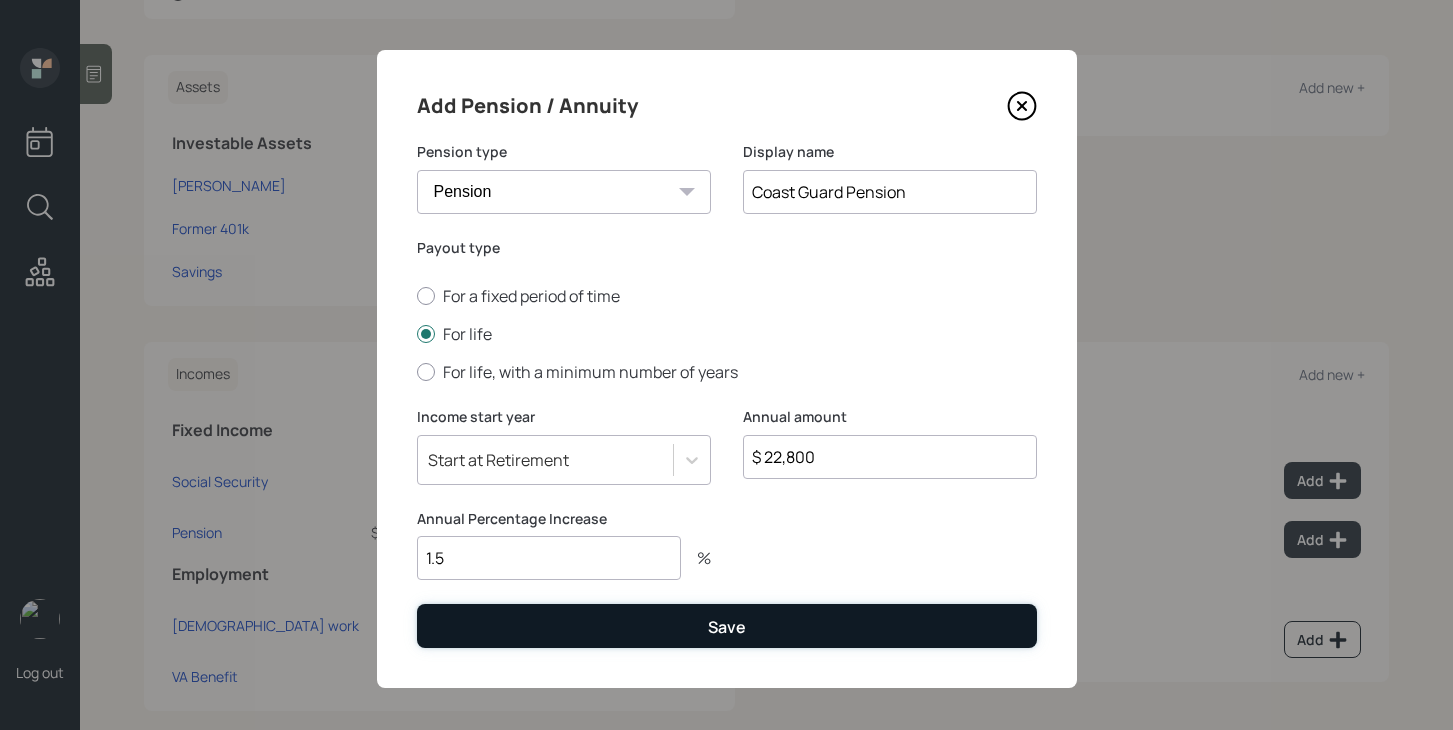 click on "Save" at bounding box center [727, 625] 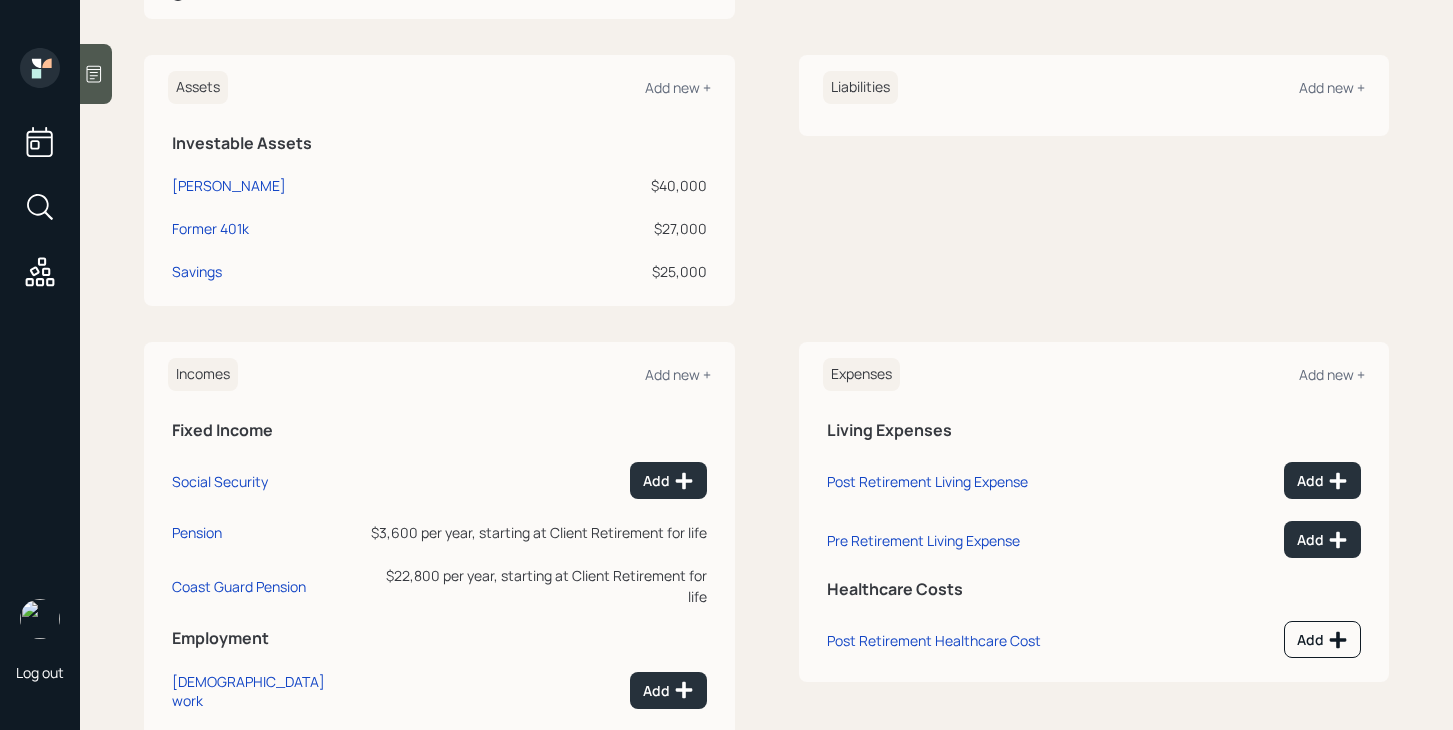 scroll, scrollTop: 531, scrollLeft: 0, axis: vertical 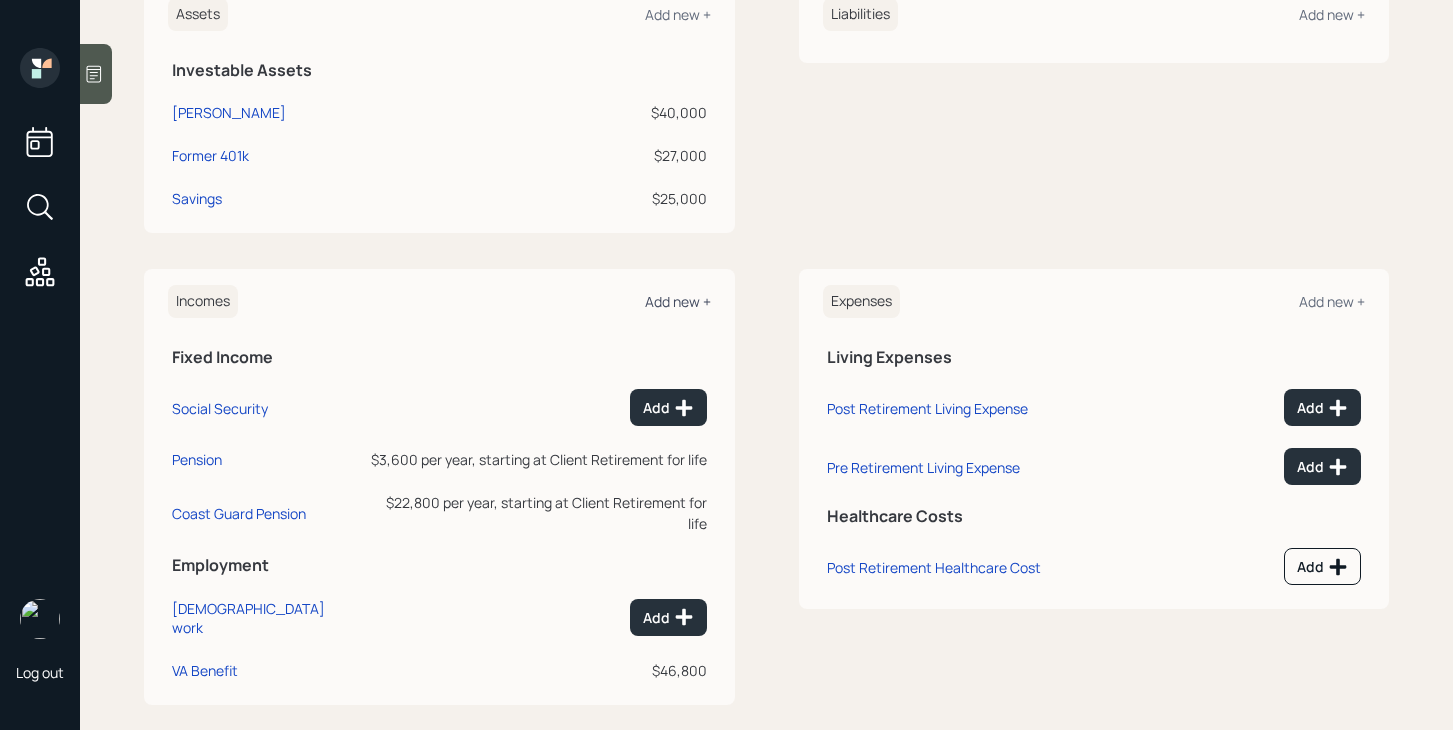 click on "Add new +" at bounding box center (678, 301) 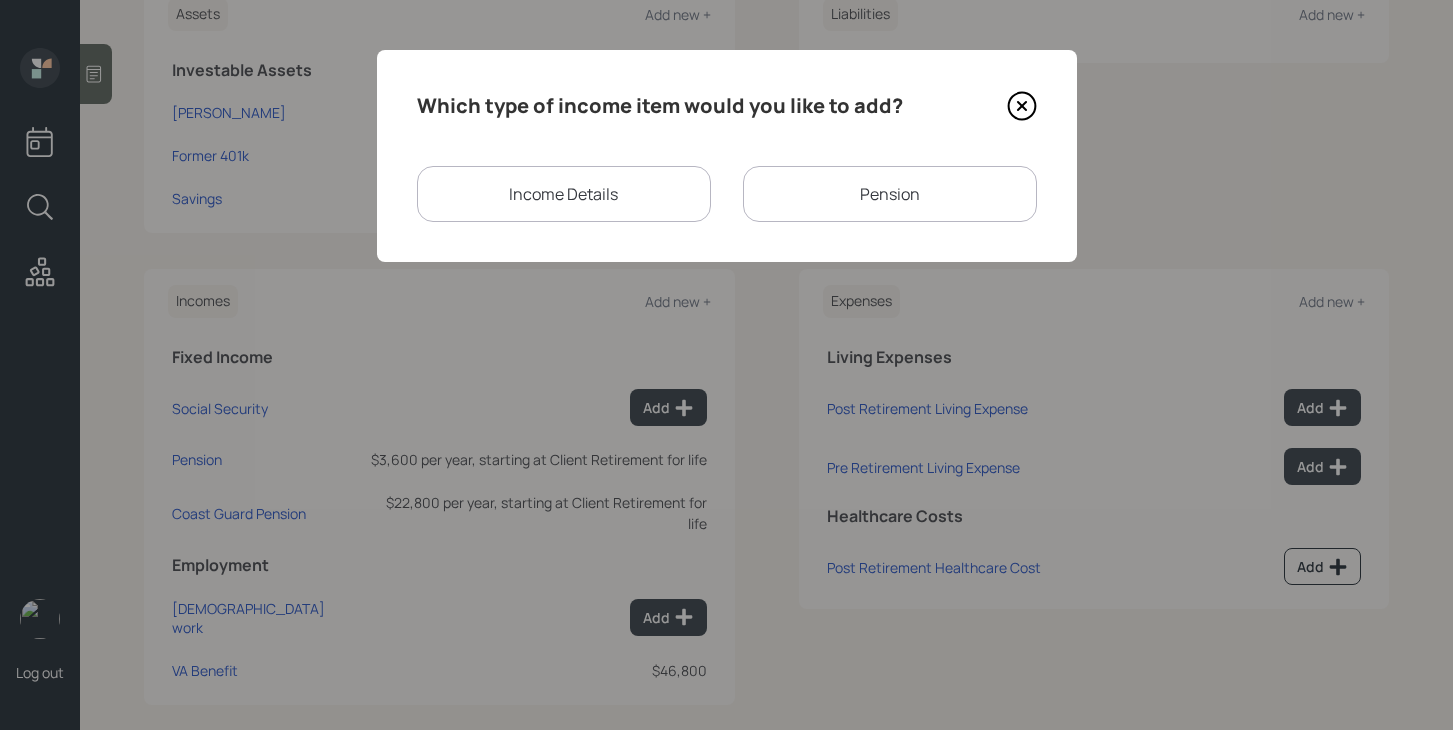 click on "Income Details" at bounding box center [564, 194] 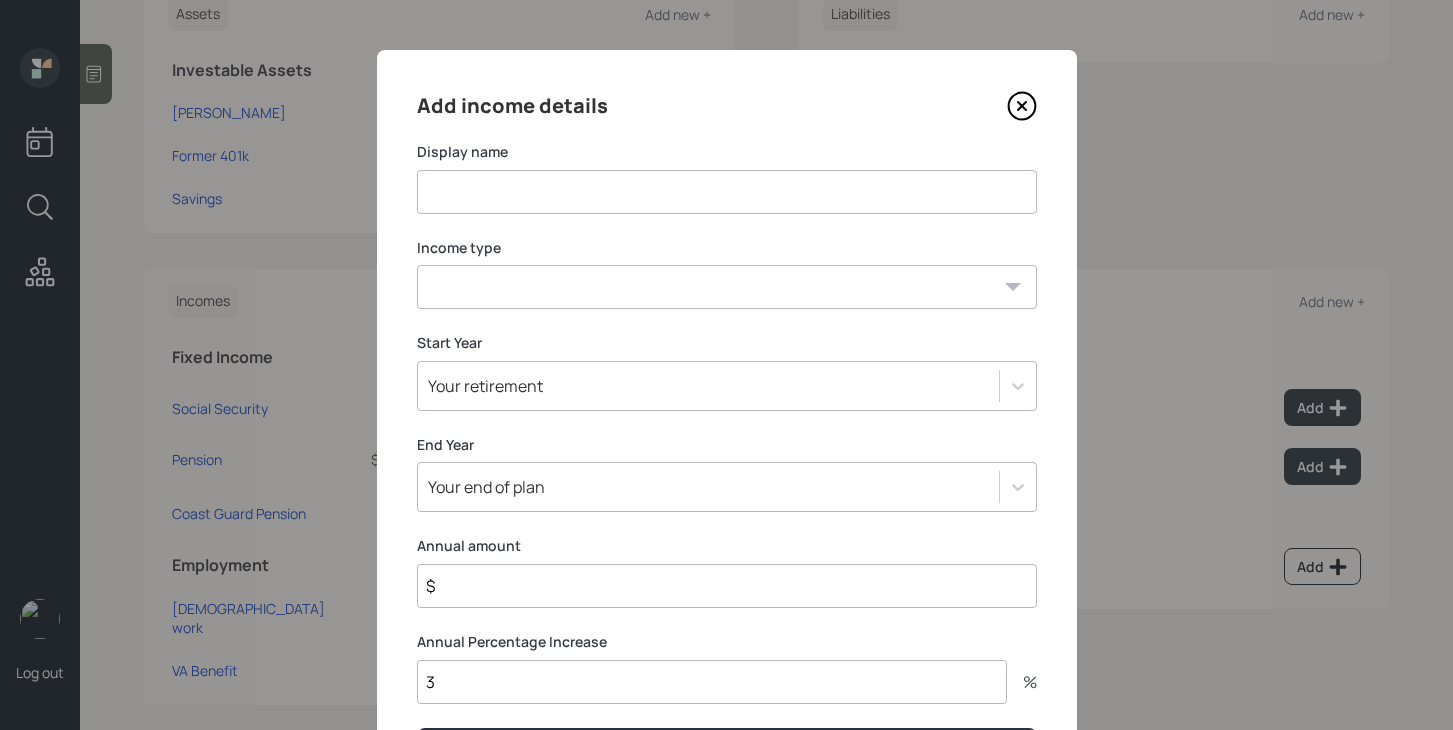 click at bounding box center (727, 192) 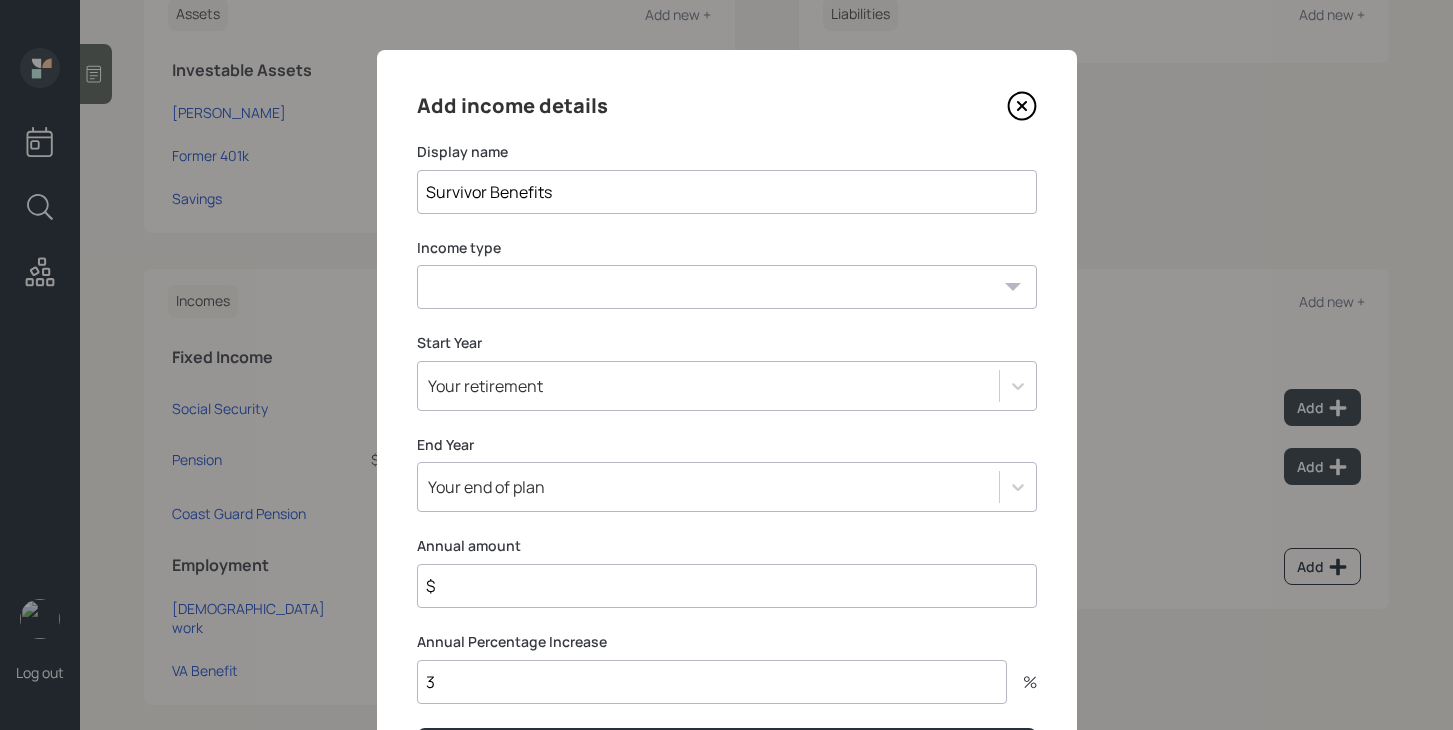 click on "Survivor Benefits" at bounding box center (727, 192) 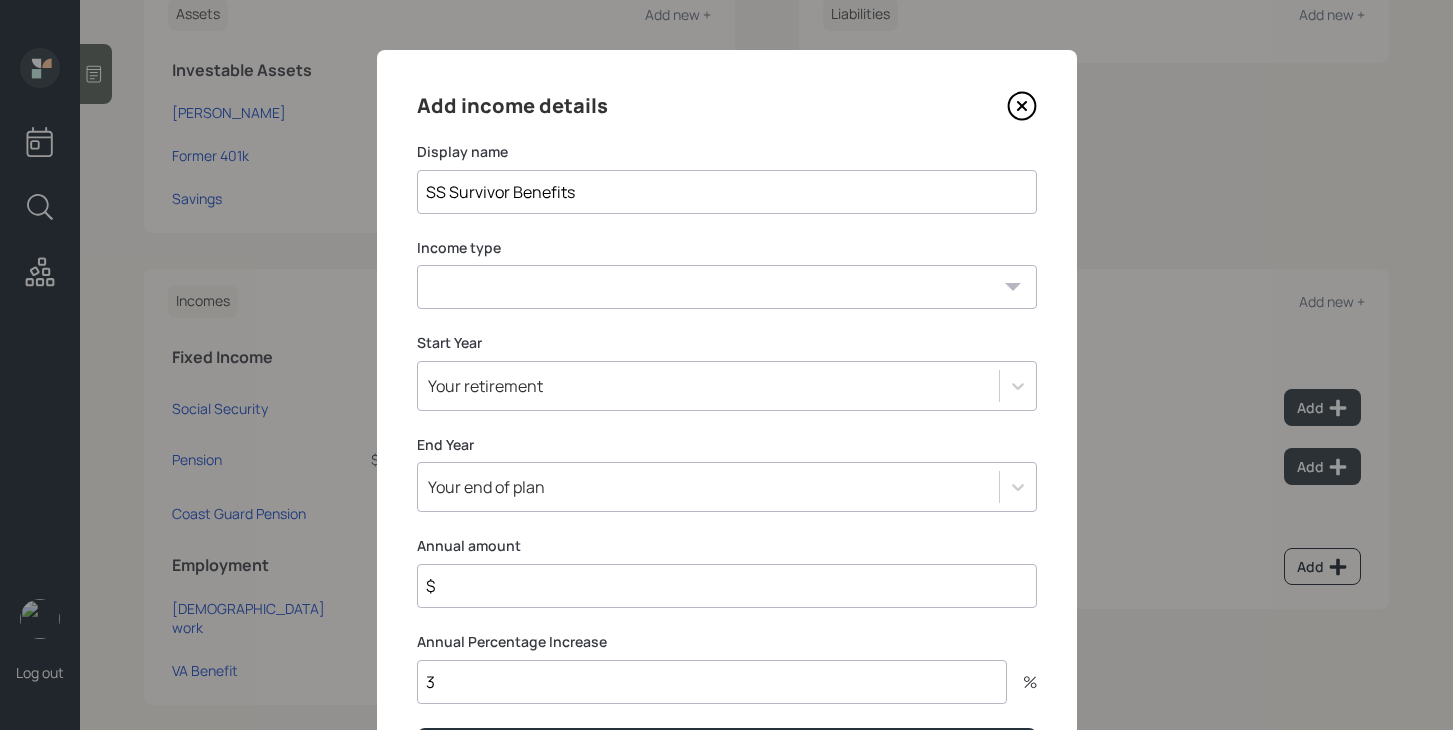 type on "SS Survivor Benefits" 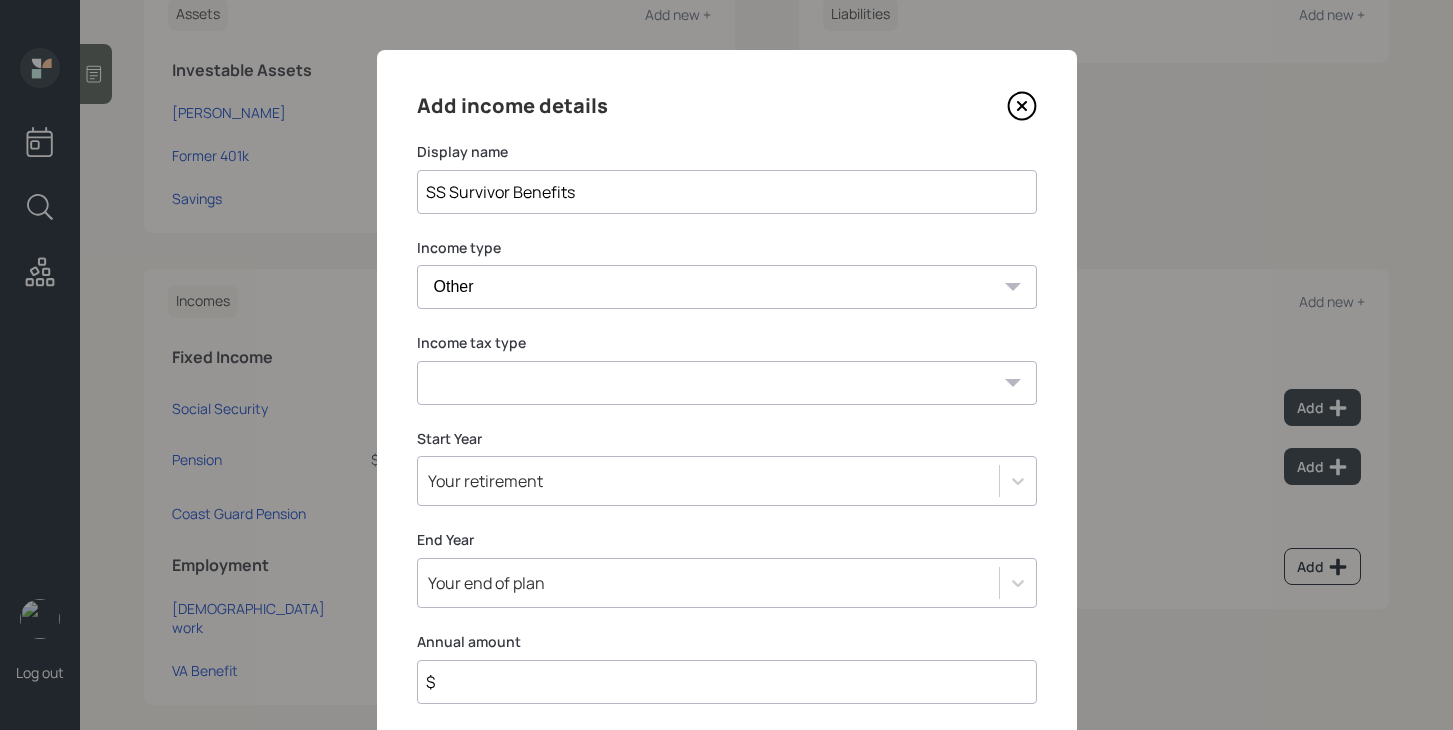 click on "Tax-free Earned Self Employment Alimony Royalties Pension / Annuity Interest Dividend Short-Term Gain Long-Term Gain Social Security" at bounding box center (727, 383) 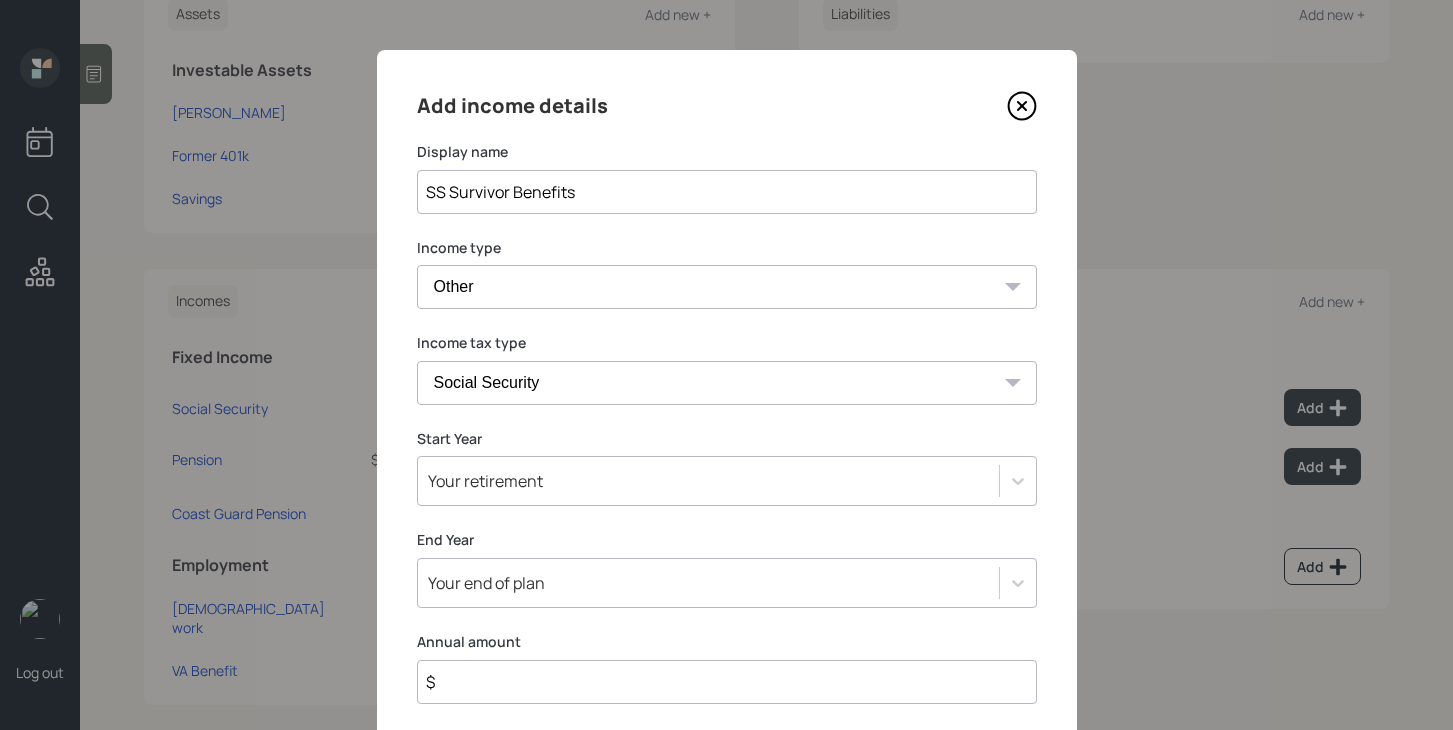 click on "Your retirement" at bounding box center (727, 481) 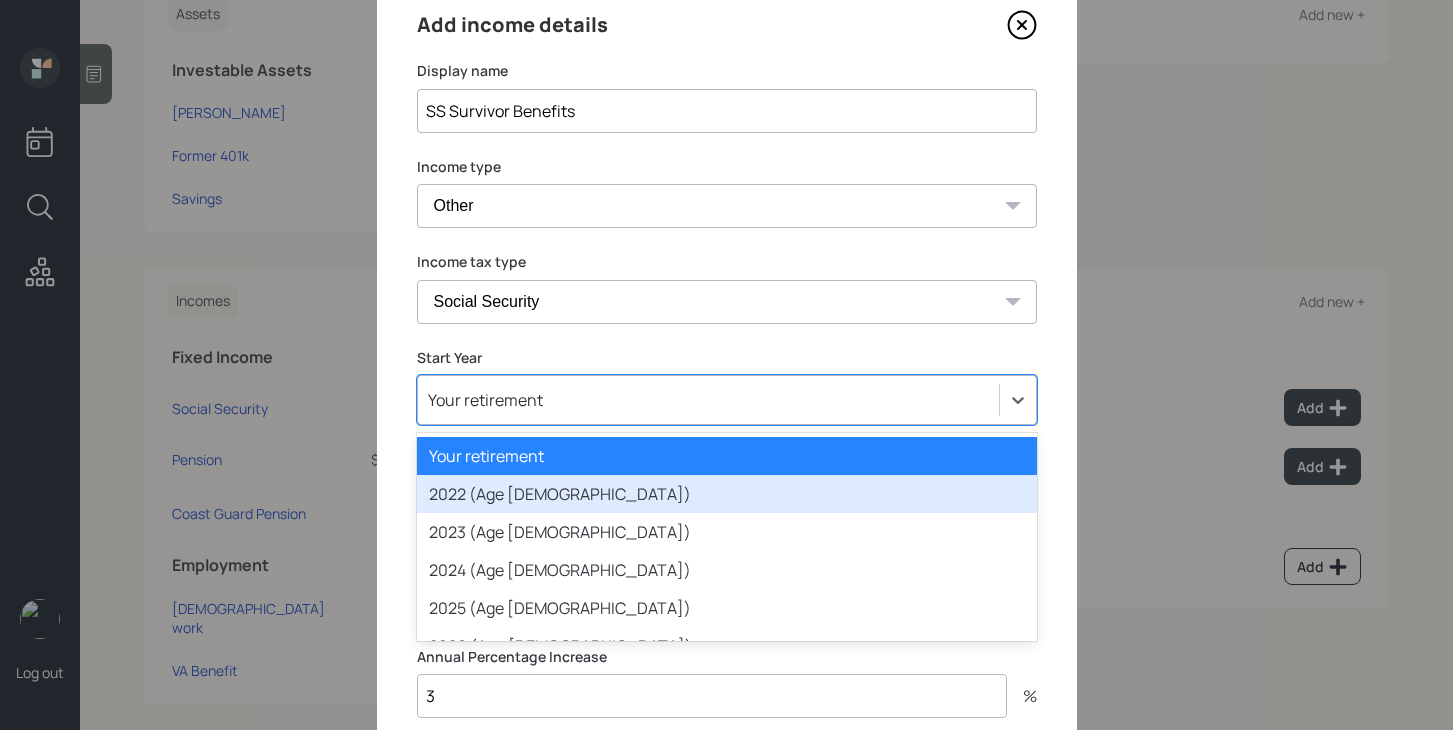 scroll, scrollTop: 92, scrollLeft: 0, axis: vertical 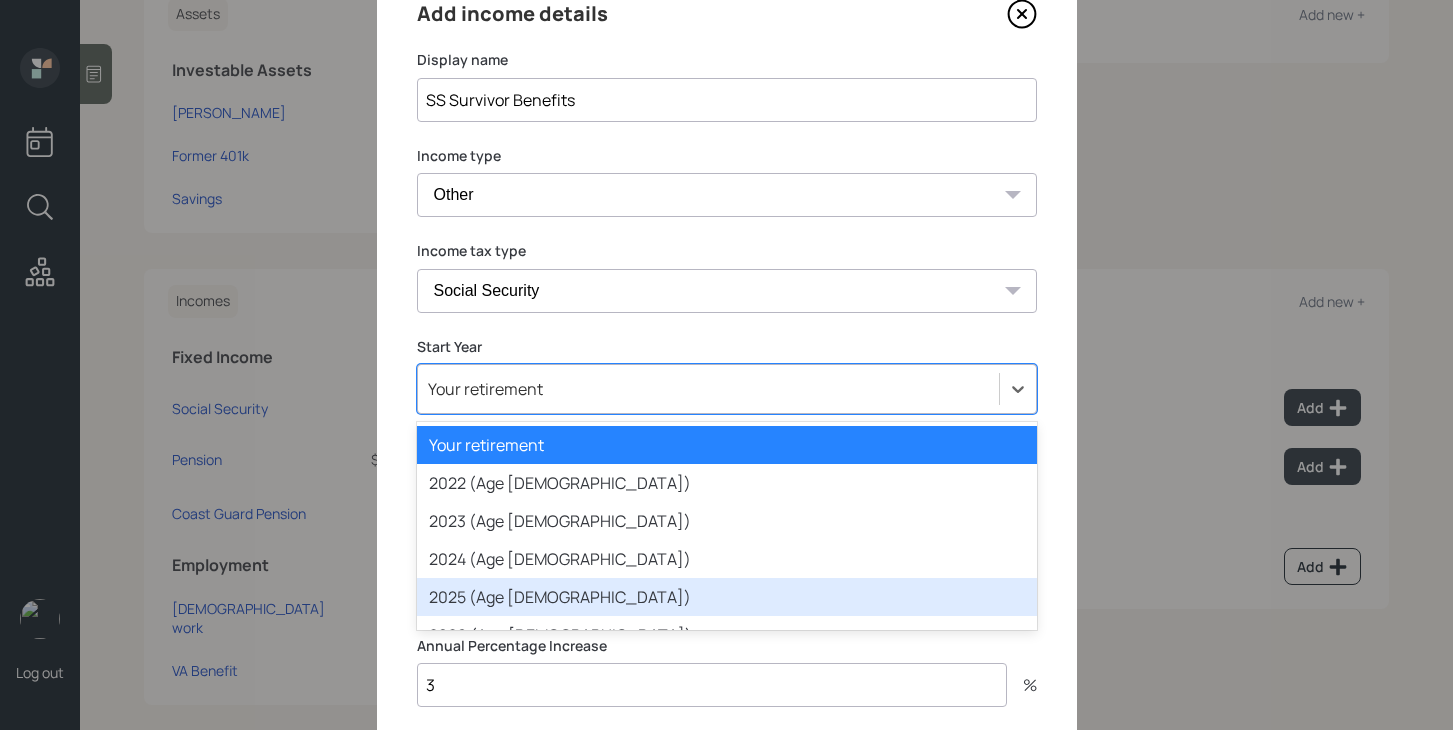 click on "2025 (Age [DEMOGRAPHIC_DATA])" at bounding box center (727, 597) 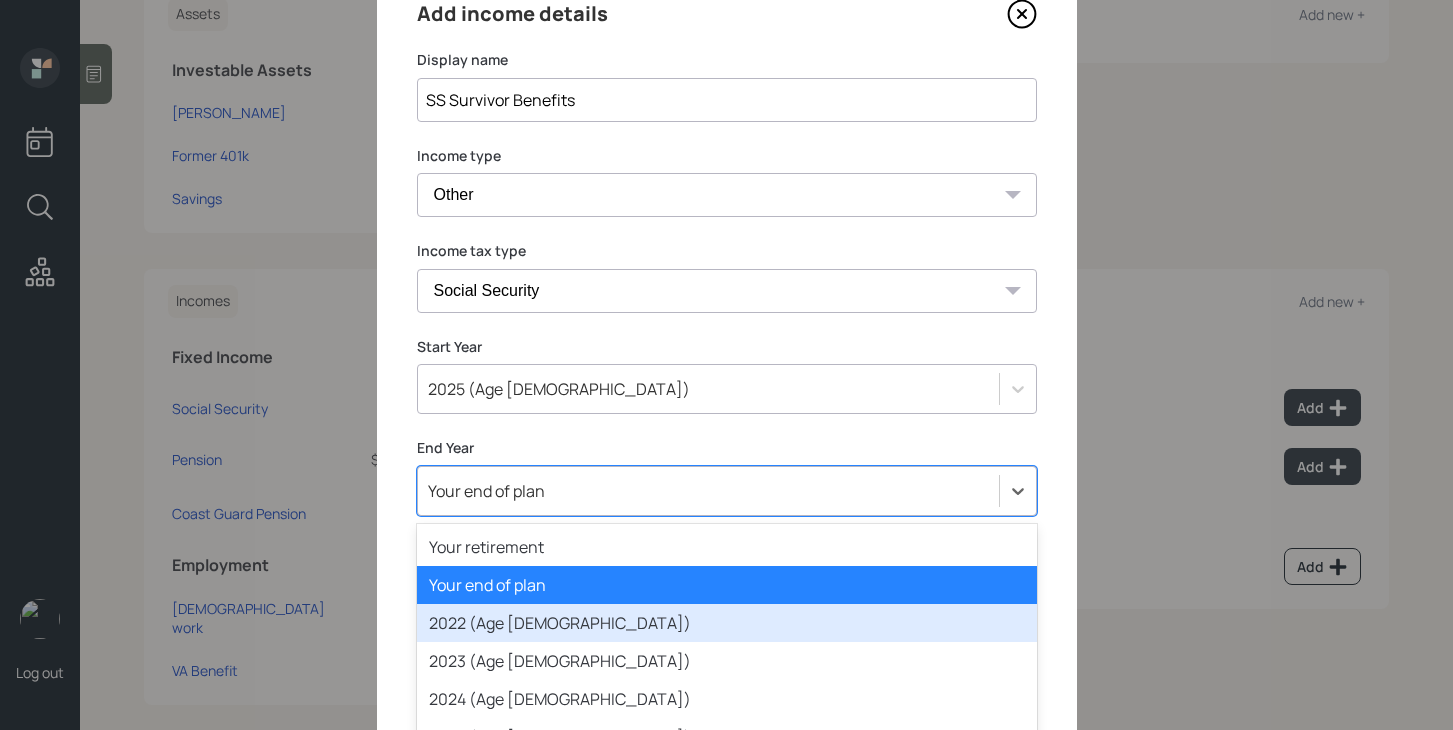 click on "option 2022 (Age [DEMOGRAPHIC_DATA]) focused, 3 of 80. 80 results available. Use Up and Down to choose options, press Enter to select the currently focused option, press Escape to exit the menu, press Tab to select the option and exit the menu. Your end of plan Your retirement Your end of plan 2022 (Age [DEMOGRAPHIC_DATA]) 2023 (Age [DEMOGRAPHIC_DATA]) 2024 (Age [DEMOGRAPHIC_DATA]) 2025 (Age [DEMOGRAPHIC_DATA]) 2026 (Age [DEMOGRAPHIC_DATA]) 2027 (Age [DEMOGRAPHIC_DATA]) 2028 (Age [DEMOGRAPHIC_DATA]) 2029 (Age [DEMOGRAPHIC_DATA]) 2030 (Age [DEMOGRAPHIC_DATA]) 2031 (Age [DEMOGRAPHIC_DATA]) 2032 (Age [DEMOGRAPHIC_DATA]) 2033 (Age [DEMOGRAPHIC_DATA]) 2034 (Age [DEMOGRAPHIC_DATA]) 2035 (Age [DEMOGRAPHIC_DATA]) 2036 (Age [DEMOGRAPHIC_DATA]) 2037 (Age [DEMOGRAPHIC_DATA]) 2038 (Age [DEMOGRAPHIC_DATA]) 2039 (Age [DEMOGRAPHIC_DATA]) 2040 (Age [DEMOGRAPHIC_DATA]) 2041 (Age [DEMOGRAPHIC_DATA]) 2042 (Age [DEMOGRAPHIC_DATA]) 2043 (Age [DEMOGRAPHIC_DATA]) 2044 (Age [DEMOGRAPHIC_DATA]) 2045 (Age [DEMOGRAPHIC_DATA]) 2046 (Age [DEMOGRAPHIC_DATA]) 2047 (Age [DEMOGRAPHIC_DATA]) 2048 (Age [DEMOGRAPHIC_DATA]) 2049 (Age [DEMOGRAPHIC_DATA]) 2050 (Age [DEMOGRAPHIC_DATA]) 2051 (Age [DEMOGRAPHIC_DATA]) 2052 (Age [DEMOGRAPHIC_DATA]) 2053 (Age [DEMOGRAPHIC_DATA]) 2054 (Age [DEMOGRAPHIC_DATA]) 2055 (Age [DEMOGRAPHIC_DATA]) 2056 (Age [DEMOGRAPHIC_DATA]) 2057 (Age [DEMOGRAPHIC_DATA]) 2058 (Age [DEMOGRAPHIC_DATA]) 2059 (Age [DEMOGRAPHIC_DATA]) 2060 (Age [DEMOGRAPHIC_DATA]) 2061 (Age [DEMOGRAPHIC_DATA]) 2062 (Age [DEMOGRAPHIC_DATA]) 2063 (Age [DEMOGRAPHIC_DATA]) 2064 (Age [DEMOGRAPHIC_DATA]) 2065 (Age [DEMOGRAPHIC_DATA]) 2066 (Age [DEMOGRAPHIC_DATA]) 2067 (Age [DEMOGRAPHIC_DATA]) 2068 (Age [DEMOGRAPHIC_DATA]) 2069 (Age [DEMOGRAPHIC_DATA]) 2070 (Age [DEMOGRAPHIC_DATA]) 2071 (Age [DEMOGRAPHIC_DATA]) 2072 (Age [DEMOGRAPHIC_DATA]) 2073 (Age [DEMOGRAPHIC_DATA])" at bounding box center (727, 491) 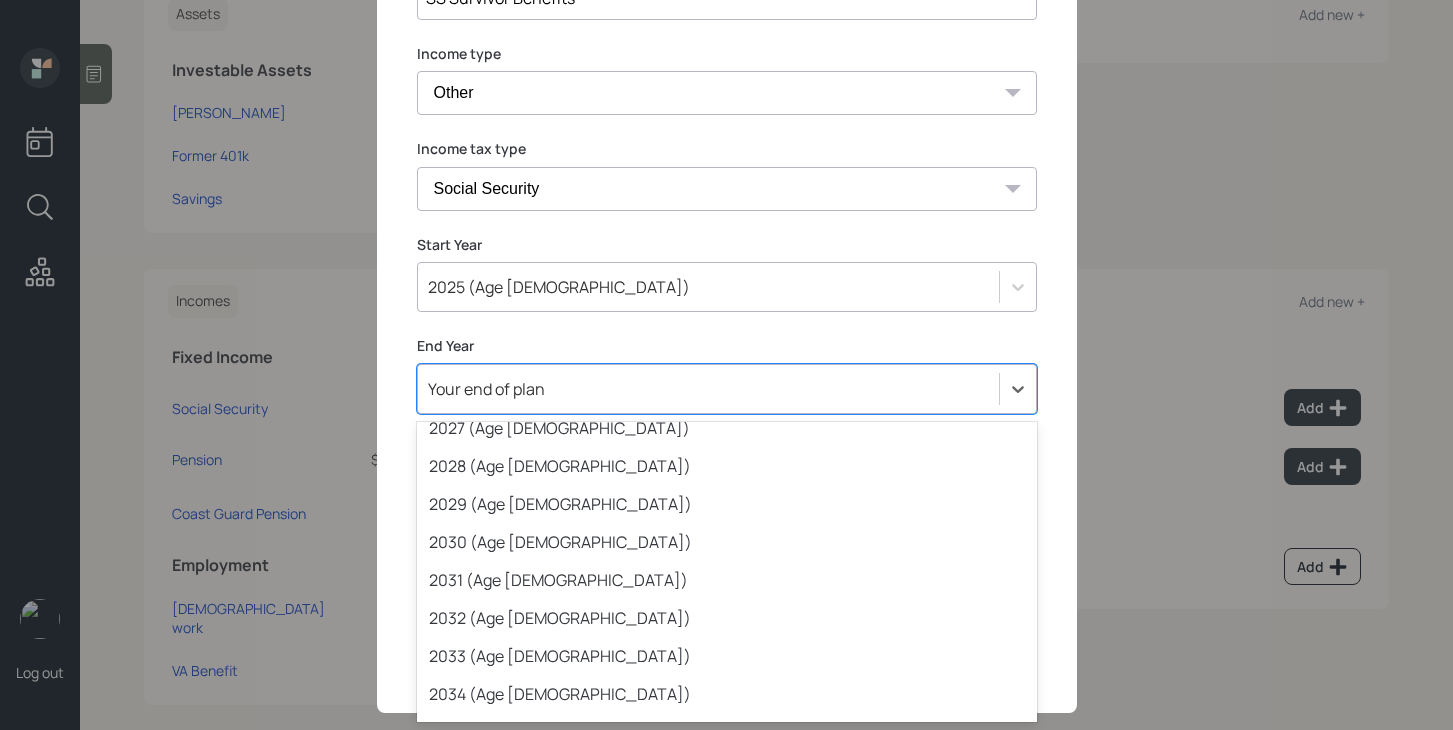 scroll, scrollTop: 284, scrollLeft: 0, axis: vertical 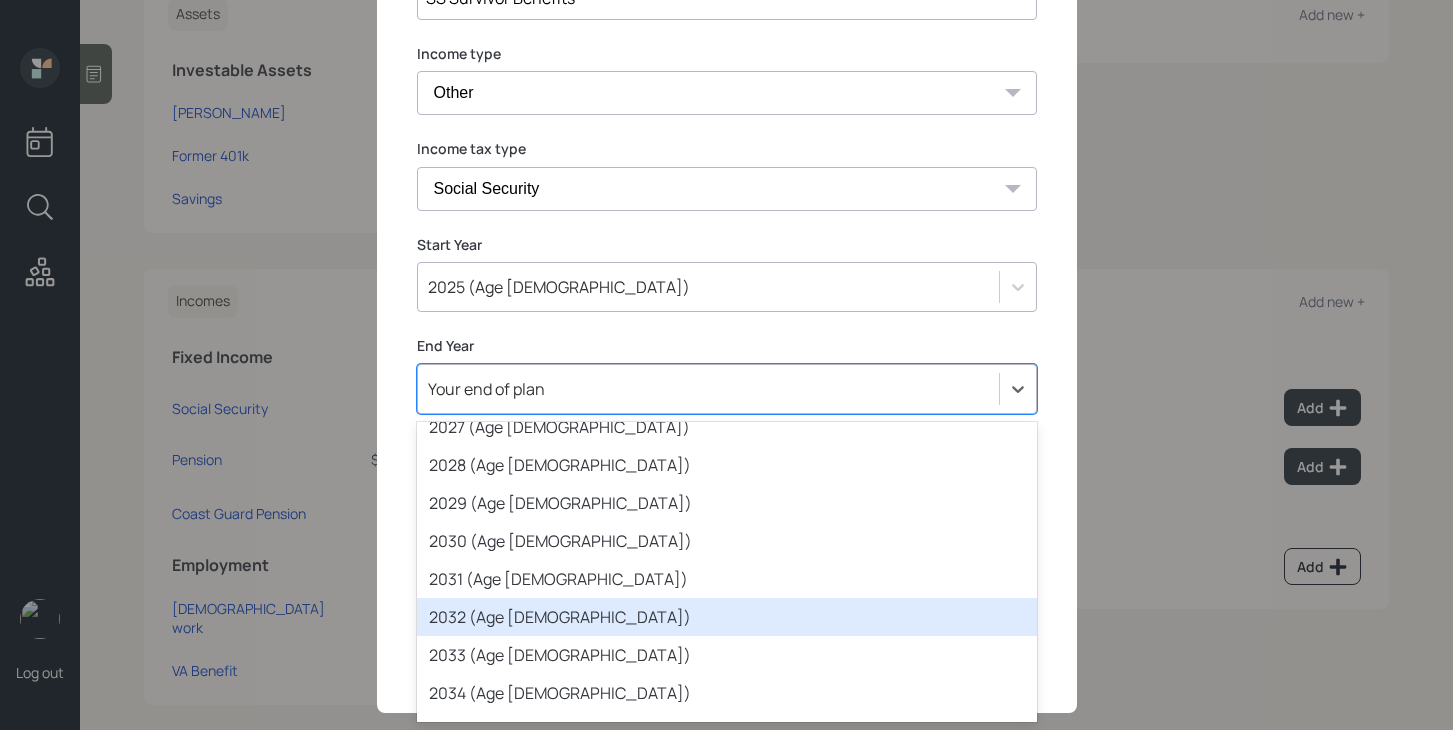 click on "2032 (Age [DEMOGRAPHIC_DATA])" at bounding box center [727, 617] 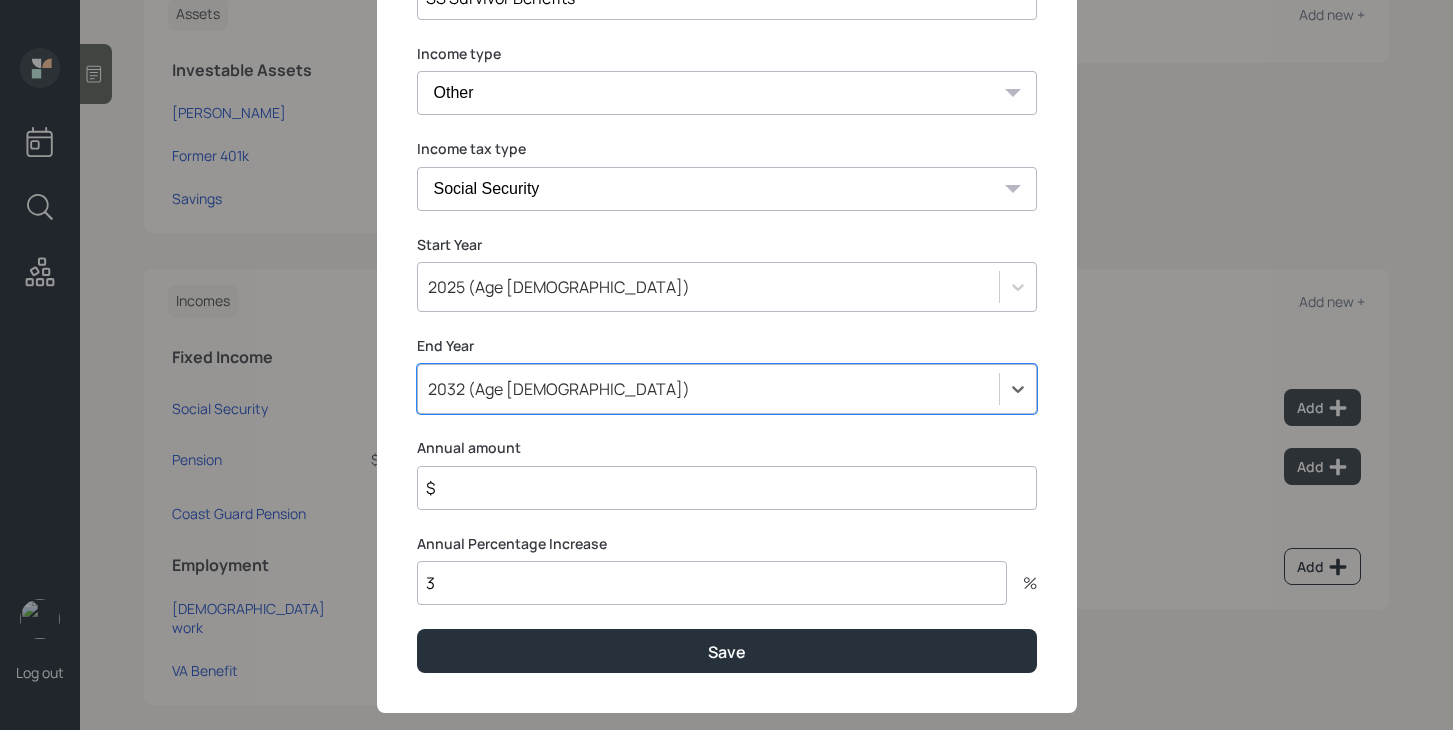 click on "3" at bounding box center (712, 583) 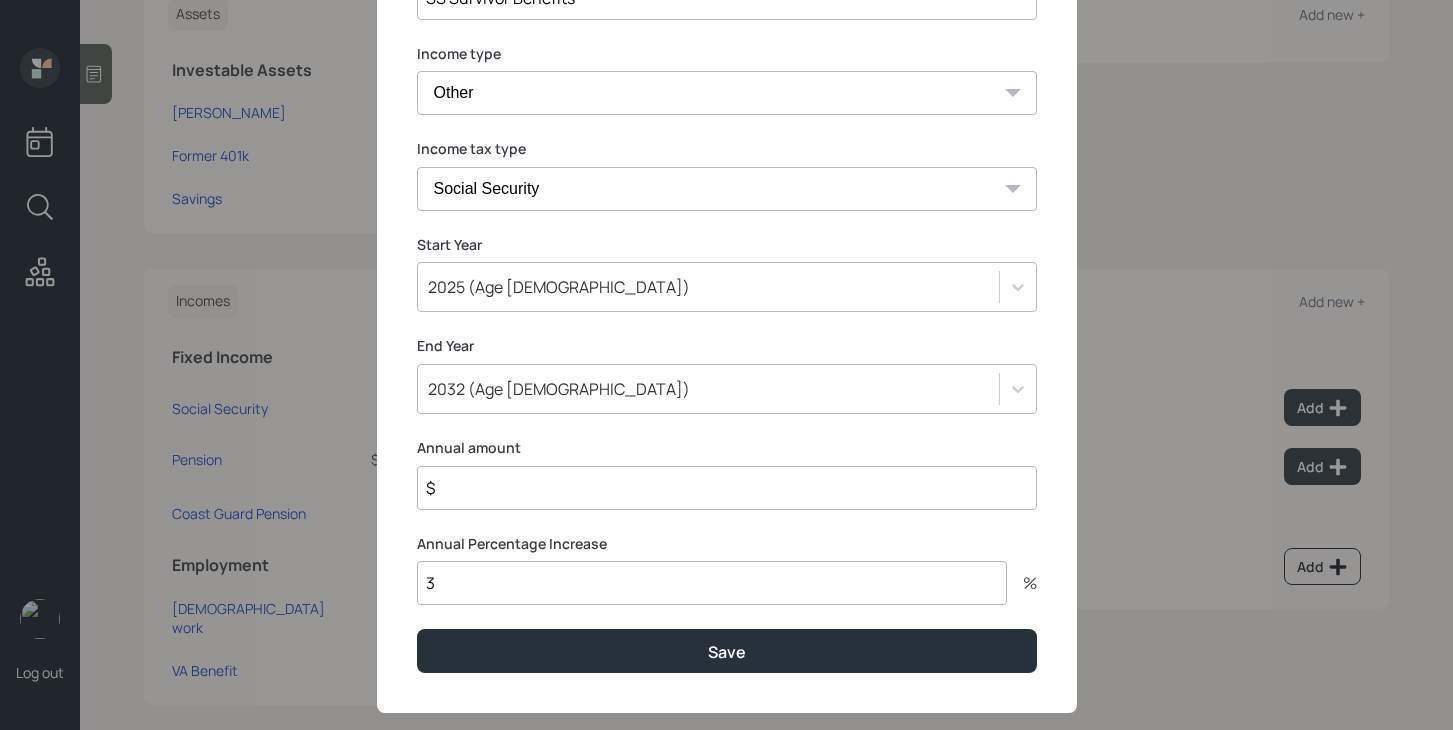 click on "$" at bounding box center [727, 488] 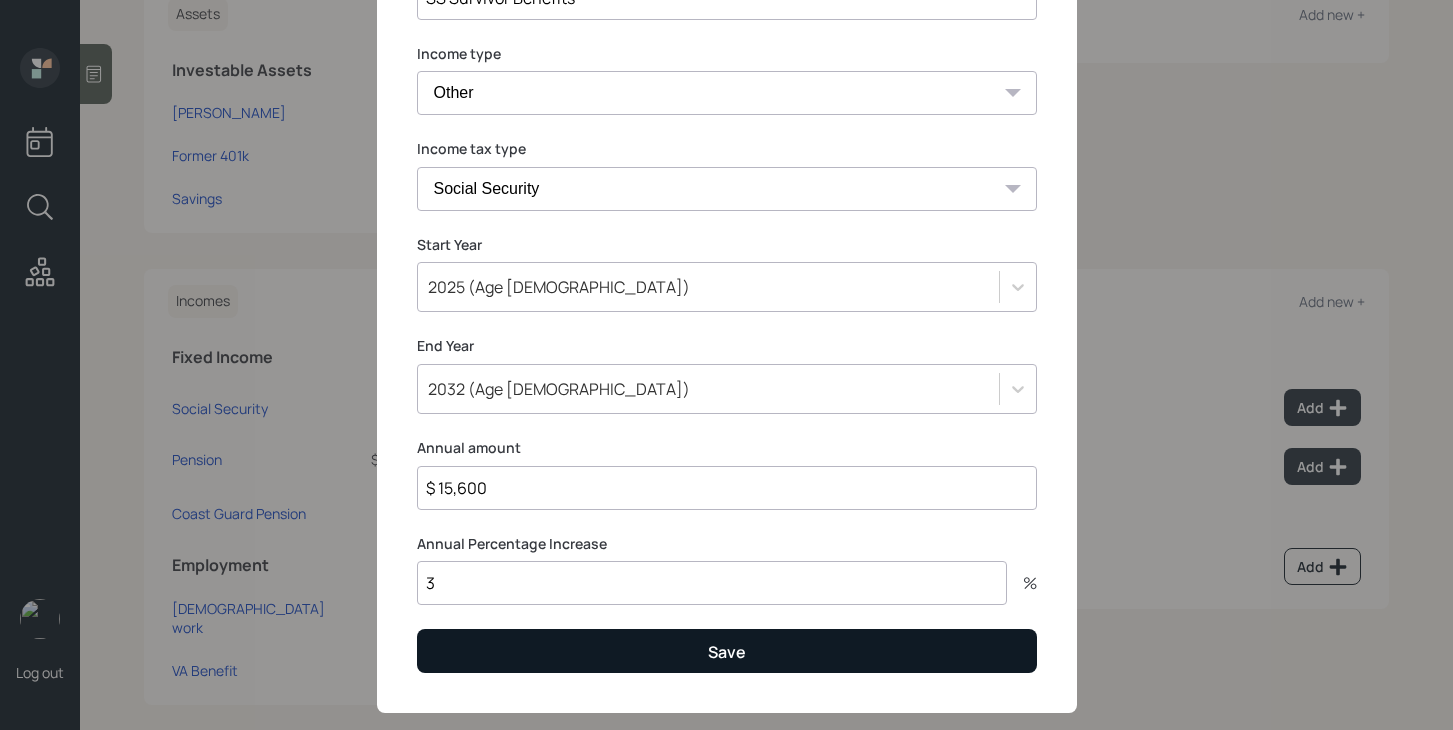 type on "$ 15,600" 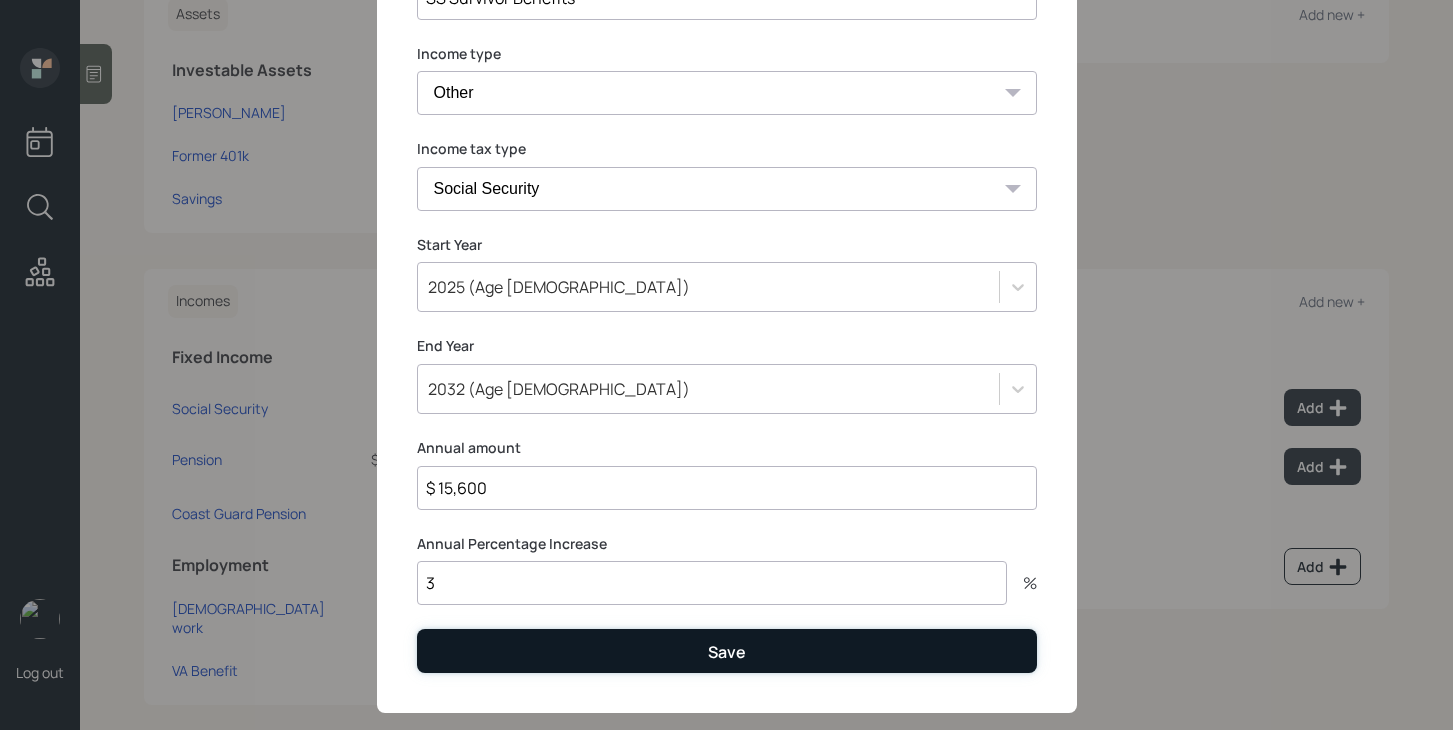 click on "Save" at bounding box center [727, 650] 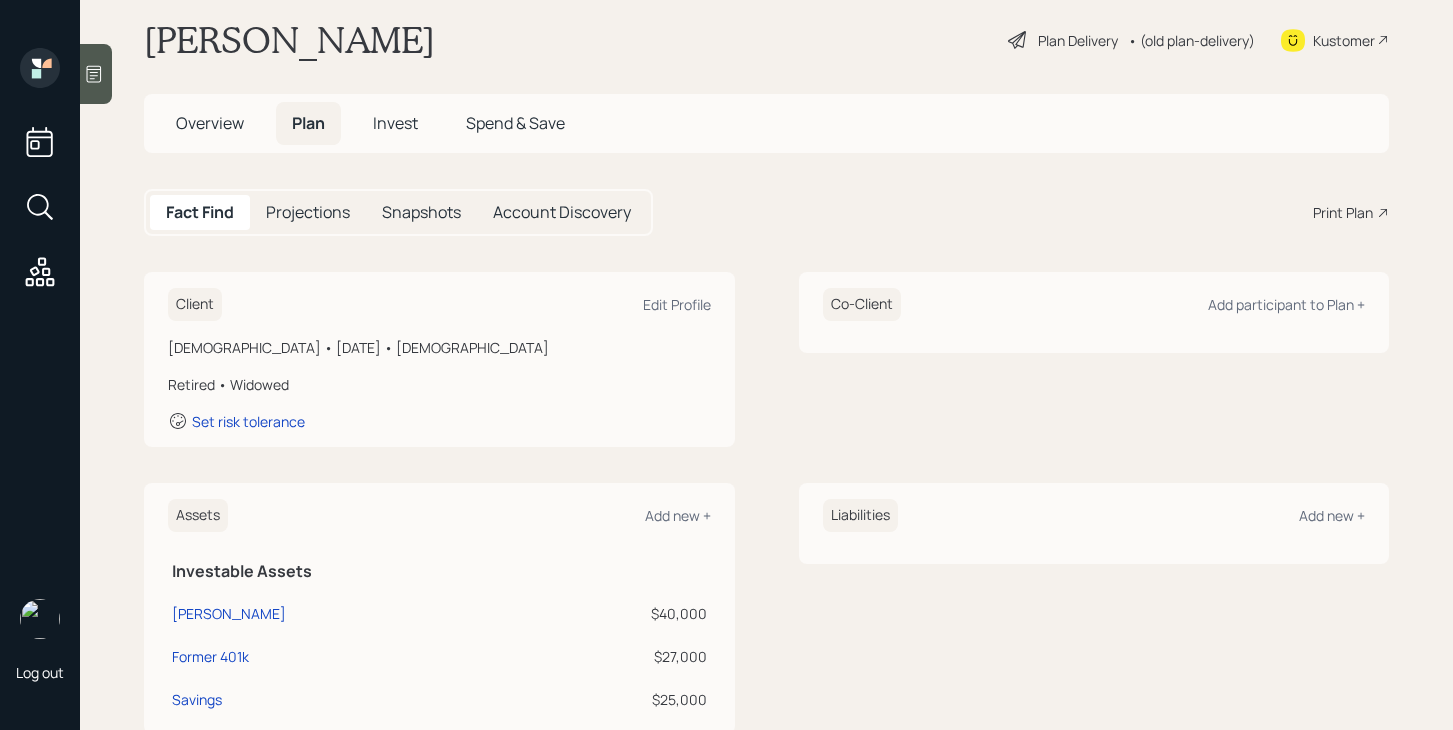 scroll, scrollTop: 0, scrollLeft: 0, axis: both 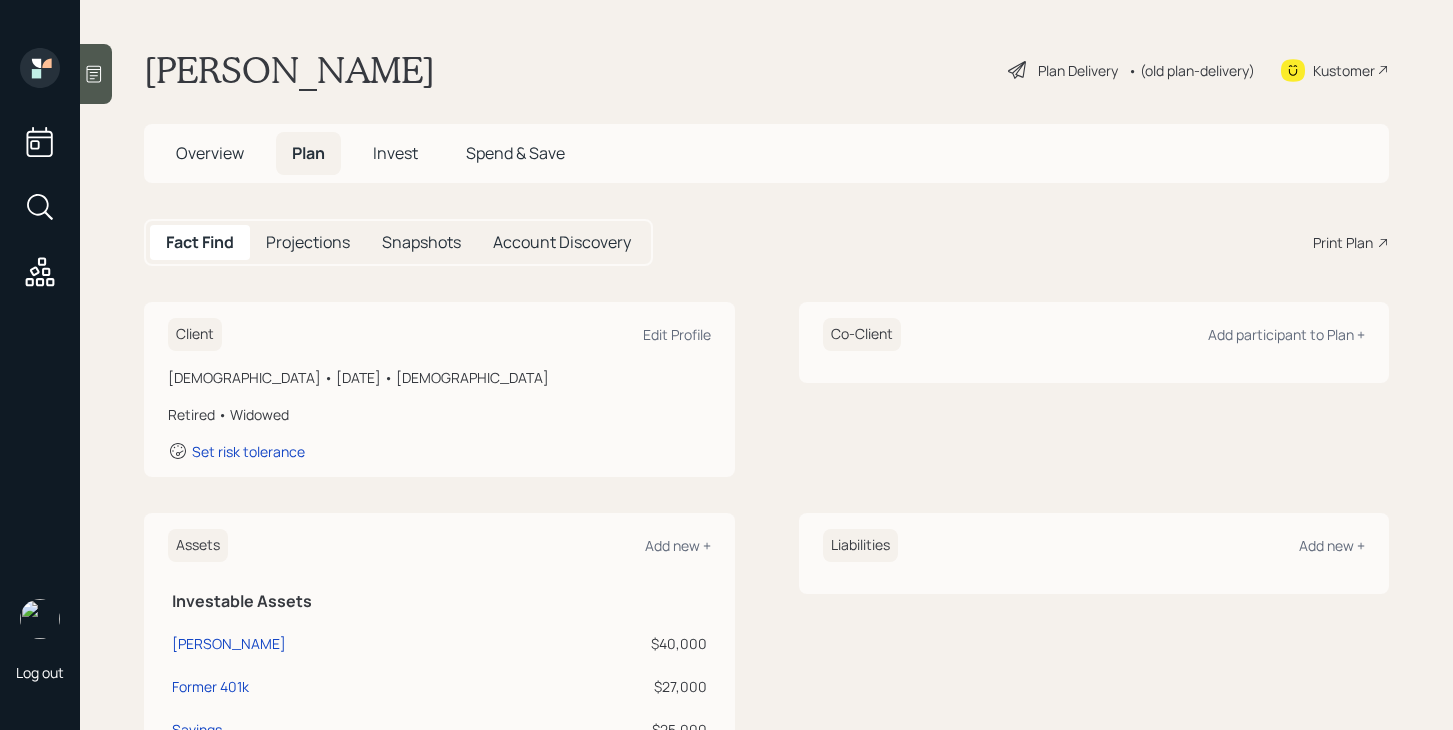 click on "Overview" at bounding box center (210, 153) 